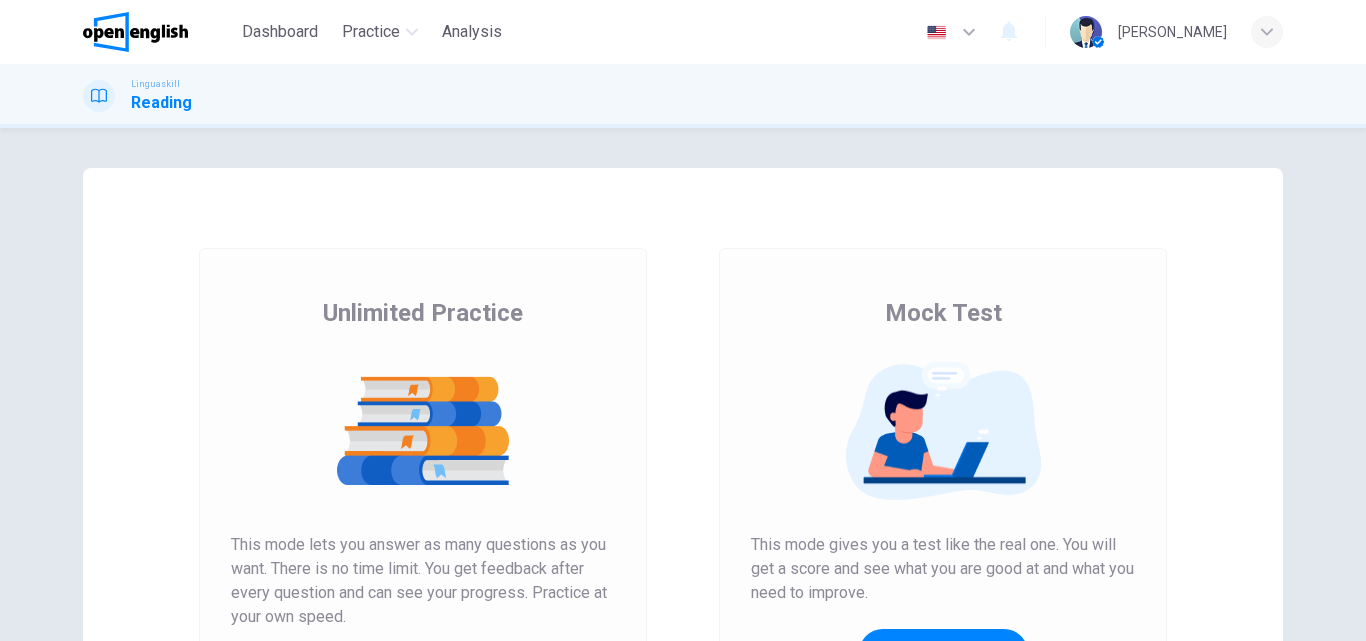 scroll, scrollTop: 0, scrollLeft: 0, axis: both 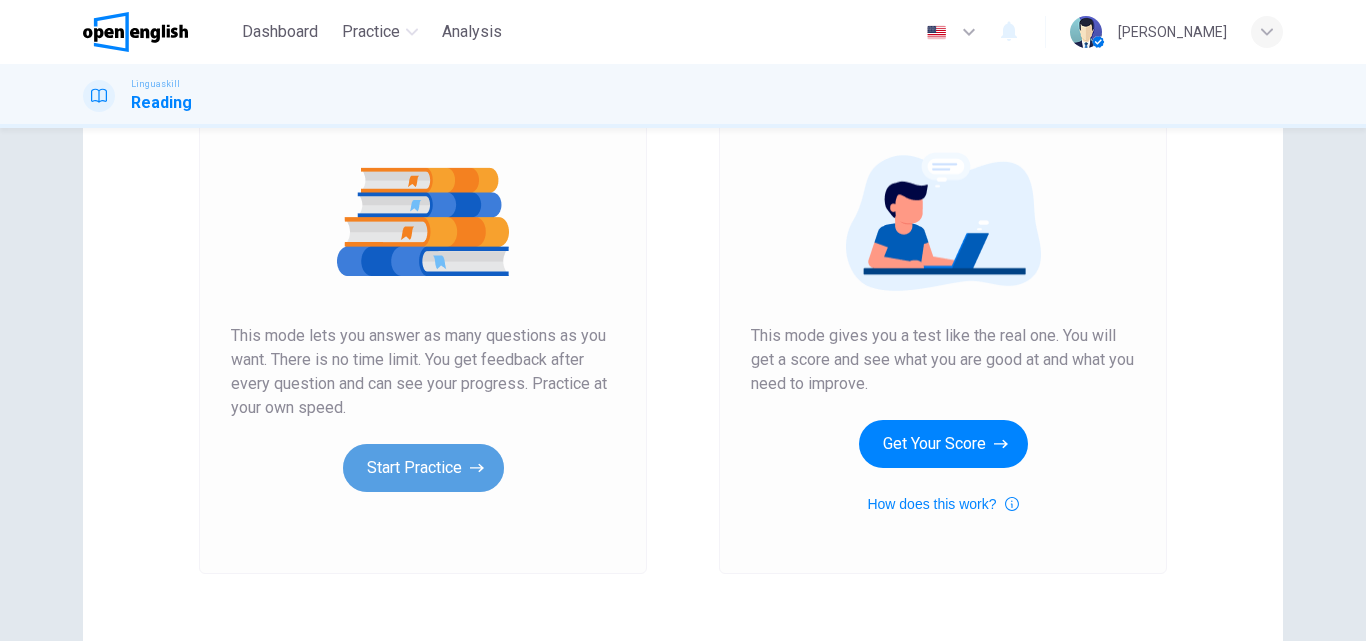 click on "Start Practice" at bounding box center [423, 468] 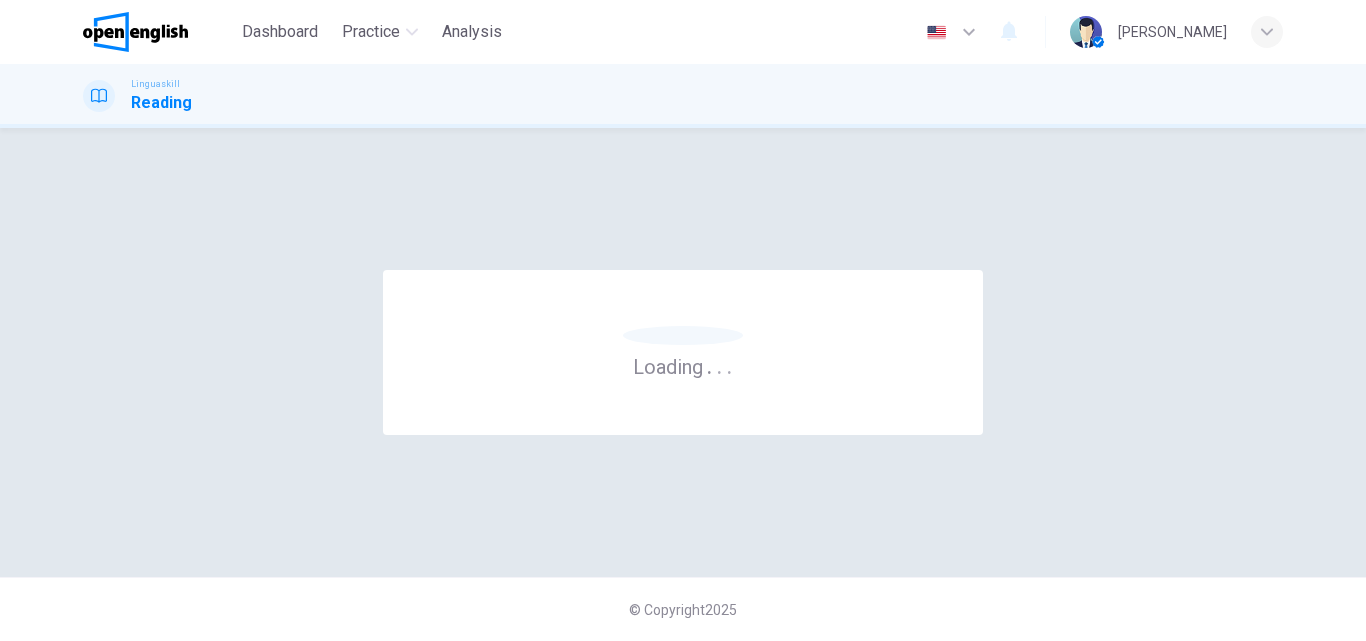 scroll, scrollTop: 0, scrollLeft: 0, axis: both 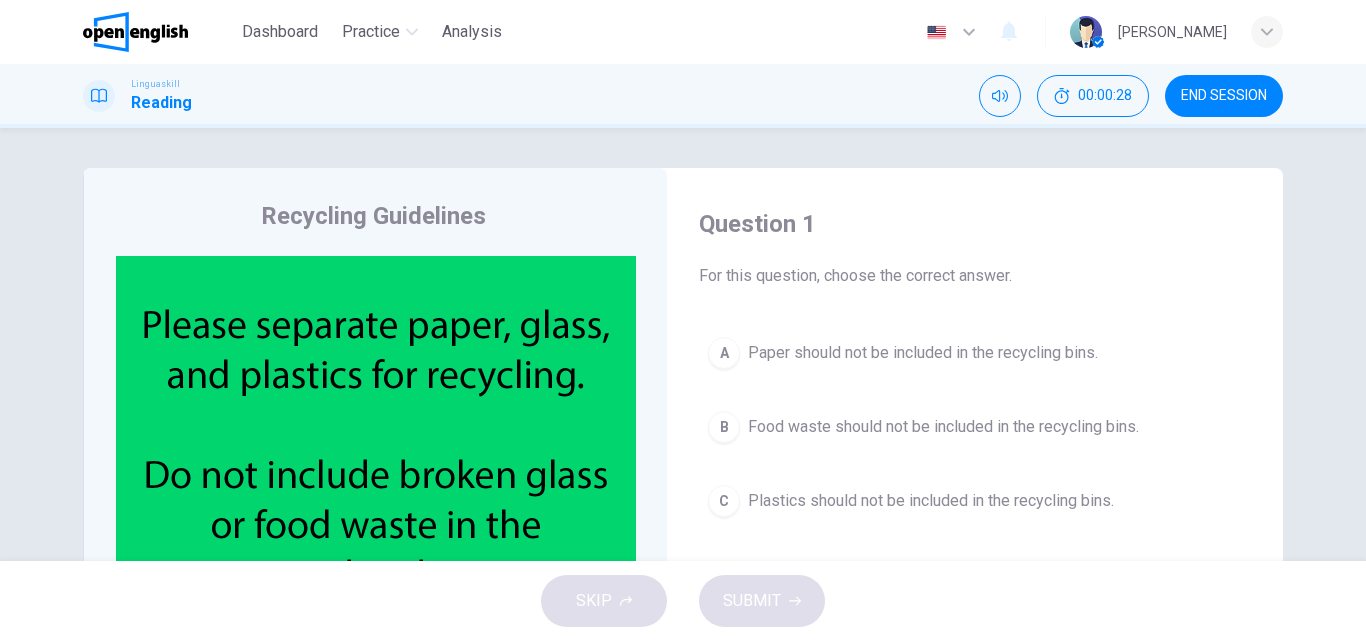 drag, startPoint x: 911, startPoint y: 293, endPoint x: 714, endPoint y: 401, distance: 224.66197 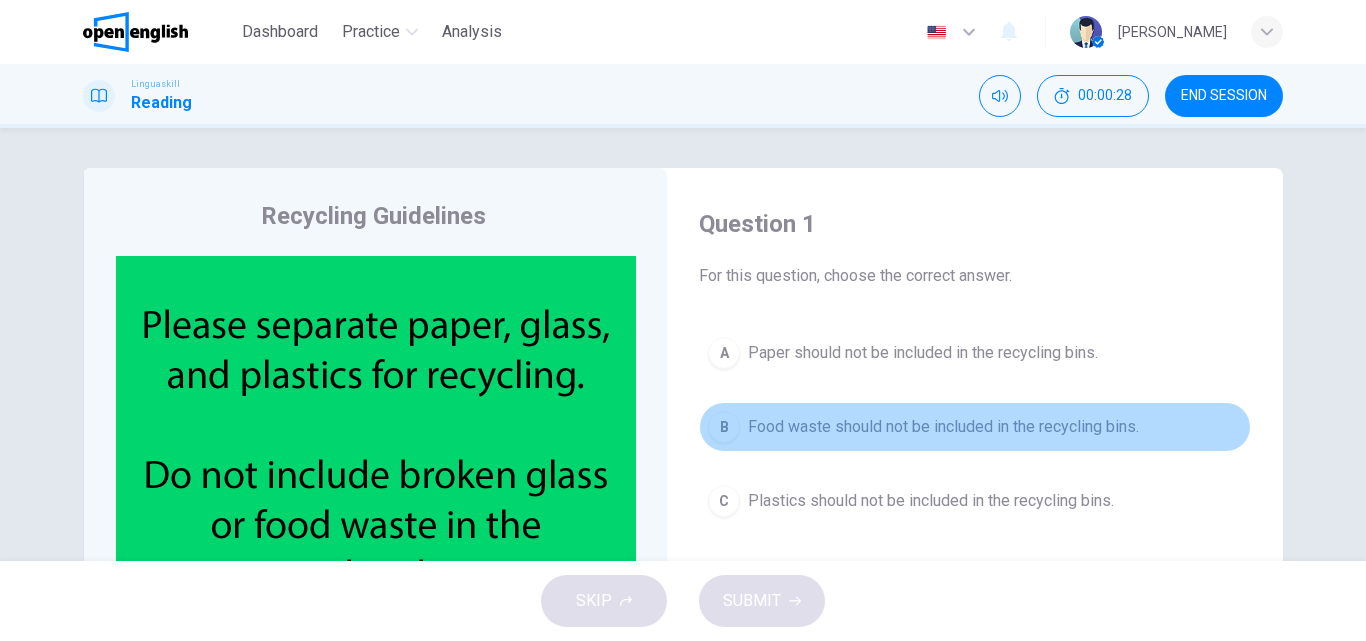 click on "B" at bounding box center [724, 427] 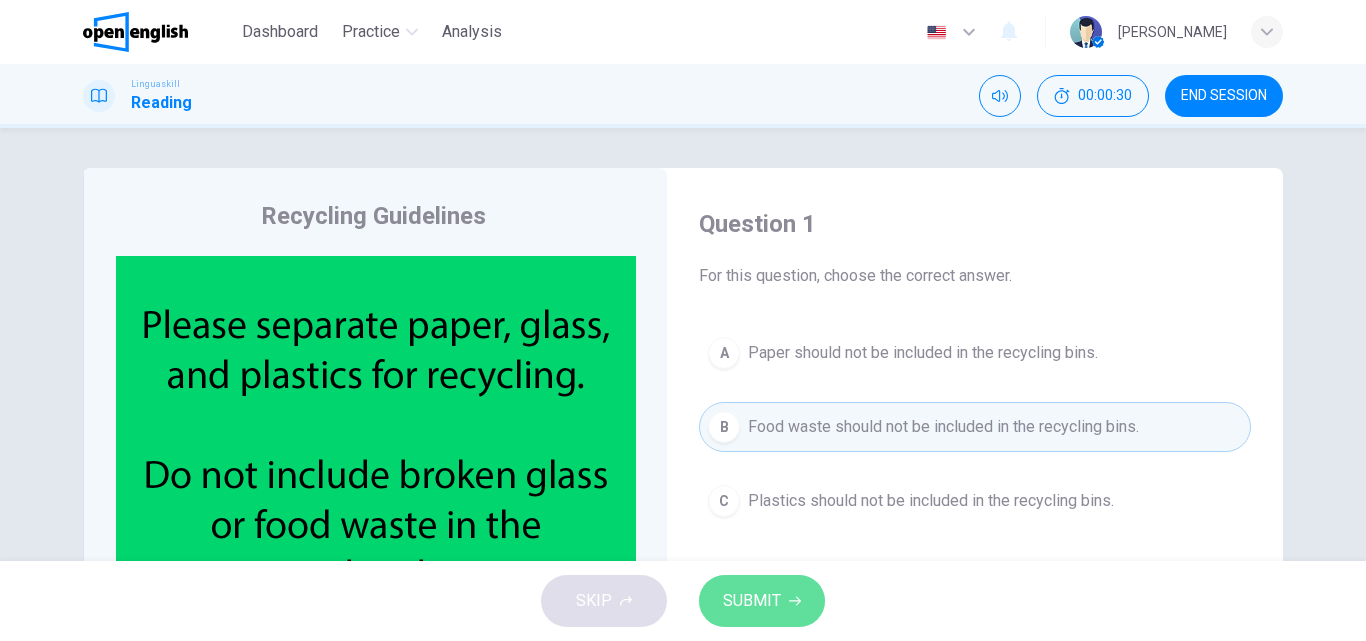 click on "SUBMIT" at bounding box center (752, 601) 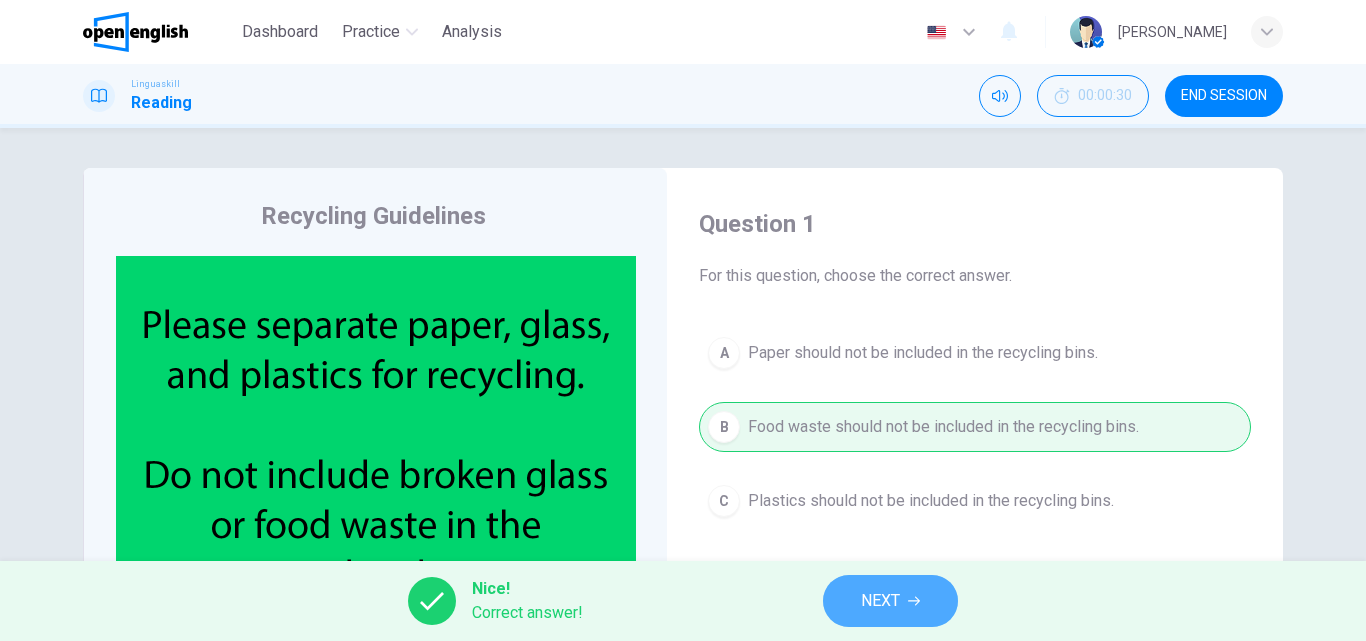 click 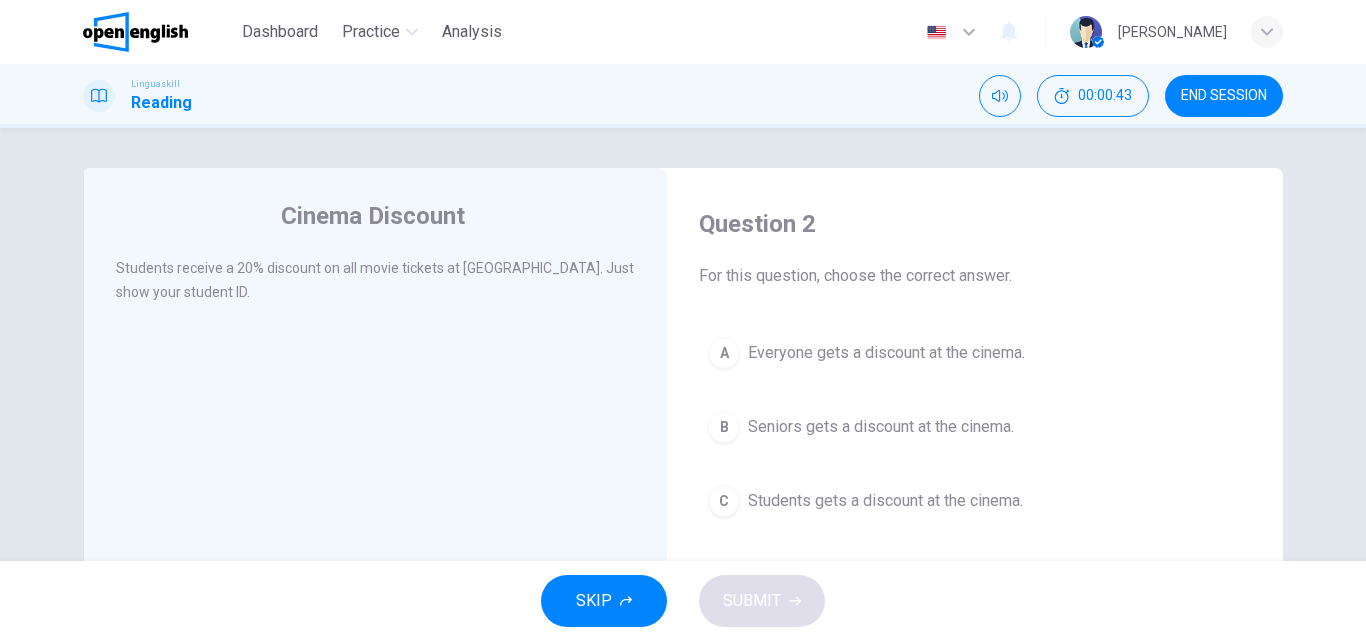 scroll, scrollTop: 11, scrollLeft: 0, axis: vertical 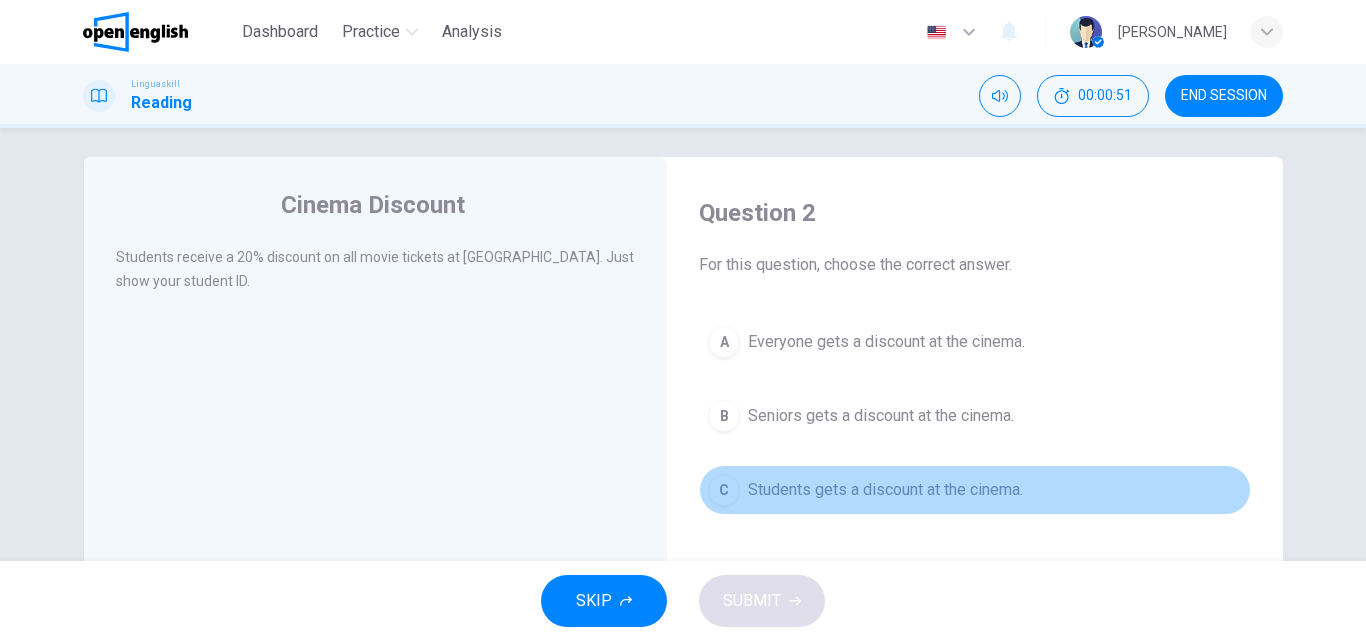 click on "C" at bounding box center [724, 490] 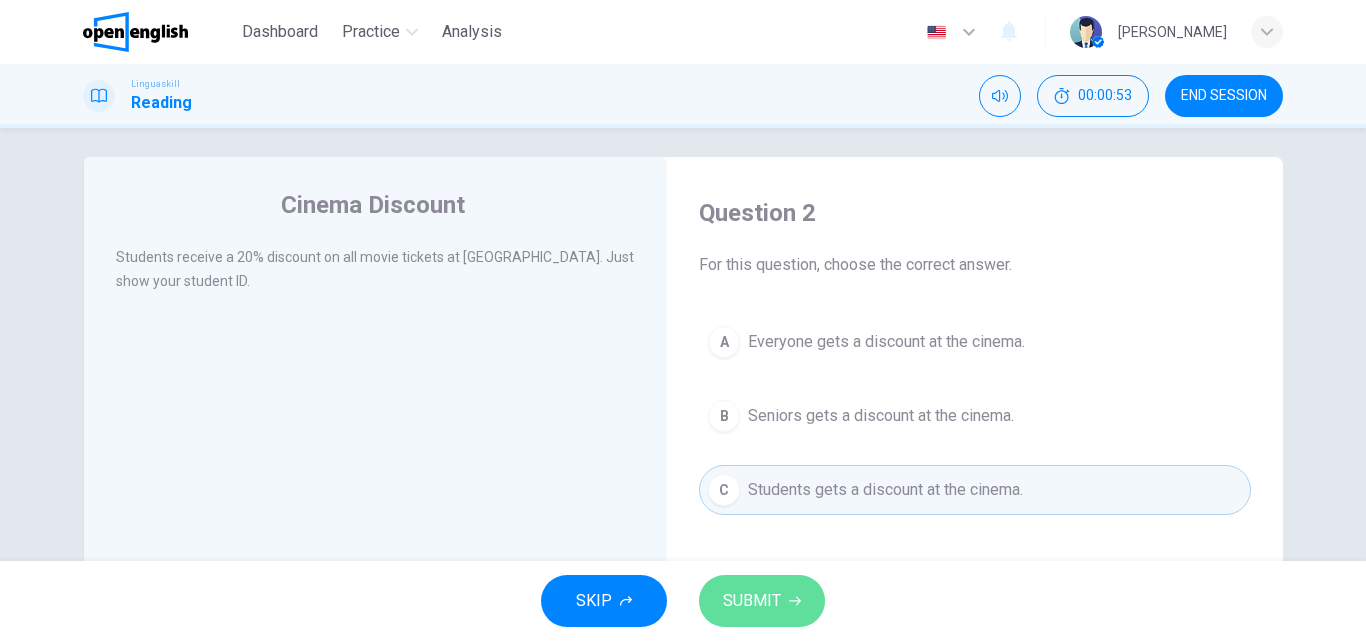 click on "SUBMIT" at bounding box center [752, 601] 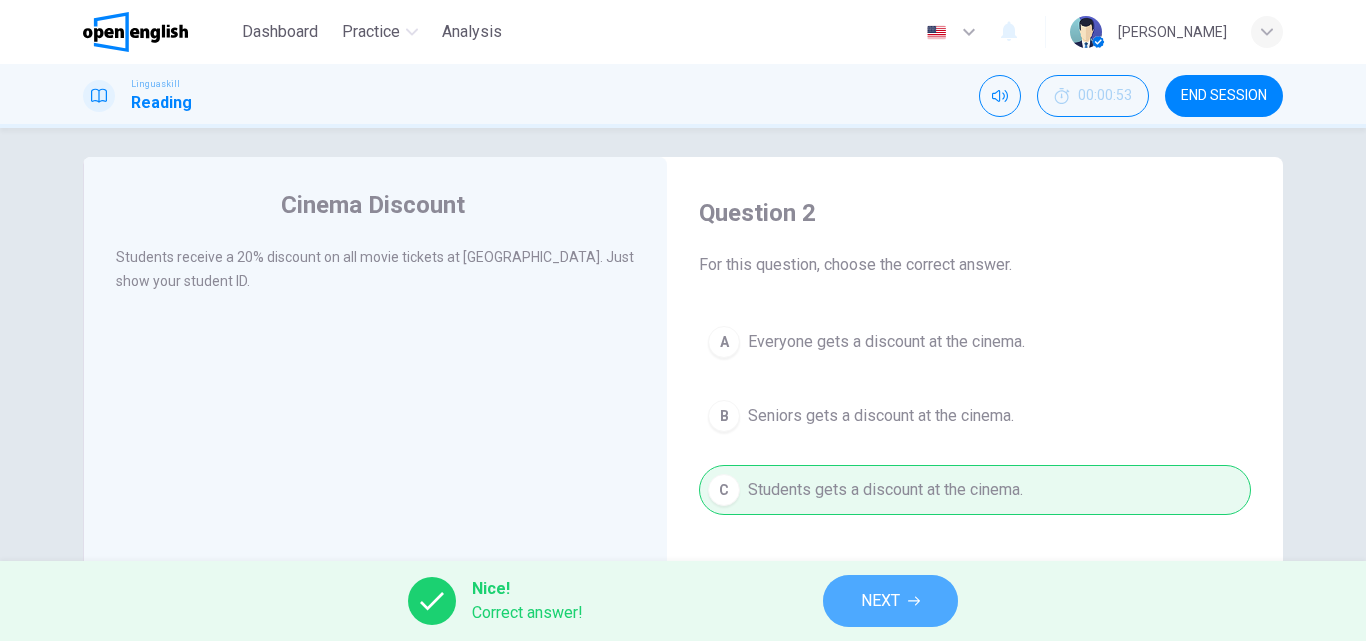 click on "NEXT" at bounding box center [890, 601] 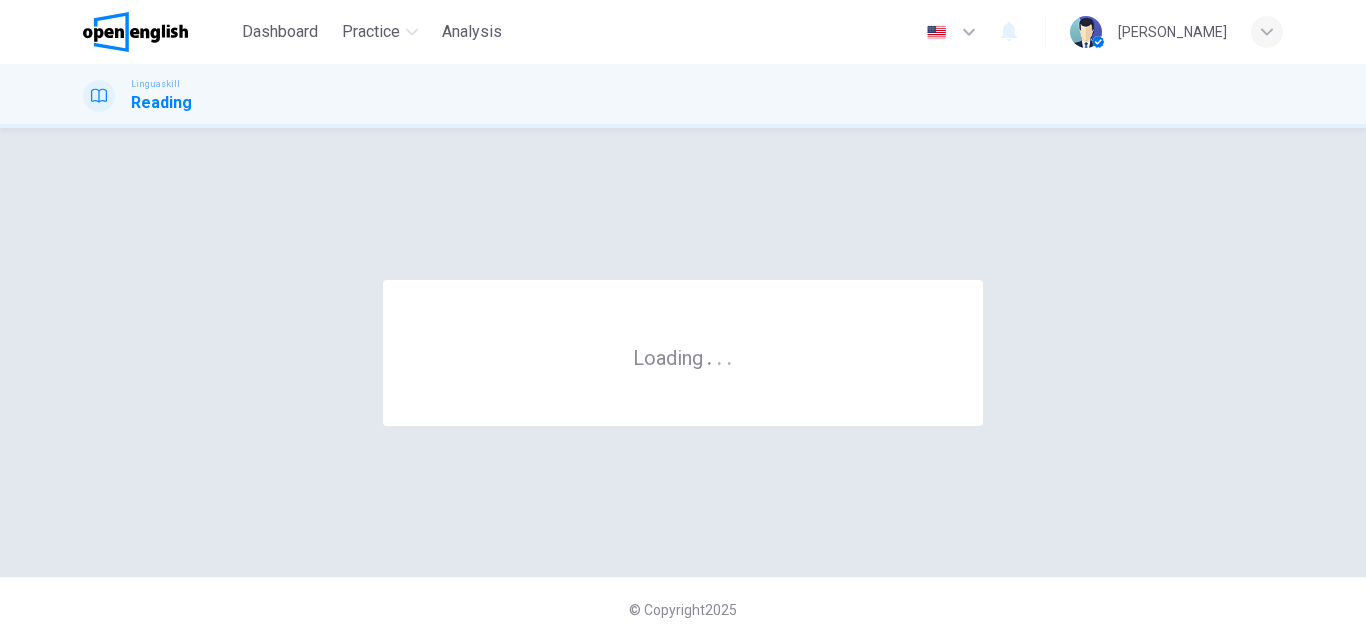 scroll, scrollTop: 0, scrollLeft: 0, axis: both 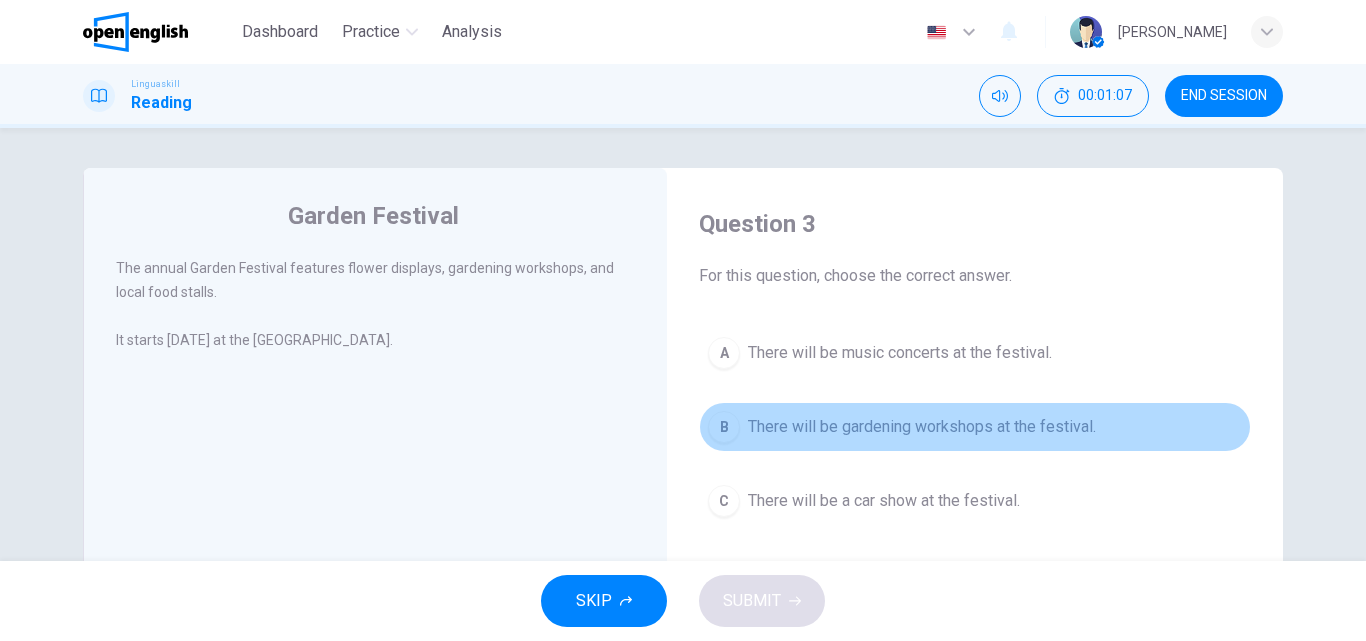 click on "B" at bounding box center (724, 427) 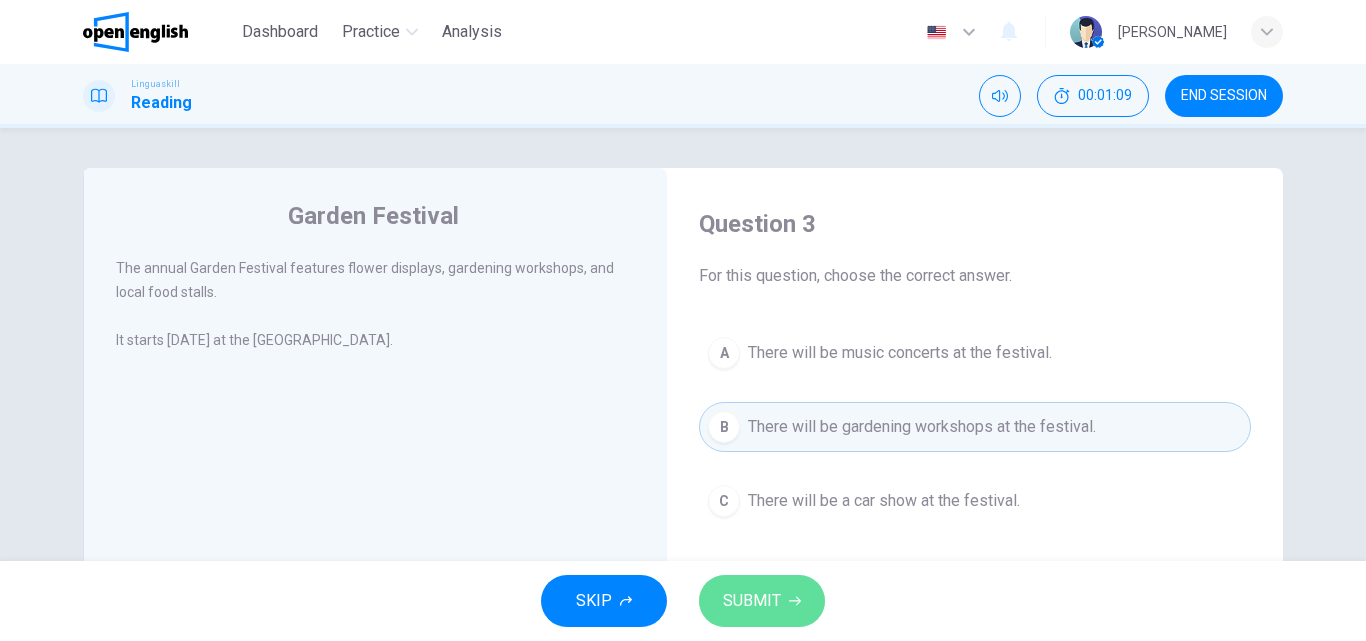 click on "SUBMIT" at bounding box center (752, 601) 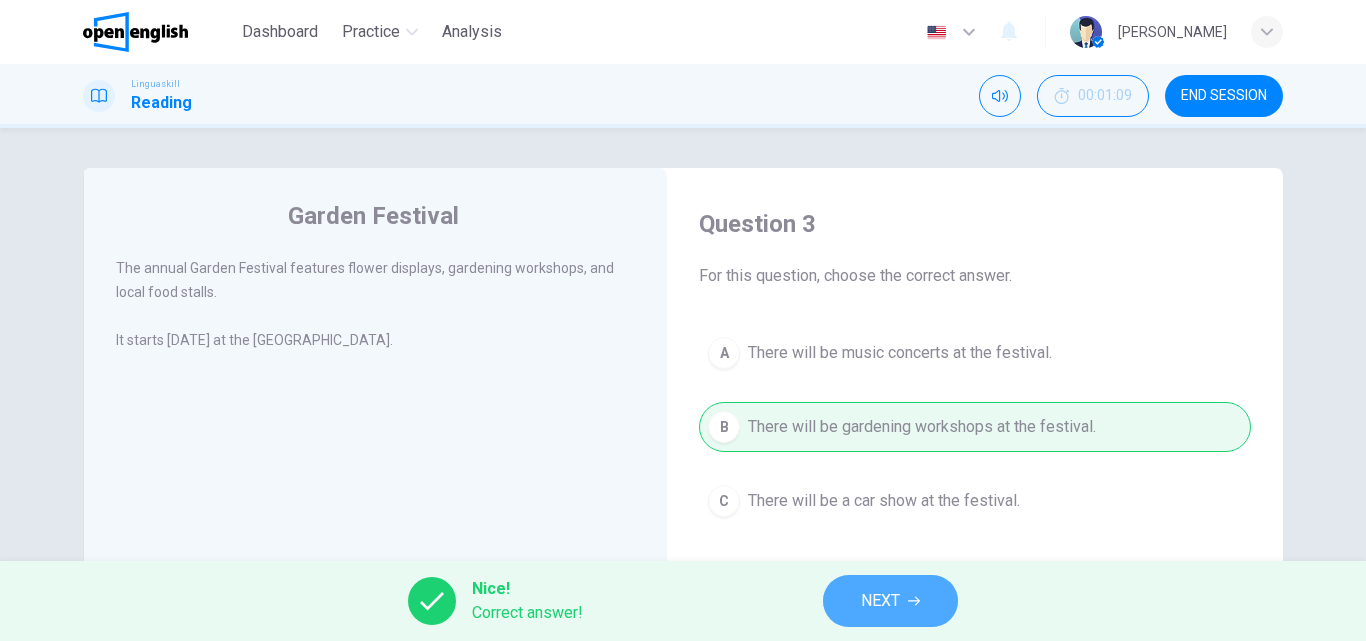 click on "NEXT" at bounding box center [880, 601] 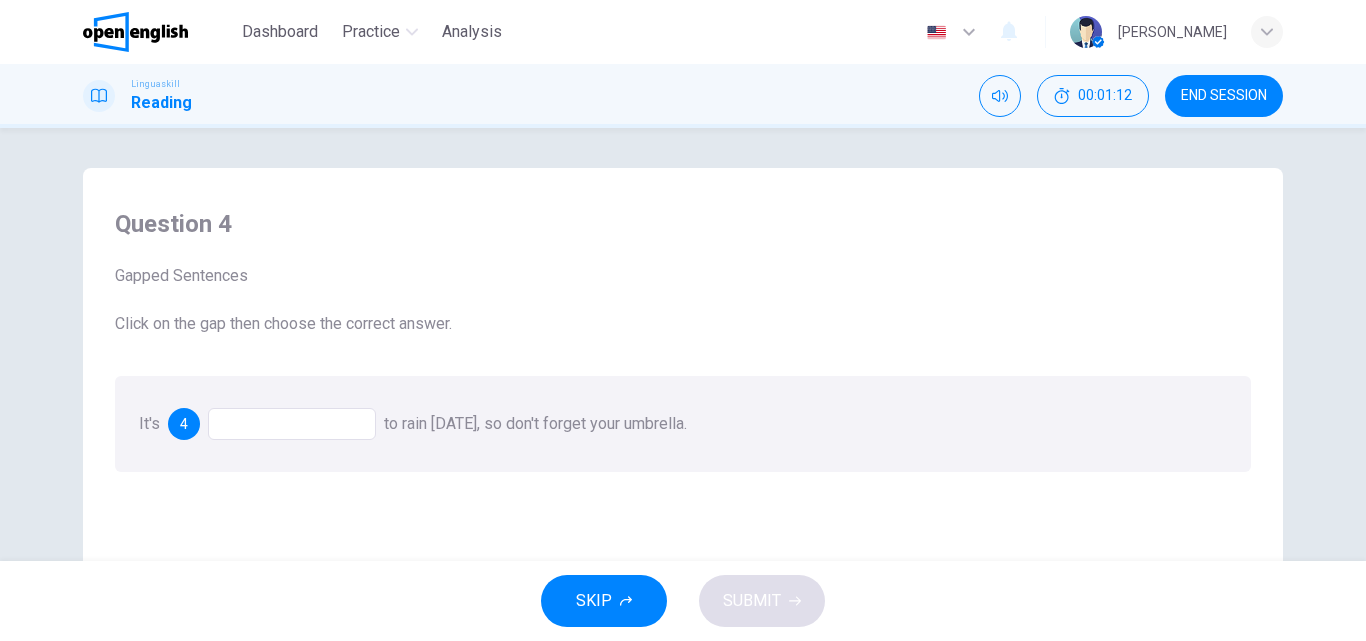 click at bounding box center (292, 424) 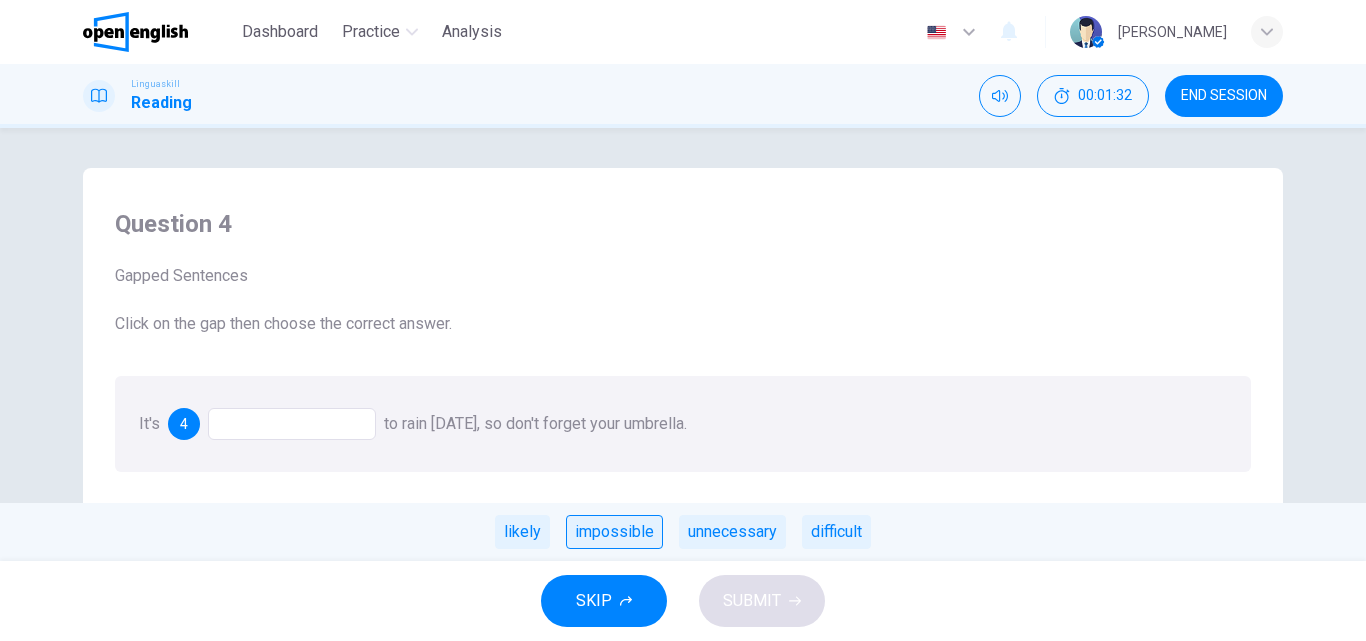 click on "impossible" at bounding box center [614, 532] 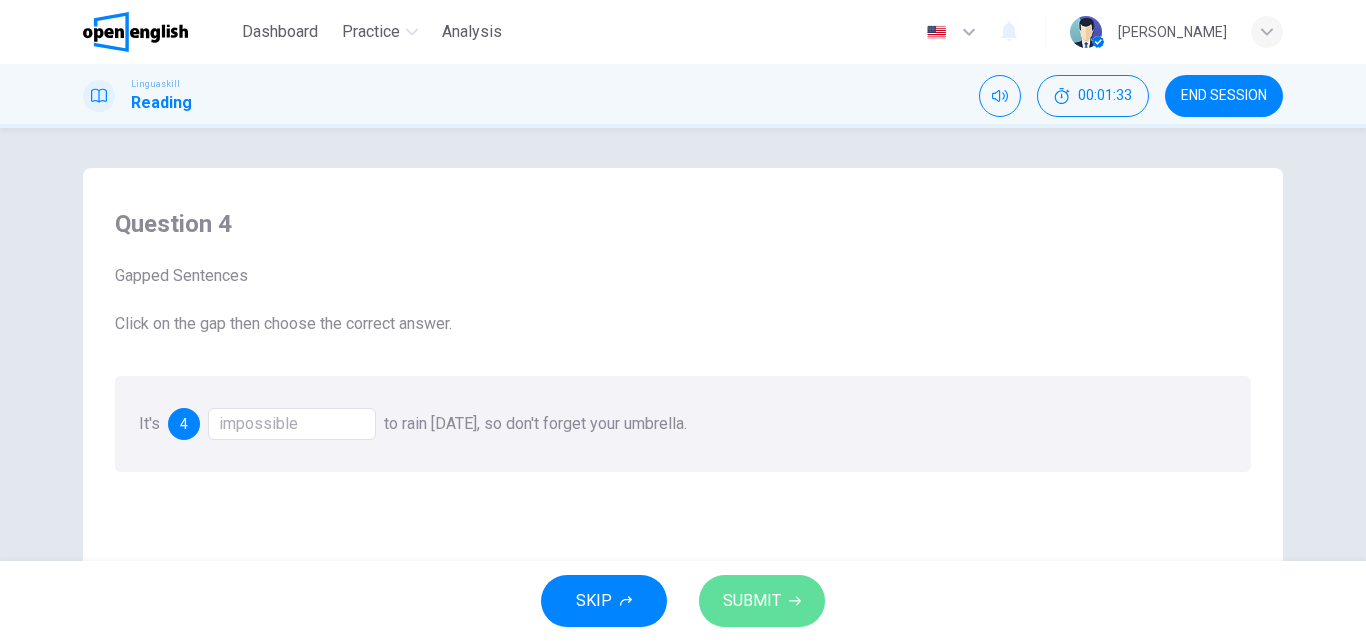 click on "SUBMIT" at bounding box center [762, 601] 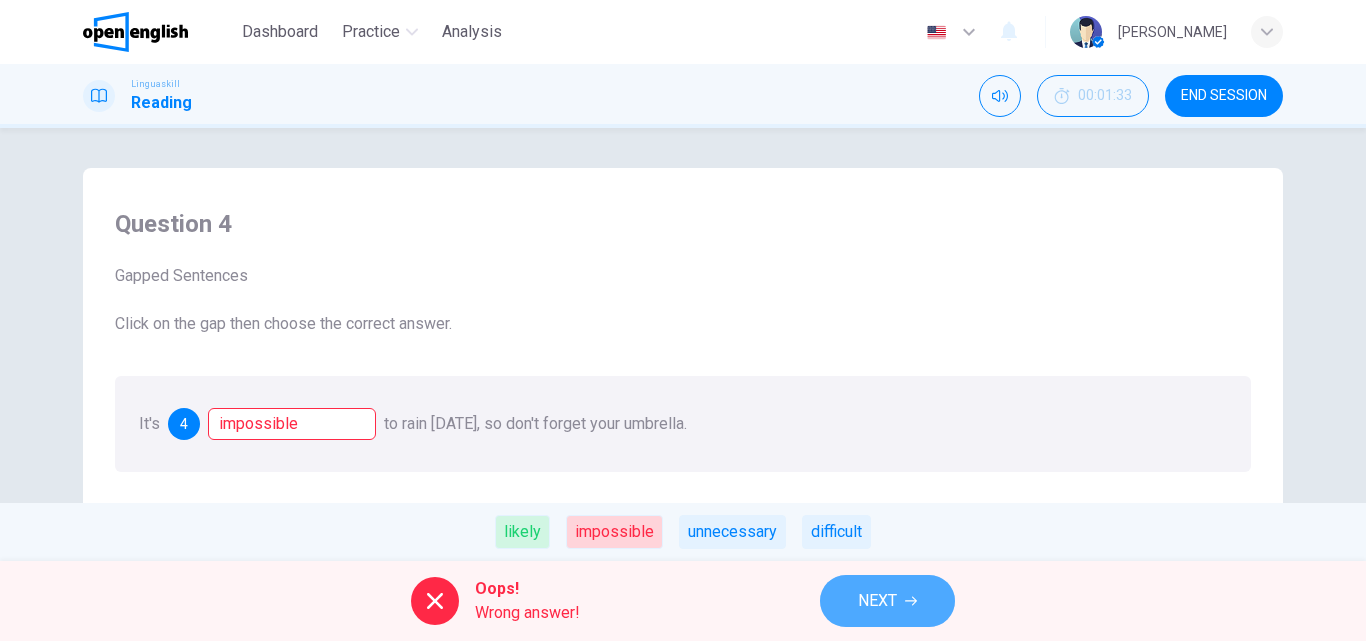 click on "NEXT" at bounding box center [877, 601] 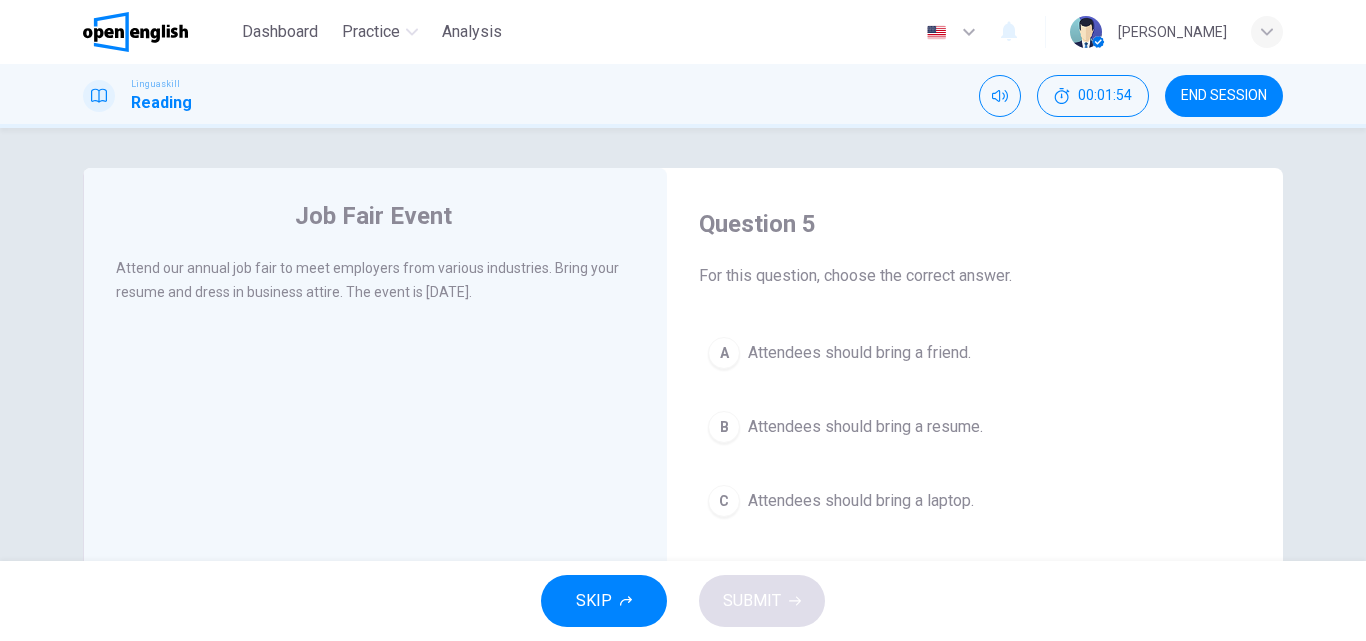 click on "SKIP SUBMIT" at bounding box center [683, 601] 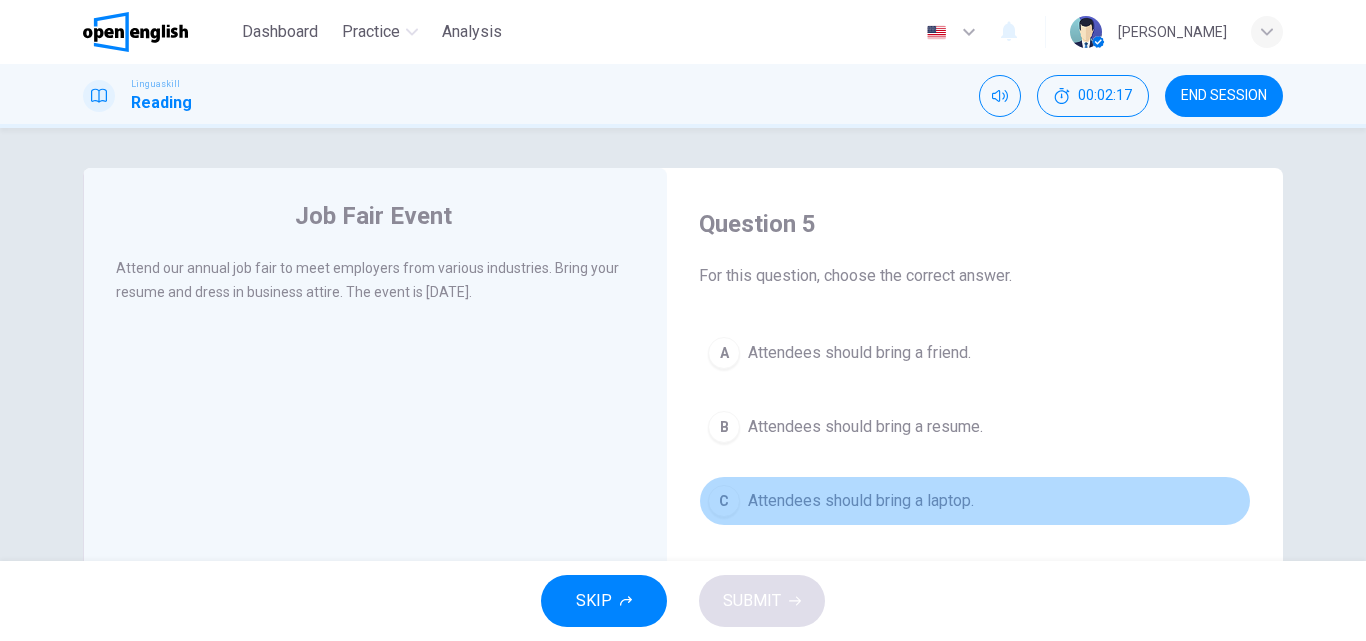 click on "C Attendees should bring a laptop." at bounding box center [975, 501] 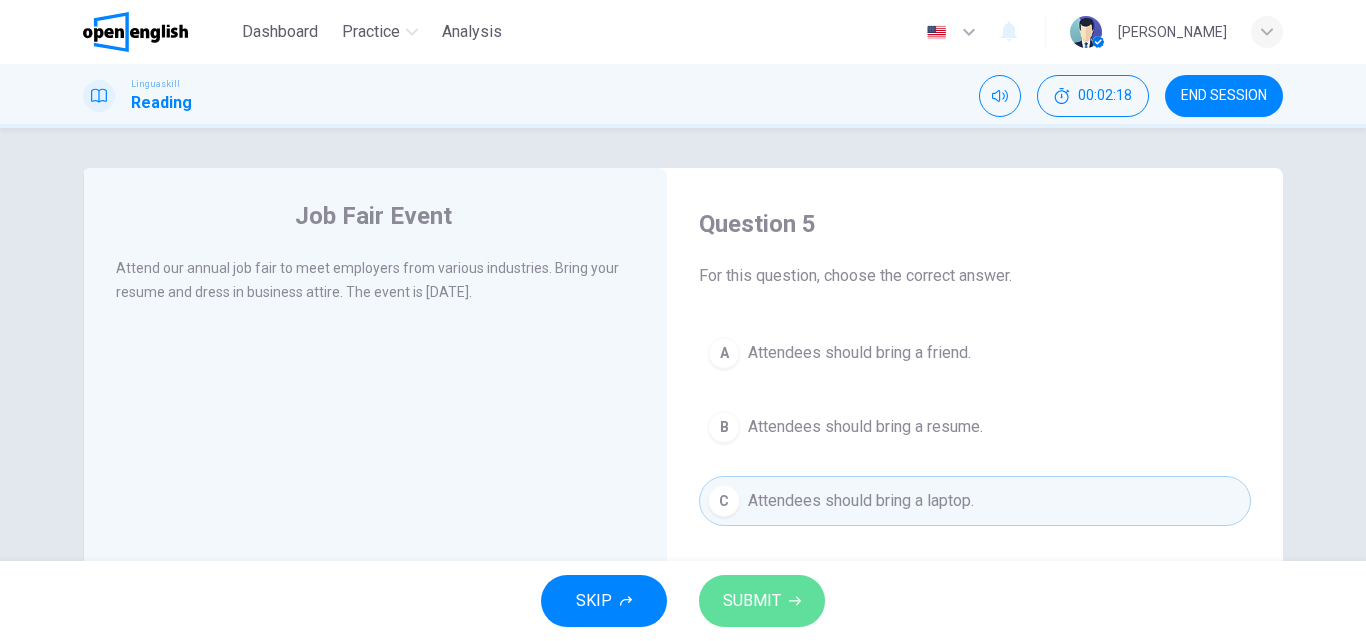 click on "SUBMIT" at bounding box center (752, 601) 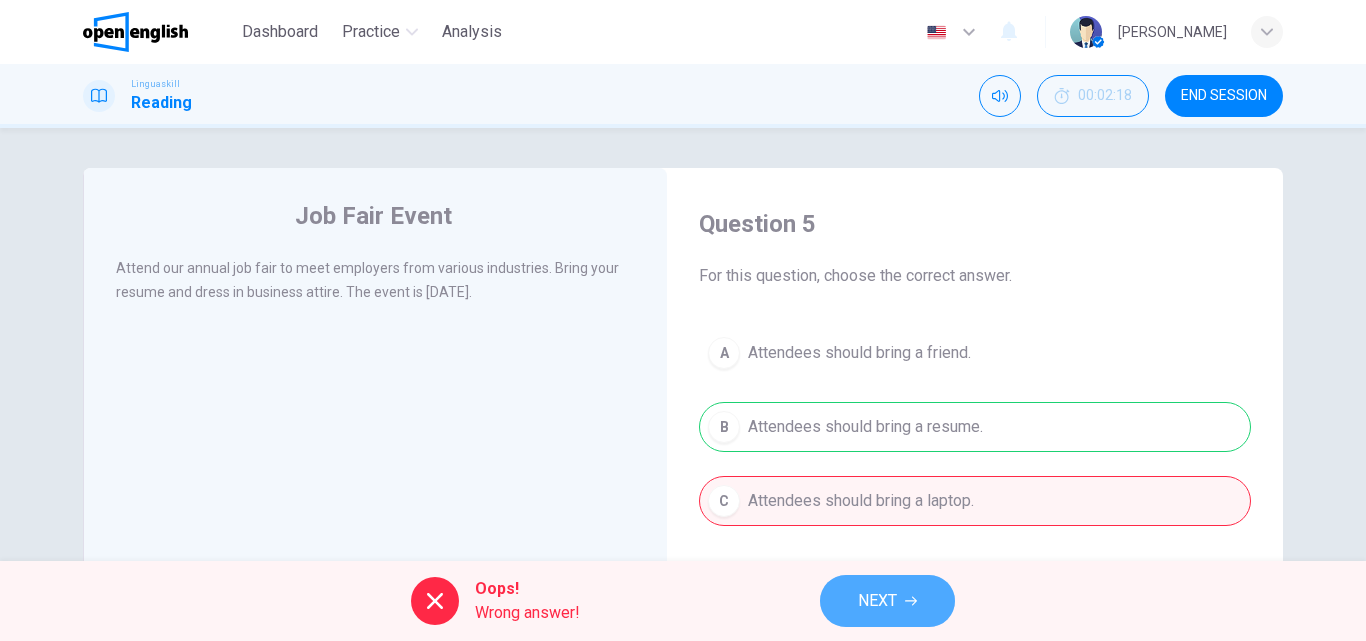 click on "NEXT" at bounding box center (887, 601) 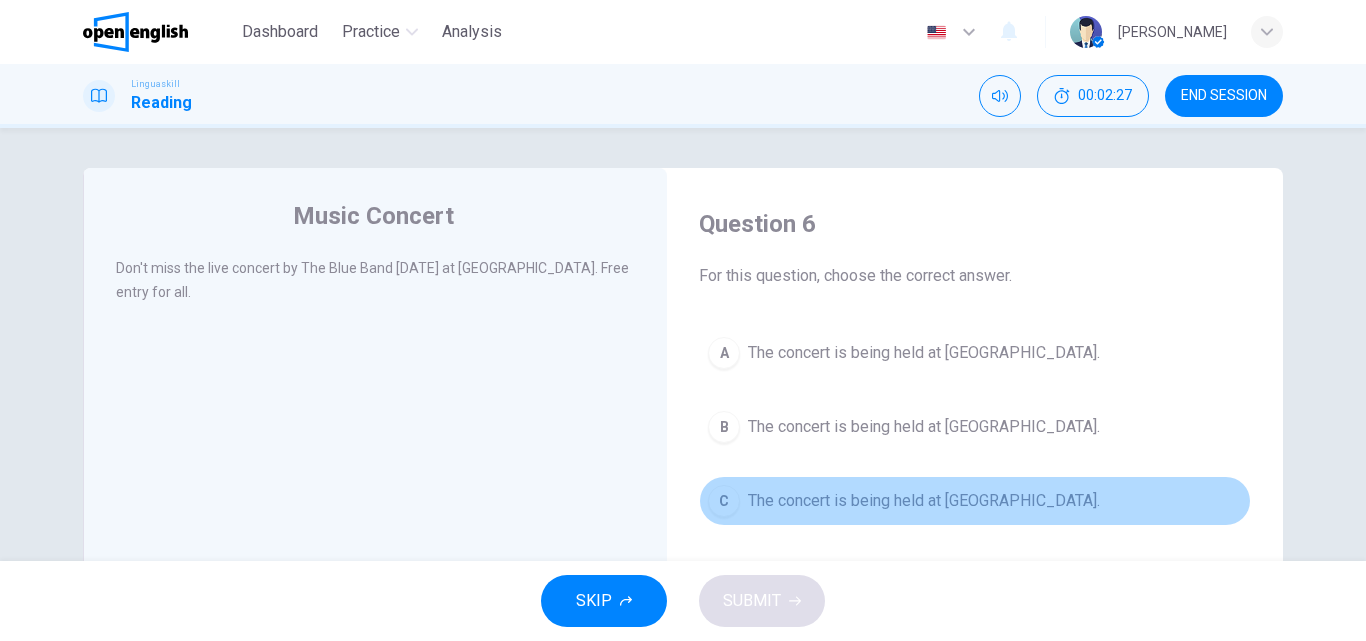click on "C" at bounding box center (724, 501) 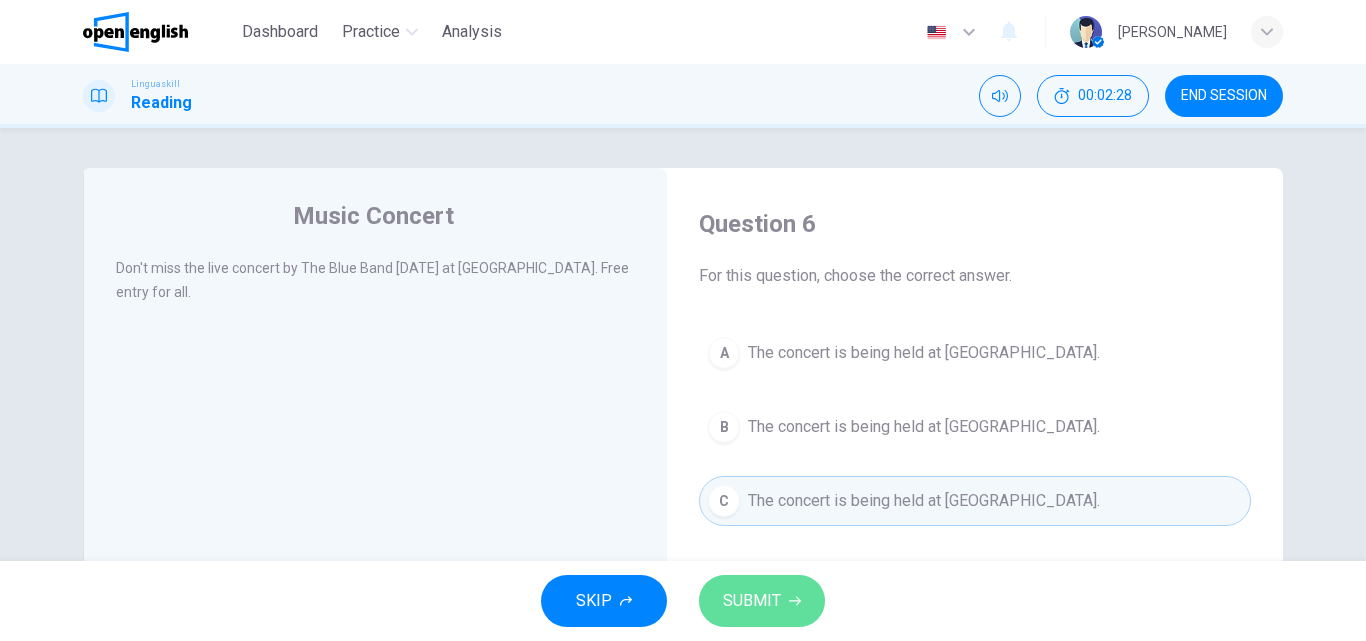 click on "SUBMIT" at bounding box center (762, 601) 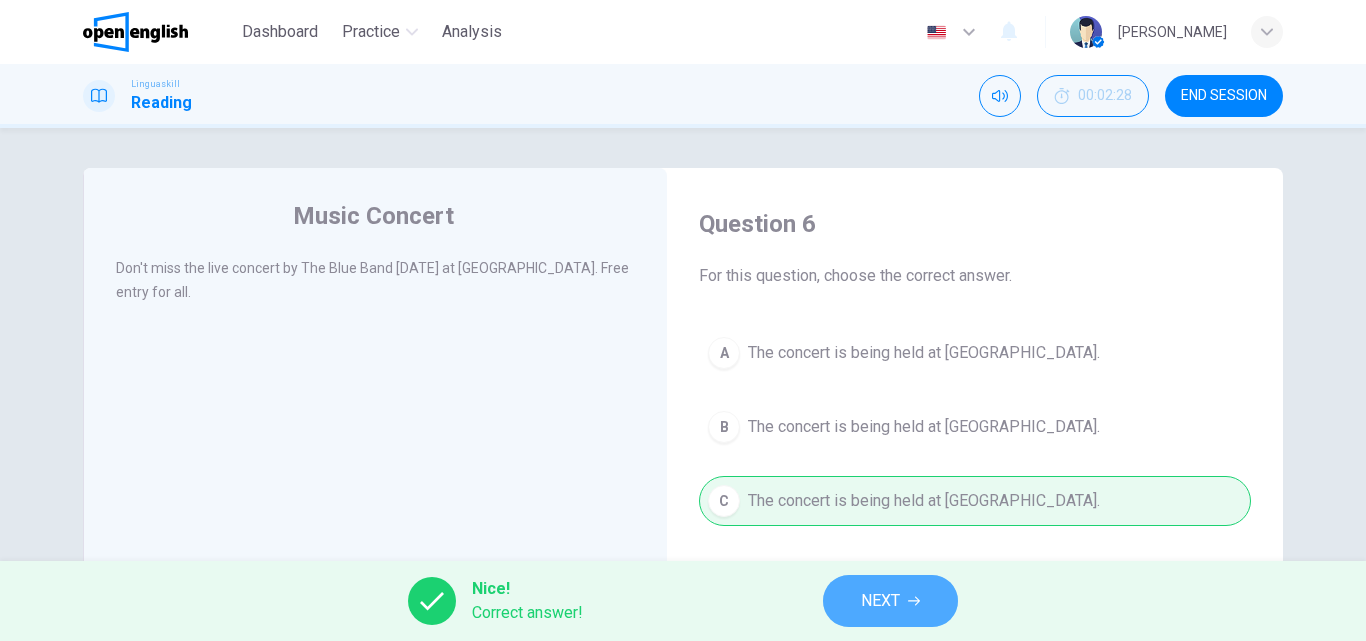 click on "NEXT" at bounding box center [890, 601] 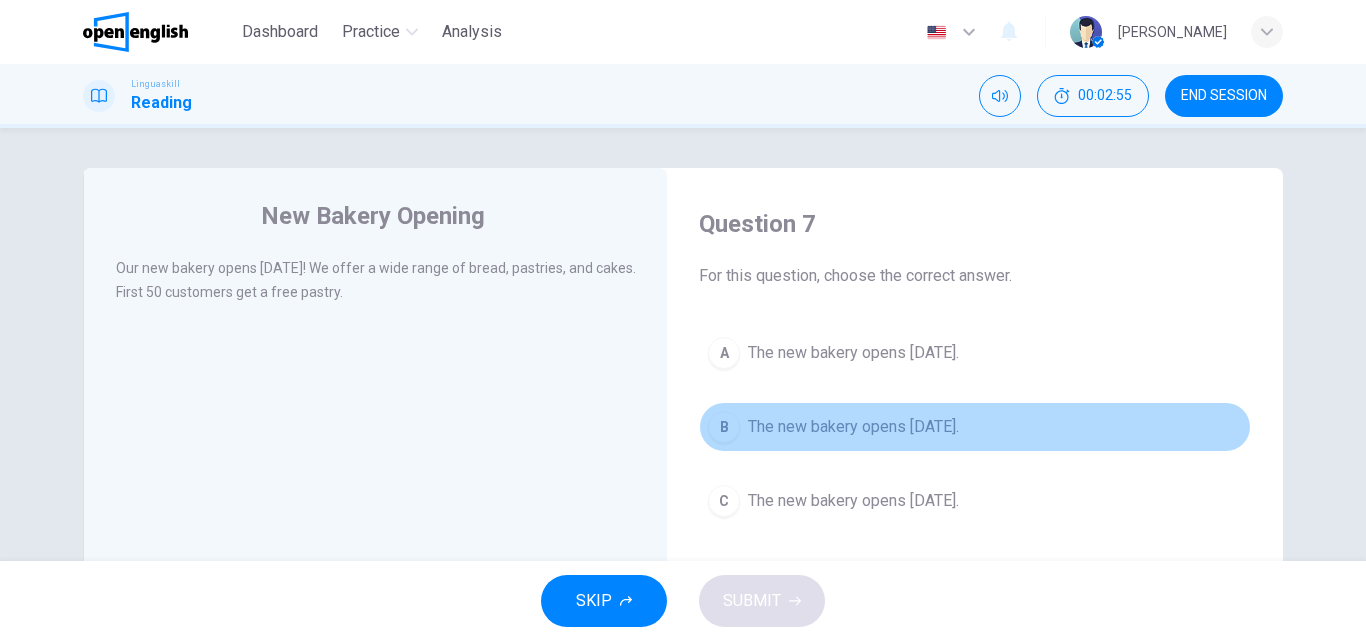 click on "B" at bounding box center [724, 427] 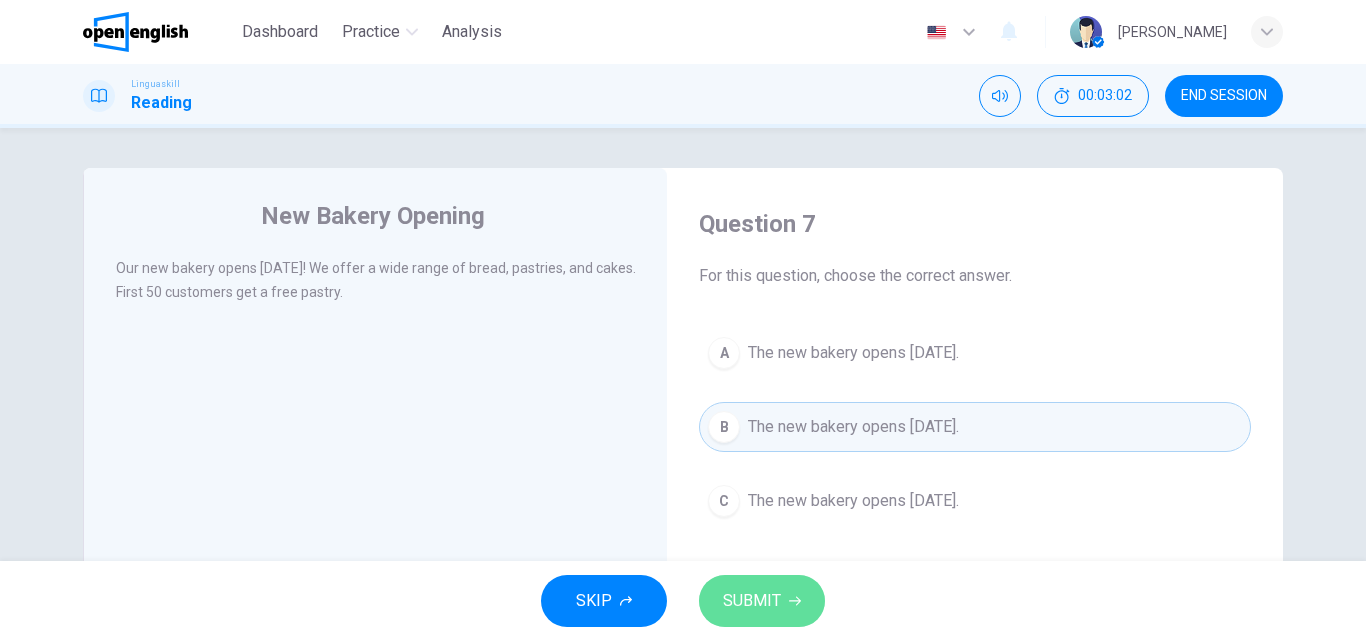 click on "SUBMIT" at bounding box center (762, 601) 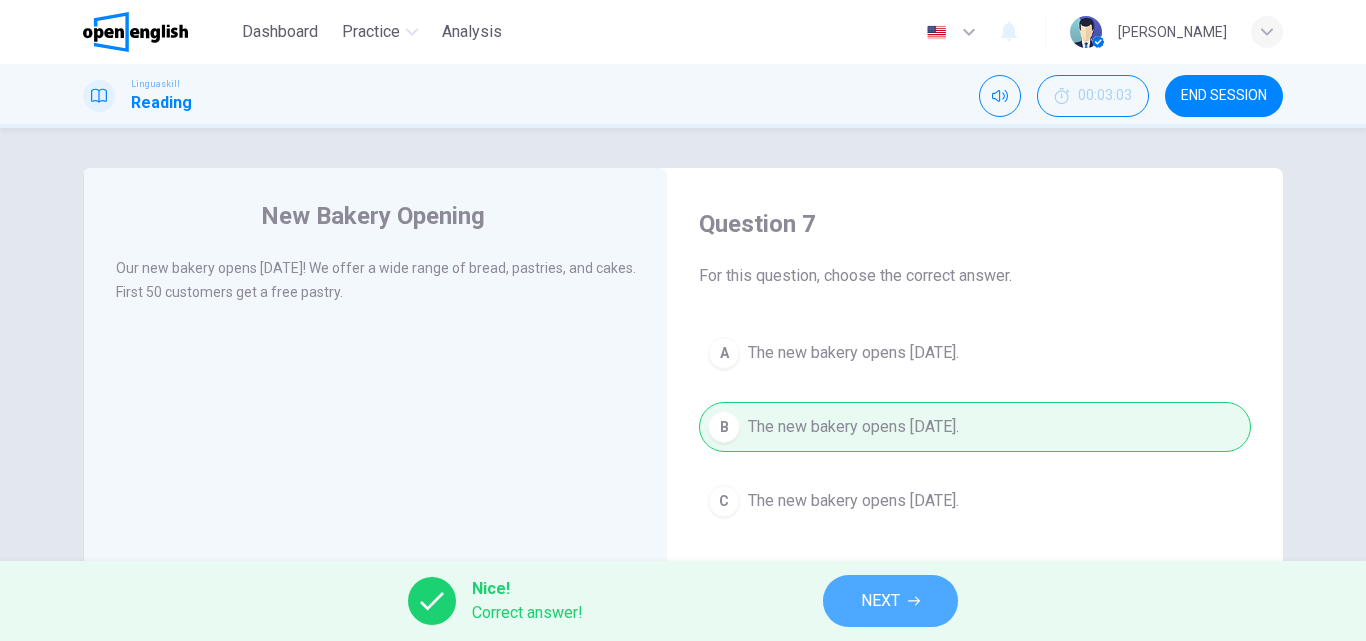 click on "NEXT" at bounding box center [880, 601] 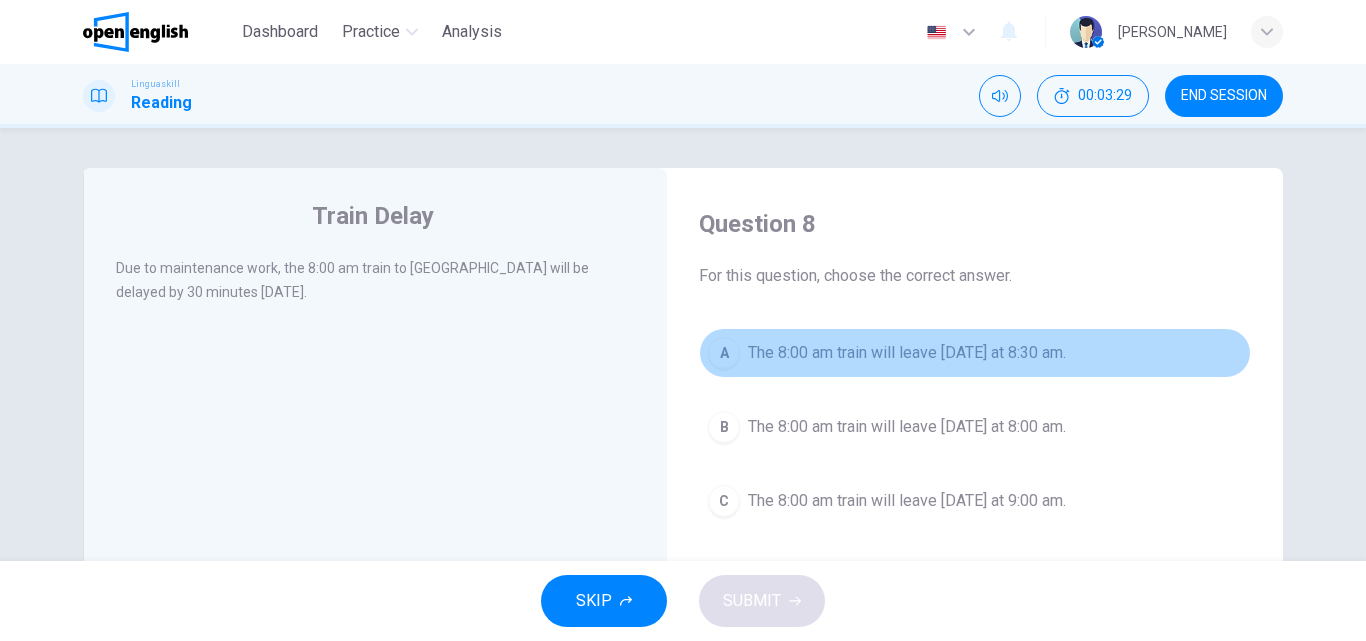 click on "A The 8:00 am train will leave [DATE] at 8:30 am." at bounding box center [975, 353] 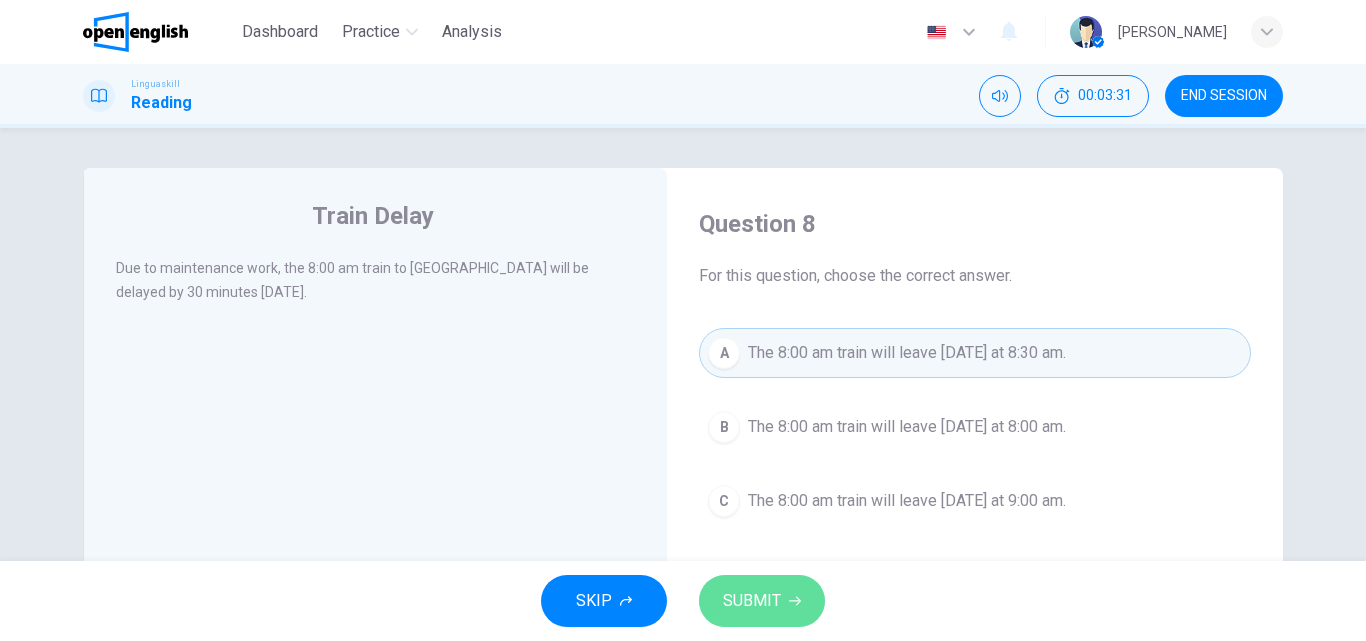 click on "SUBMIT" at bounding box center [752, 601] 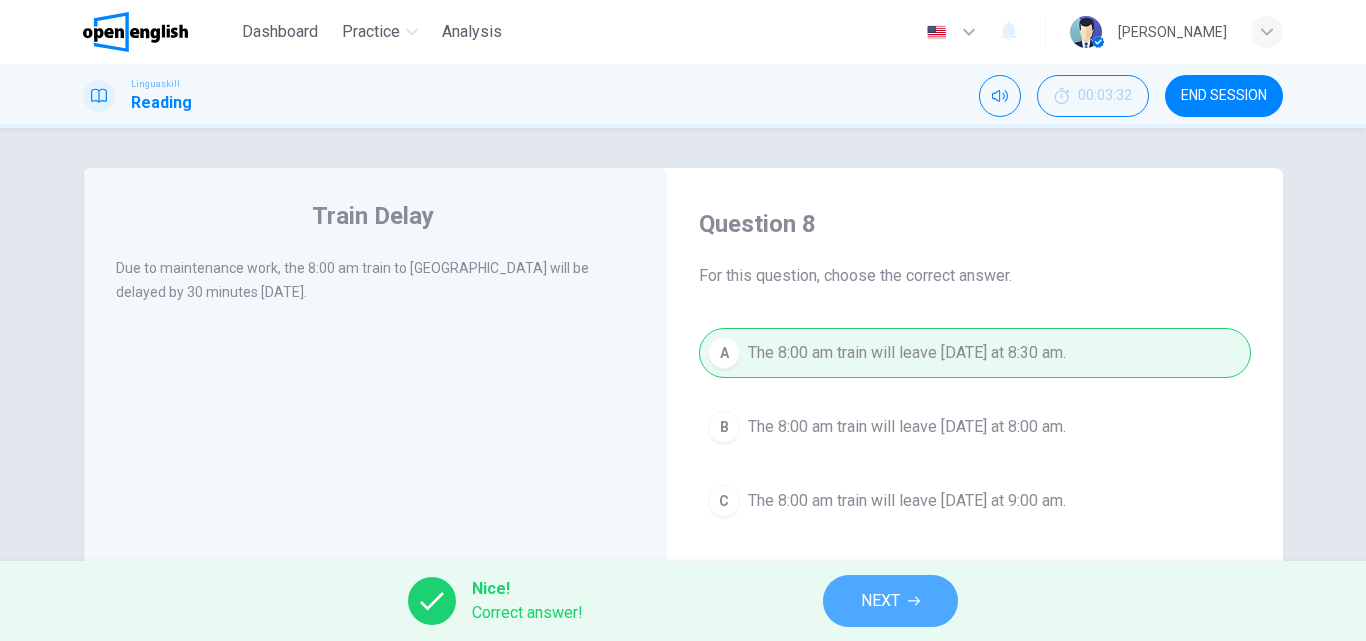 click on "NEXT" at bounding box center [890, 601] 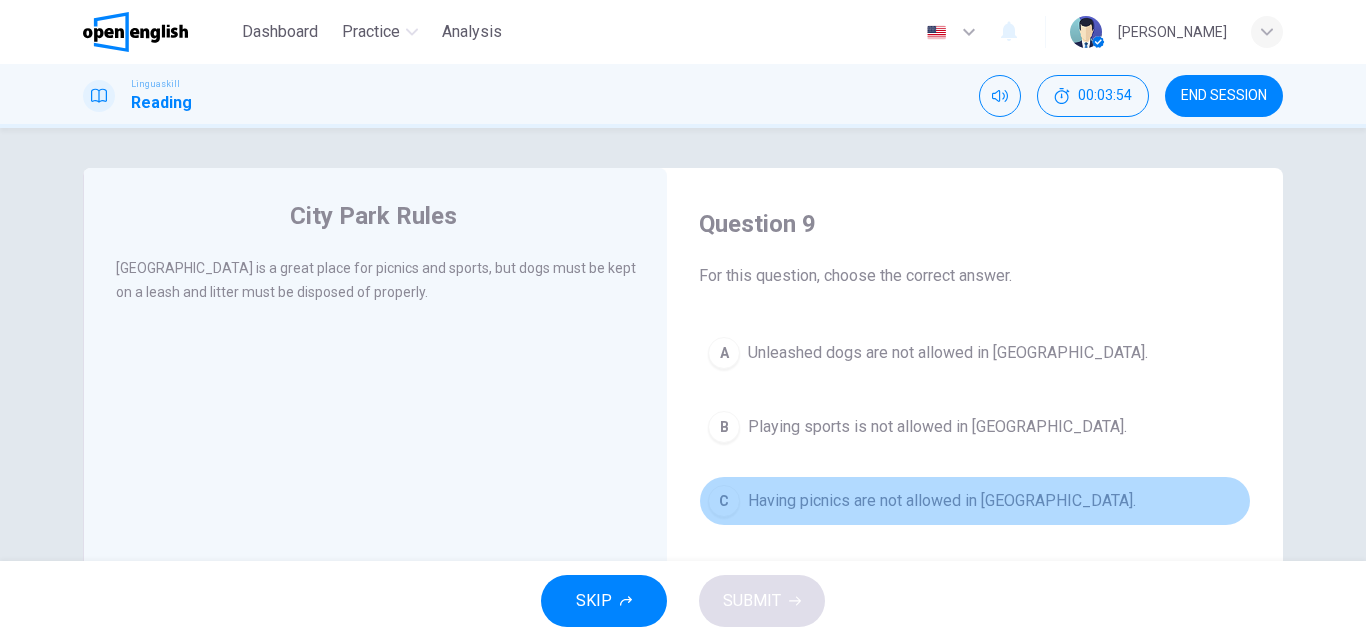 click on "C" at bounding box center [724, 501] 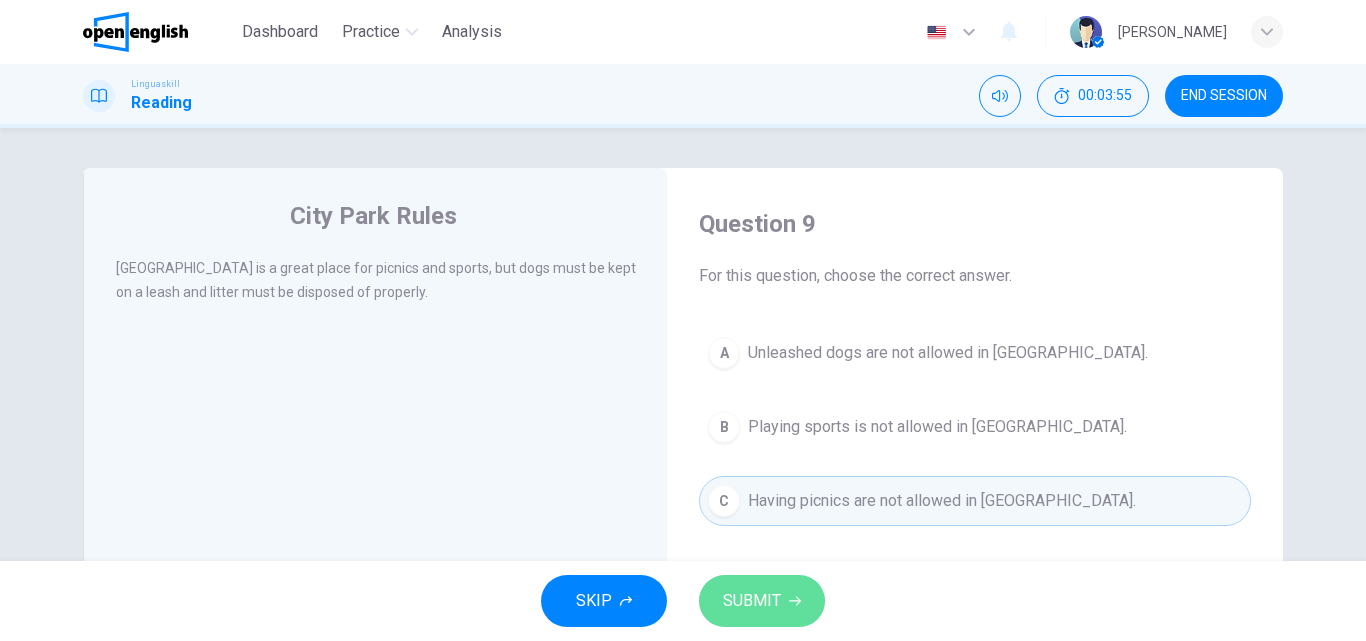 click 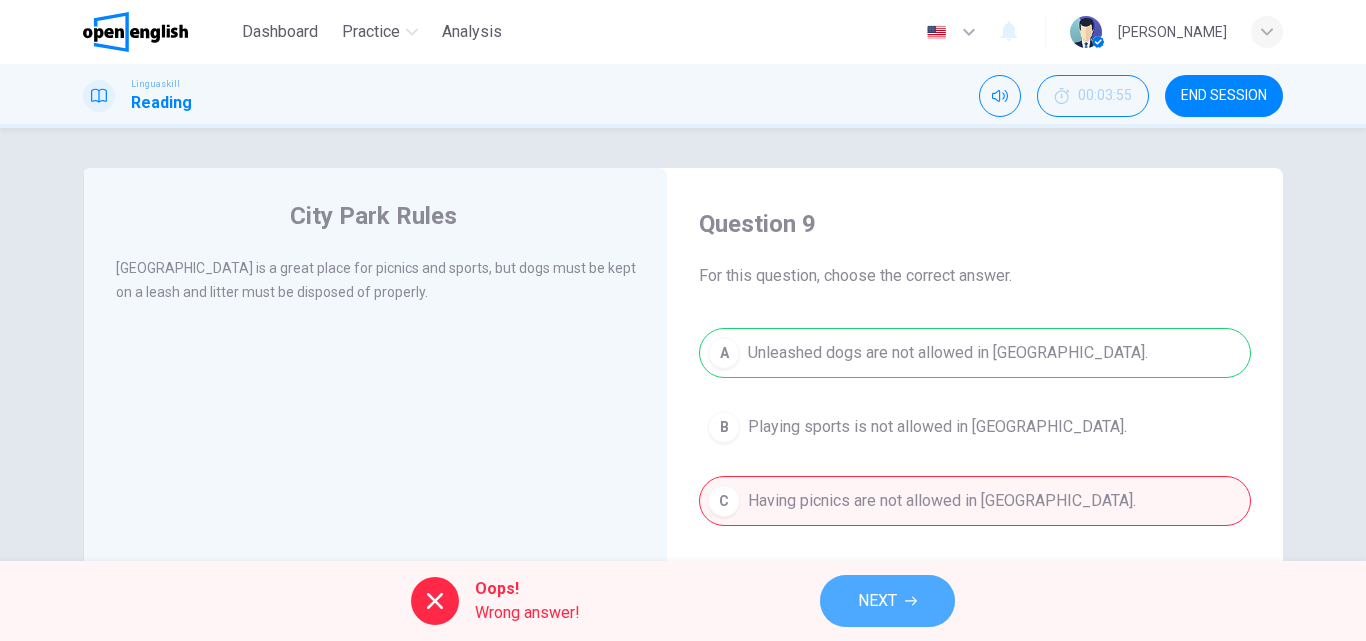 click 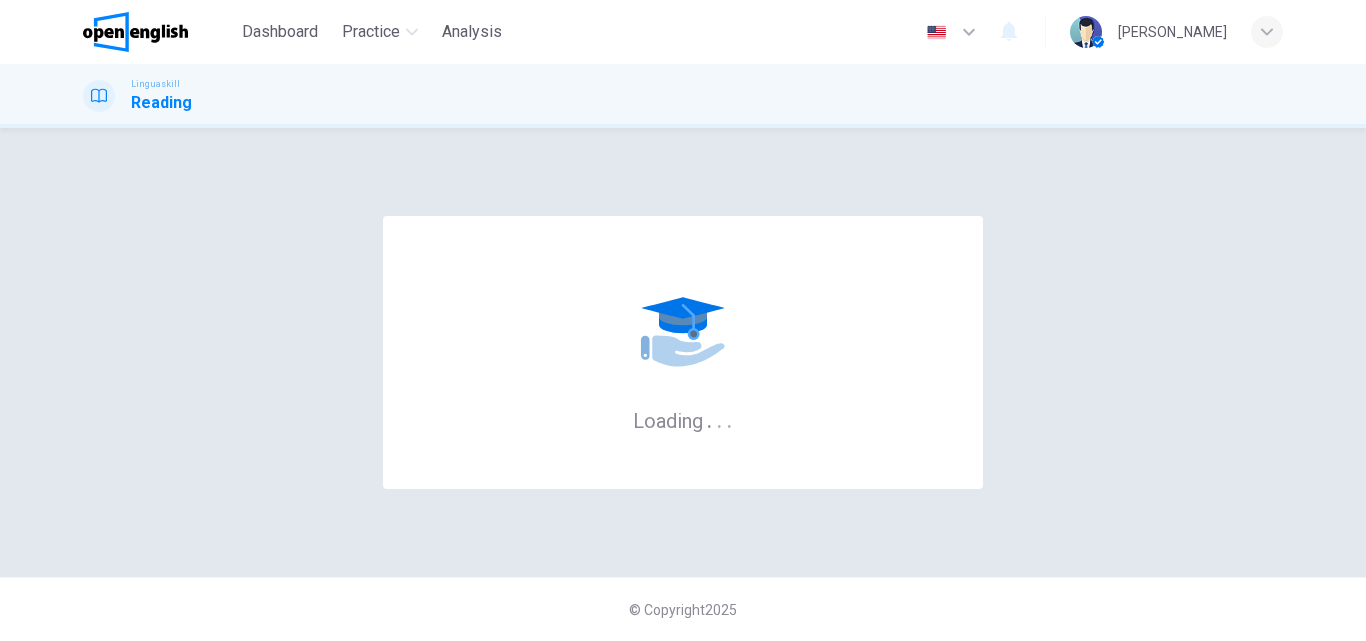 click on "© Copyright  2025" at bounding box center (683, 609) 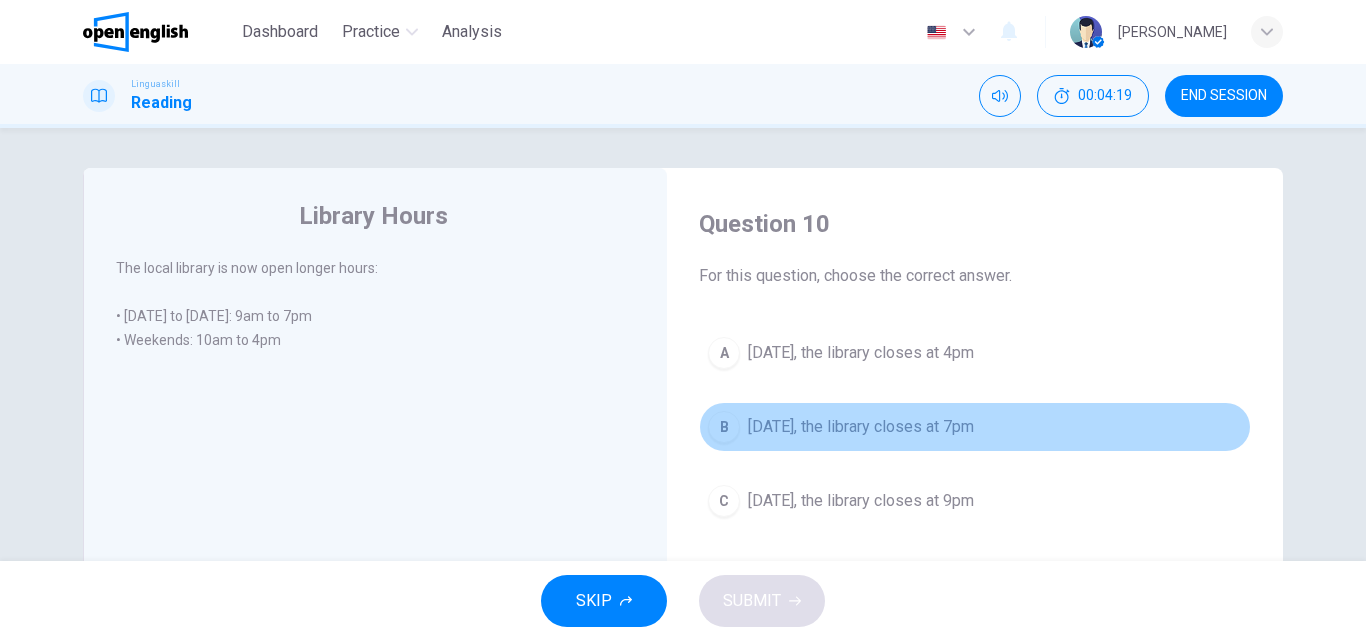 click on "B" at bounding box center (724, 427) 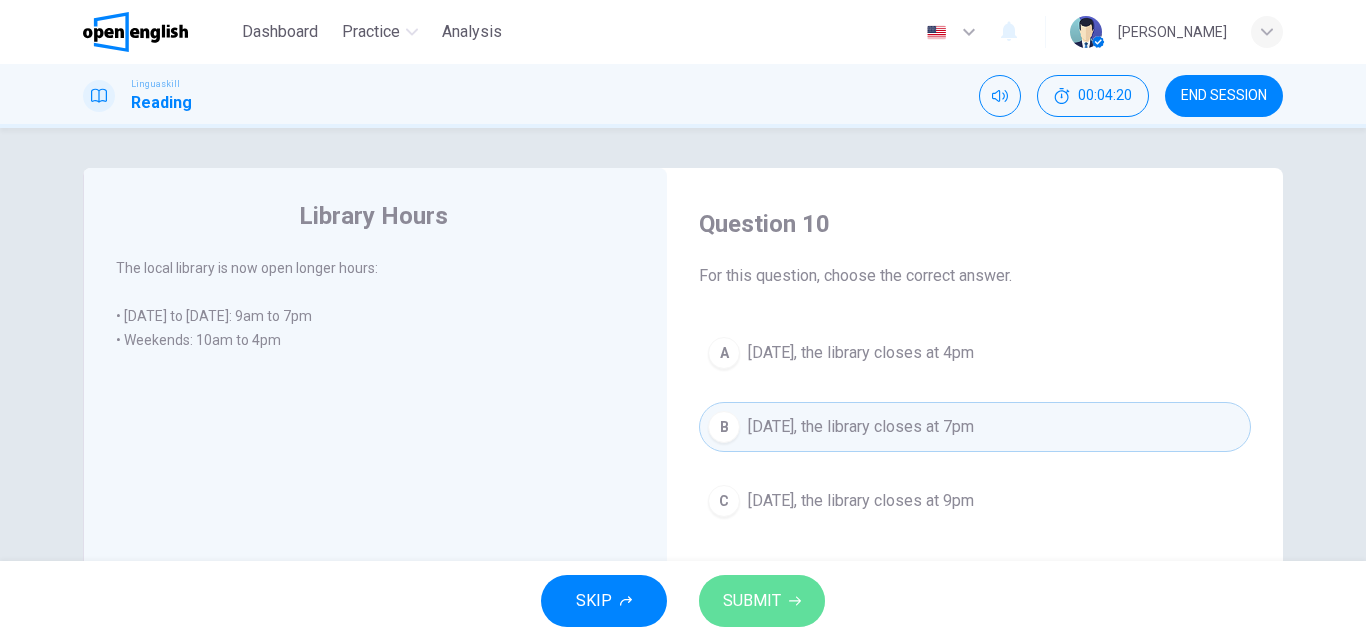 click on "SUBMIT" at bounding box center (752, 601) 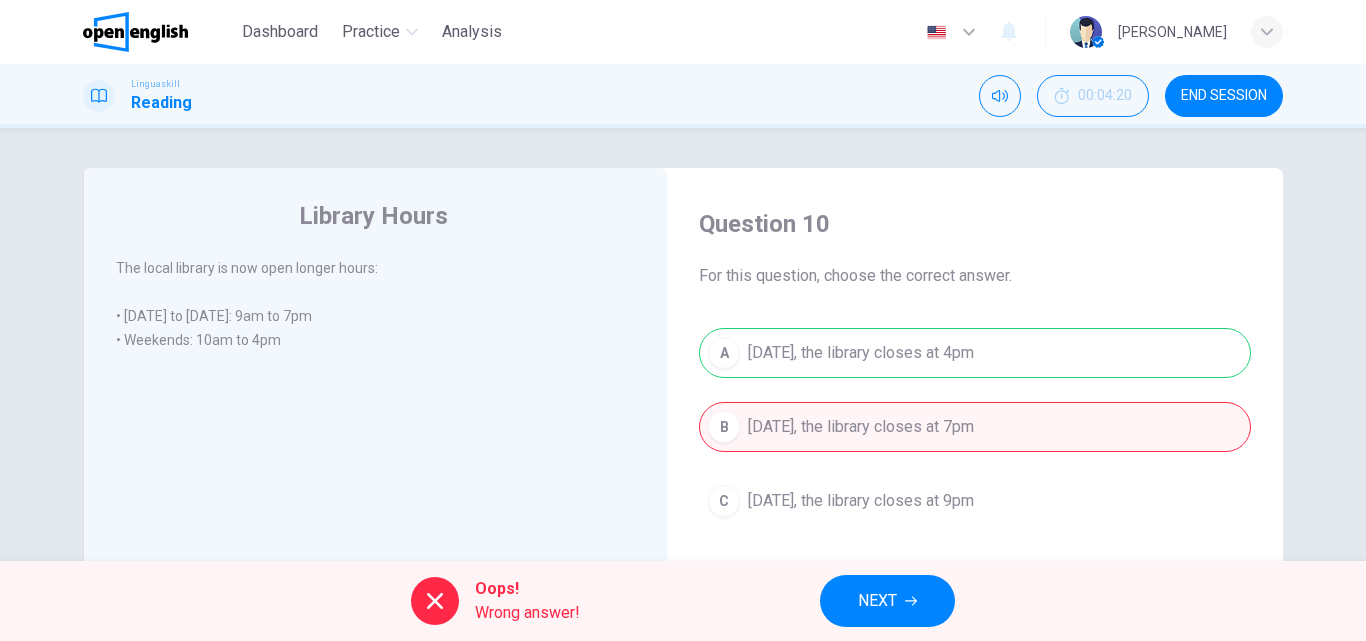 click on "NEXT" at bounding box center (877, 601) 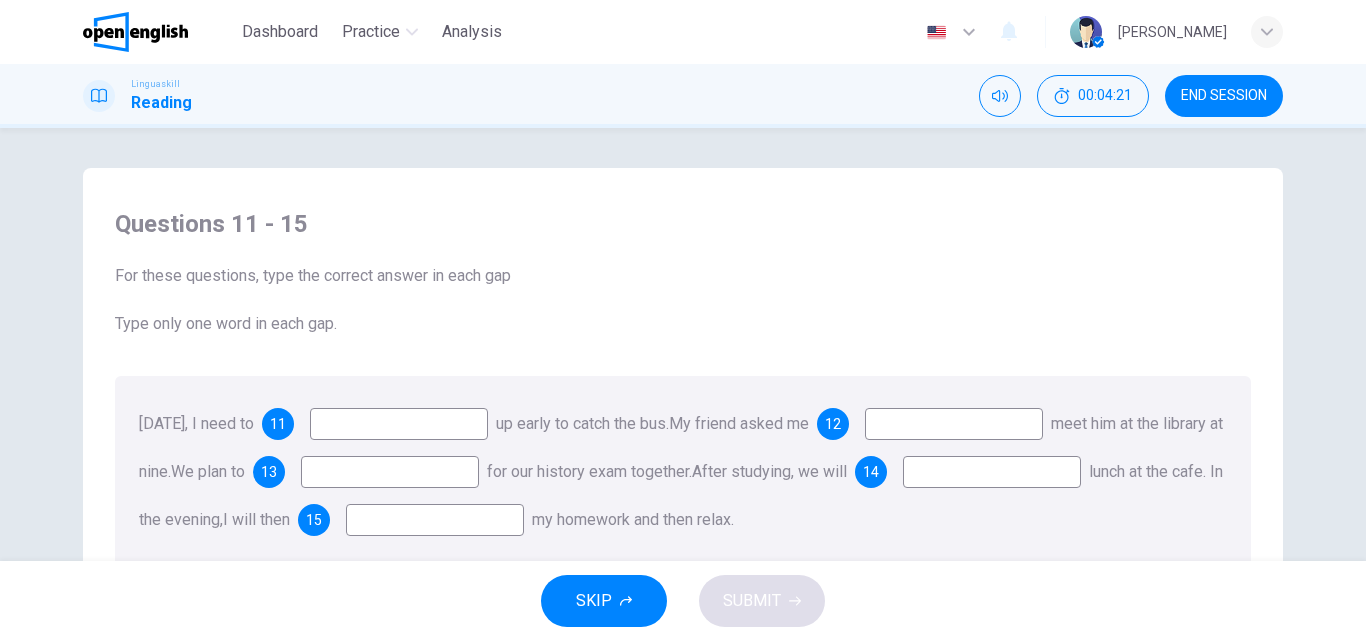 click on "Questions 11 - 15 For these questions, type the correct answer in each gap Type only one word in each gap. [DATE], I need to  11  up early to catch the bus.  My friend asked me  12  meet him at the library at nine.  We plan to  13  for our history exam together.  After studying, we will  14  lunch at the cafe. In the evening,  I will then  15  my homework and then relax." at bounding box center (683, 344) 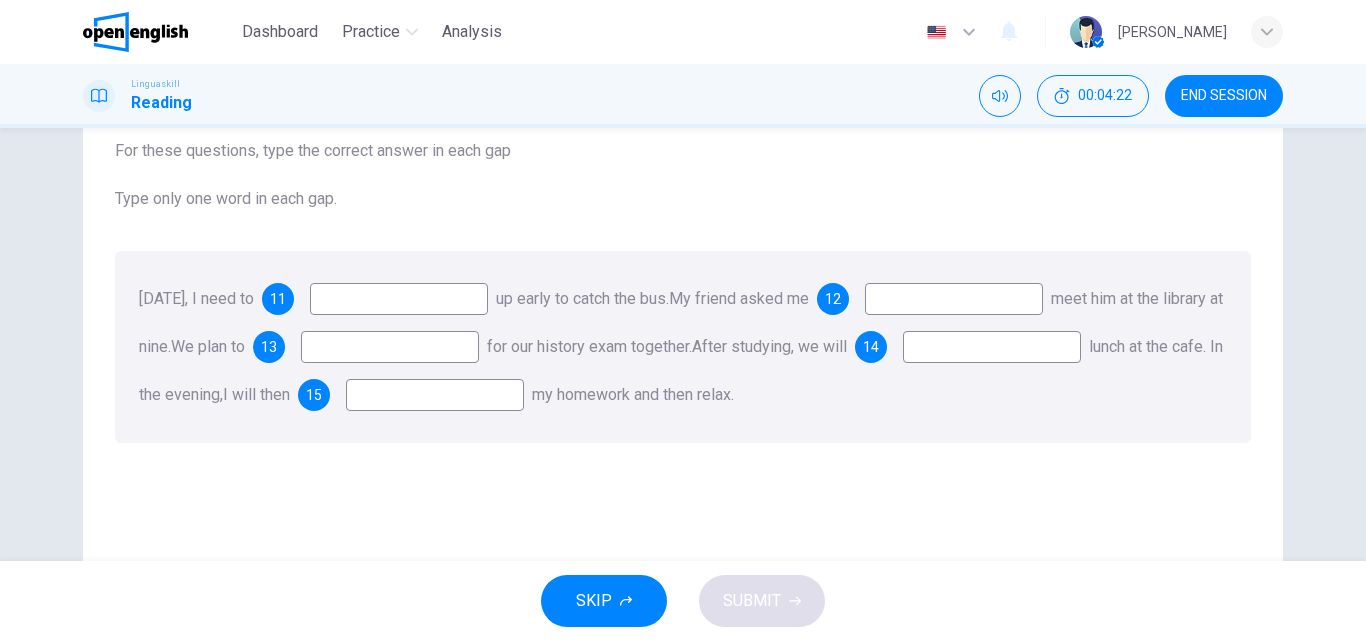 scroll, scrollTop: 141, scrollLeft: 0, axis: vertical 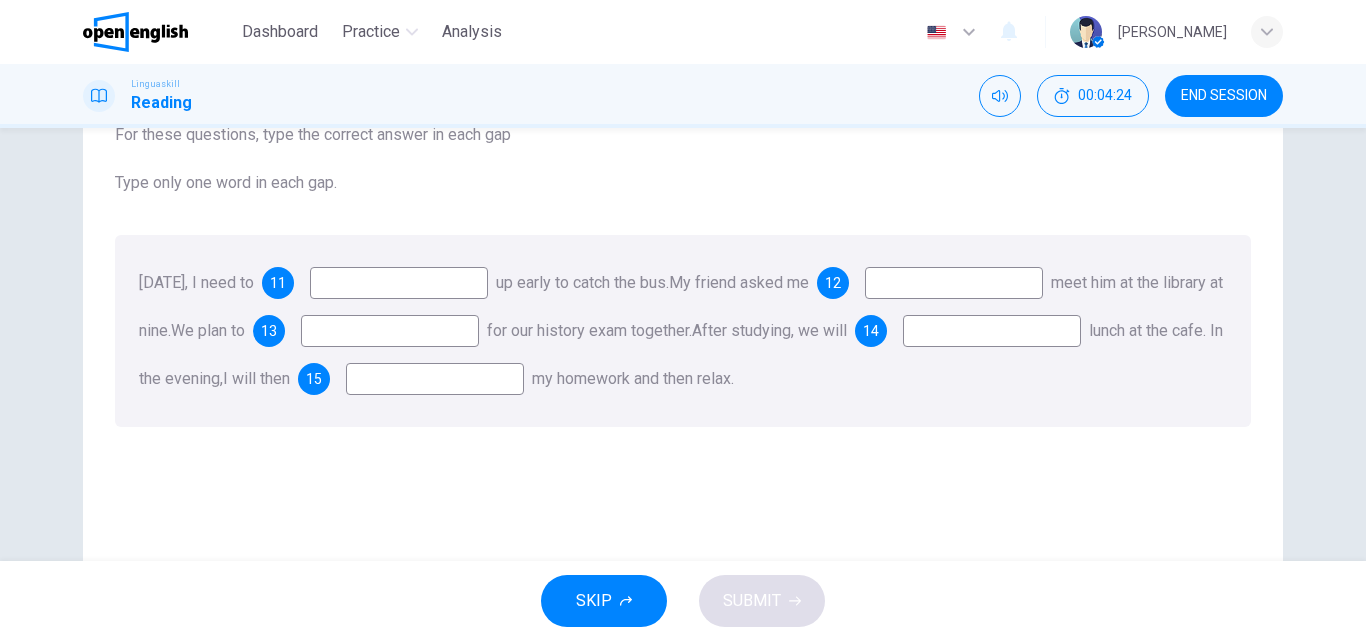 click at bounding box center (399, 283) 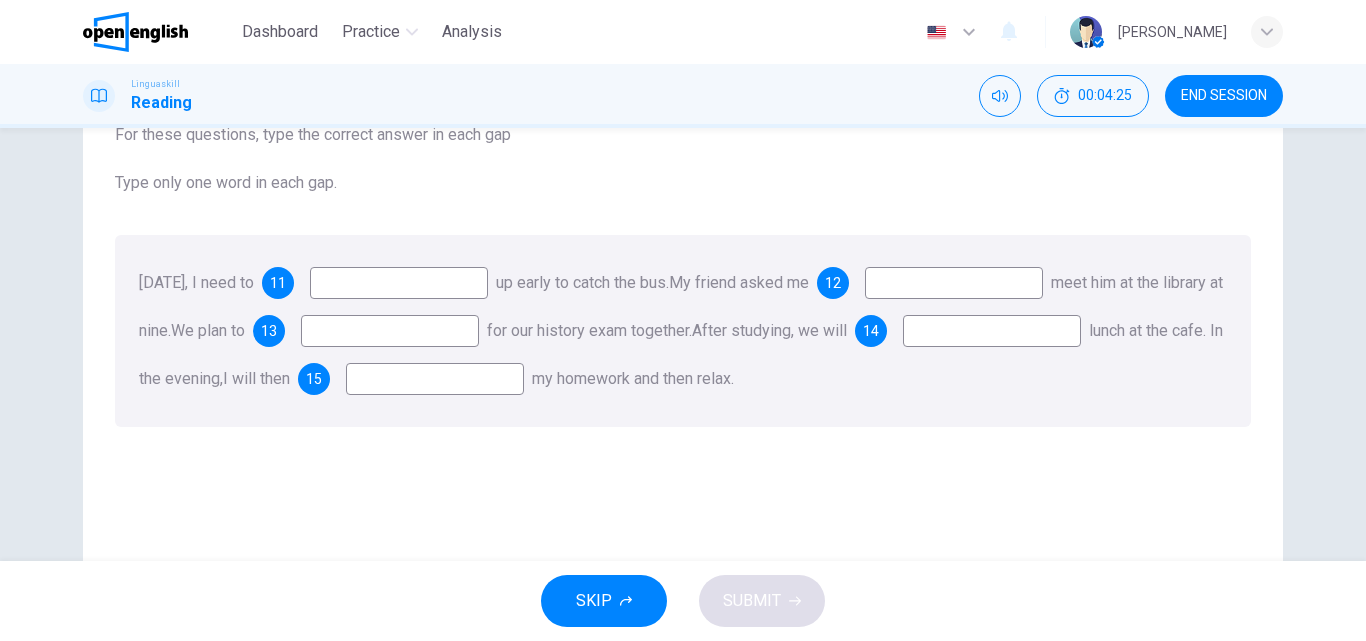 click at bounding box center [399, 283] 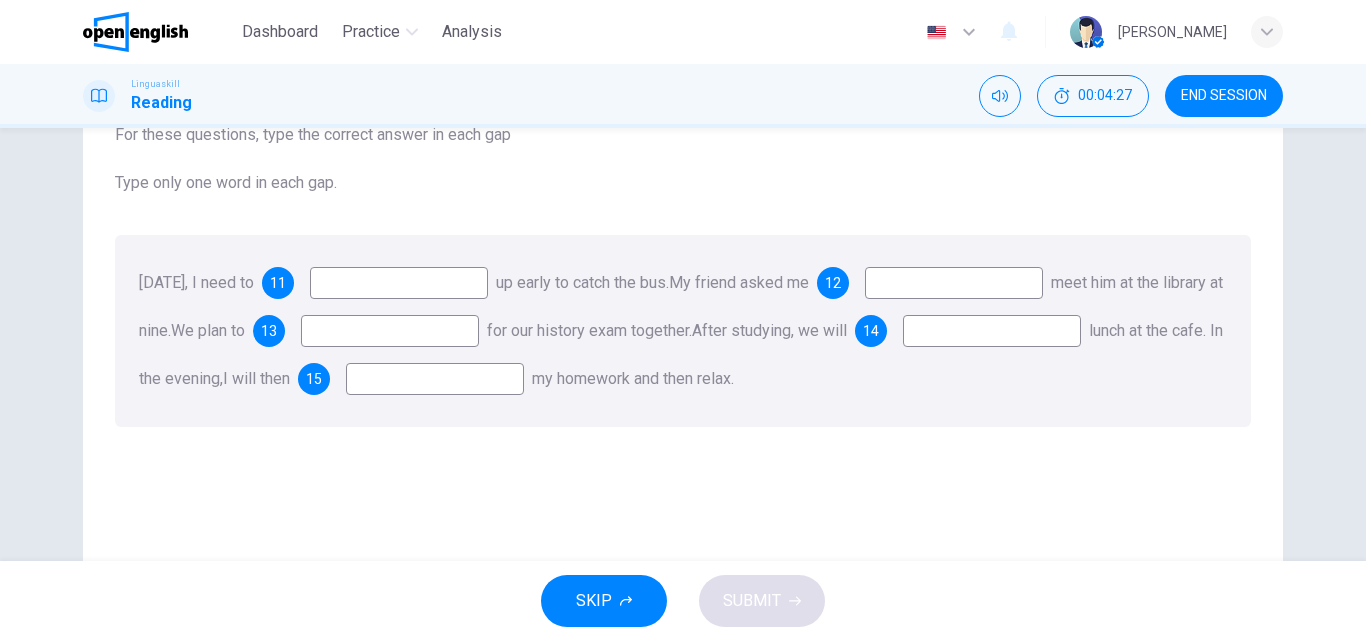 click at bounding box center (399, 283) 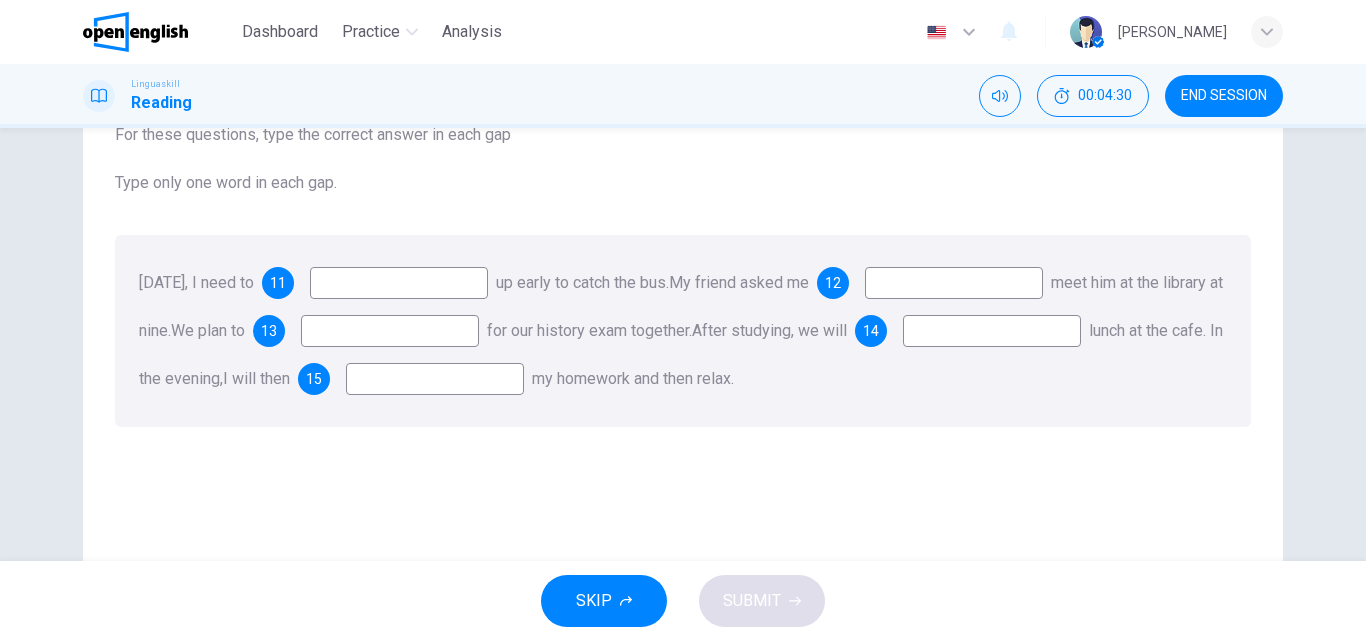 click on "11" at bounding box center (278, 283) 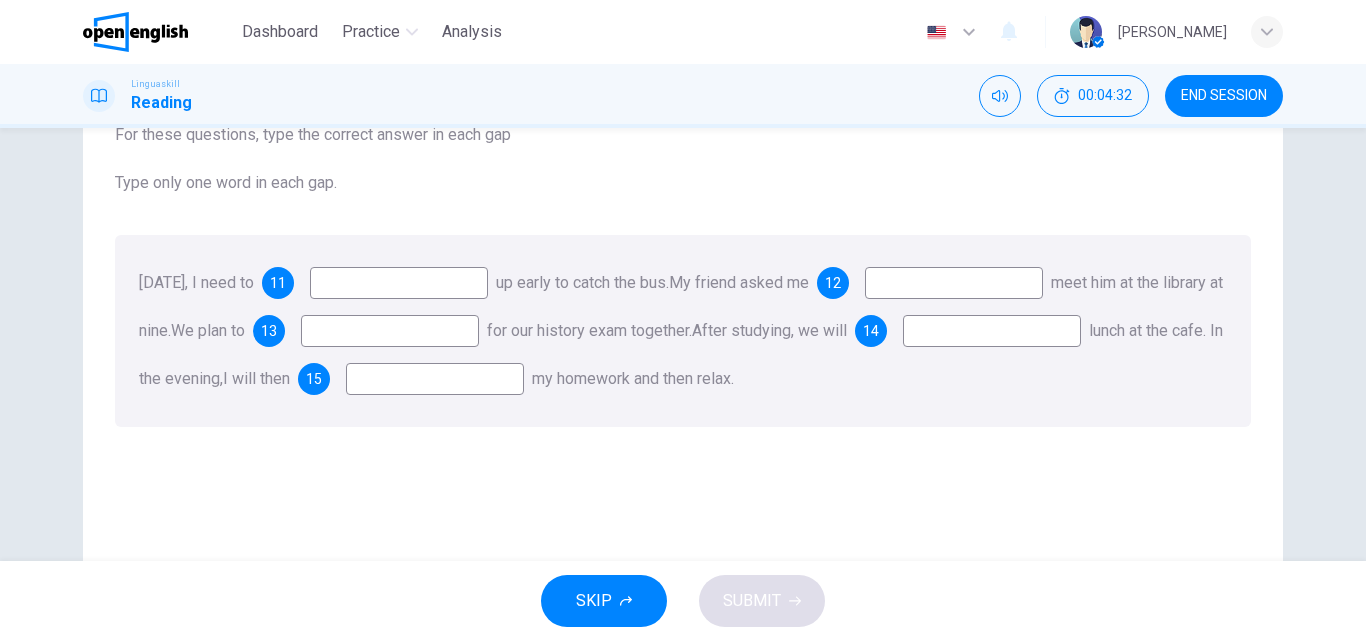 click at bounding box center (399, 283) 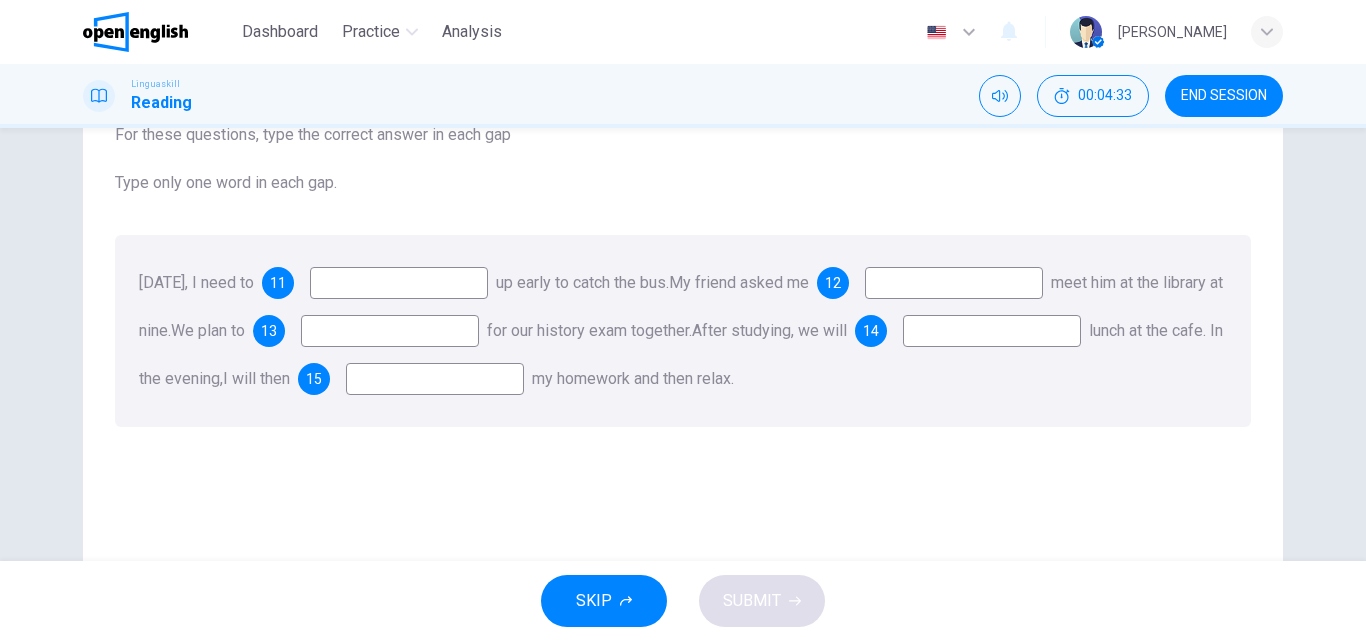 click at bounding box center [390, 331] 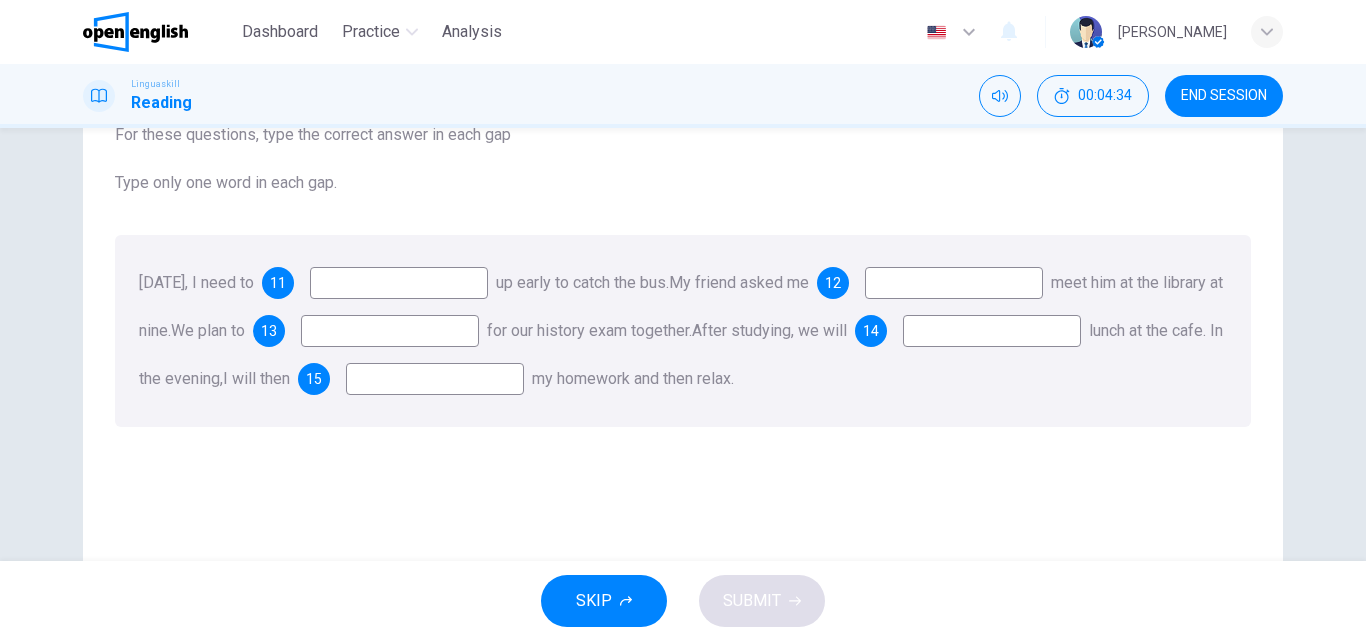 click on "[DATE], I need to  11  up early to catch the bus.  My friend asked me  12  meet him at the library at nine.  We plan to  13  for our history exam together.  After studying, we will  14  lunch at the cafe. In the evening,  I will then  15  my homework and then relax." at bounding box center [683, 331] 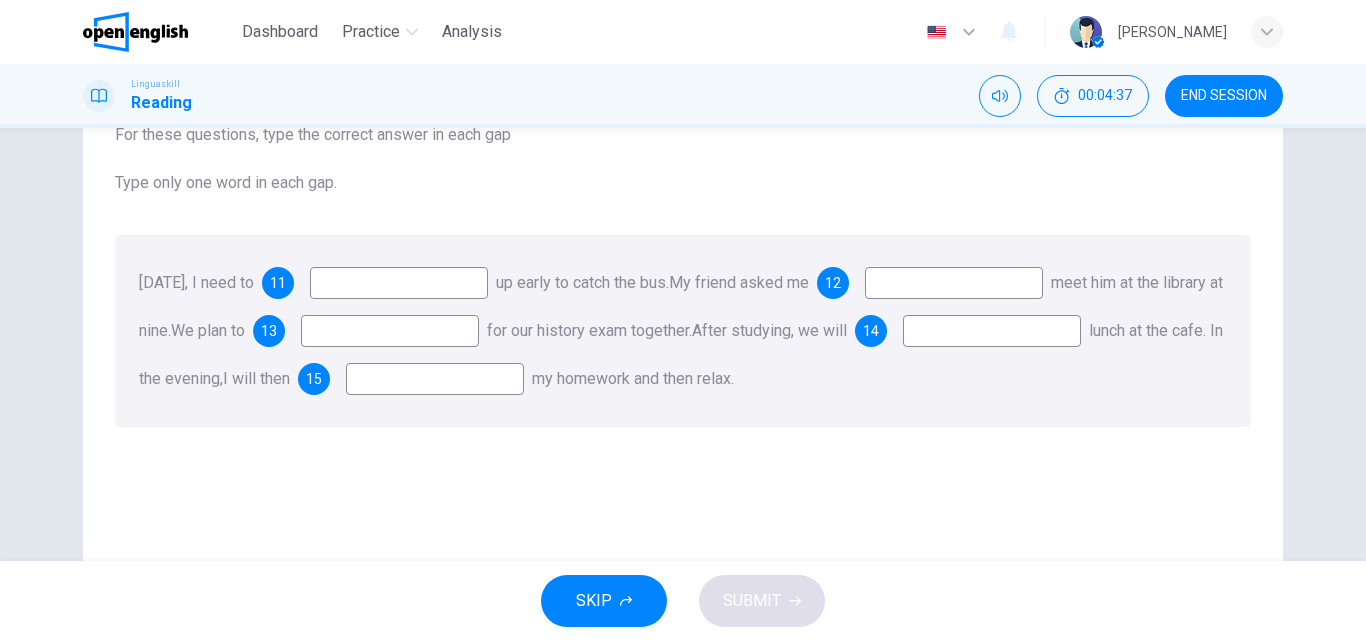 click on "[DATE], I need to  11  up early to catch the bus.  My friend asked me  12  meet him at the library at nine.  We plan to  13  for our history exam together.  After studying, we will  14  lunch at the cafe. In the evening,  I will then  15  my homework and then relax." at bounding box center [683, 331] 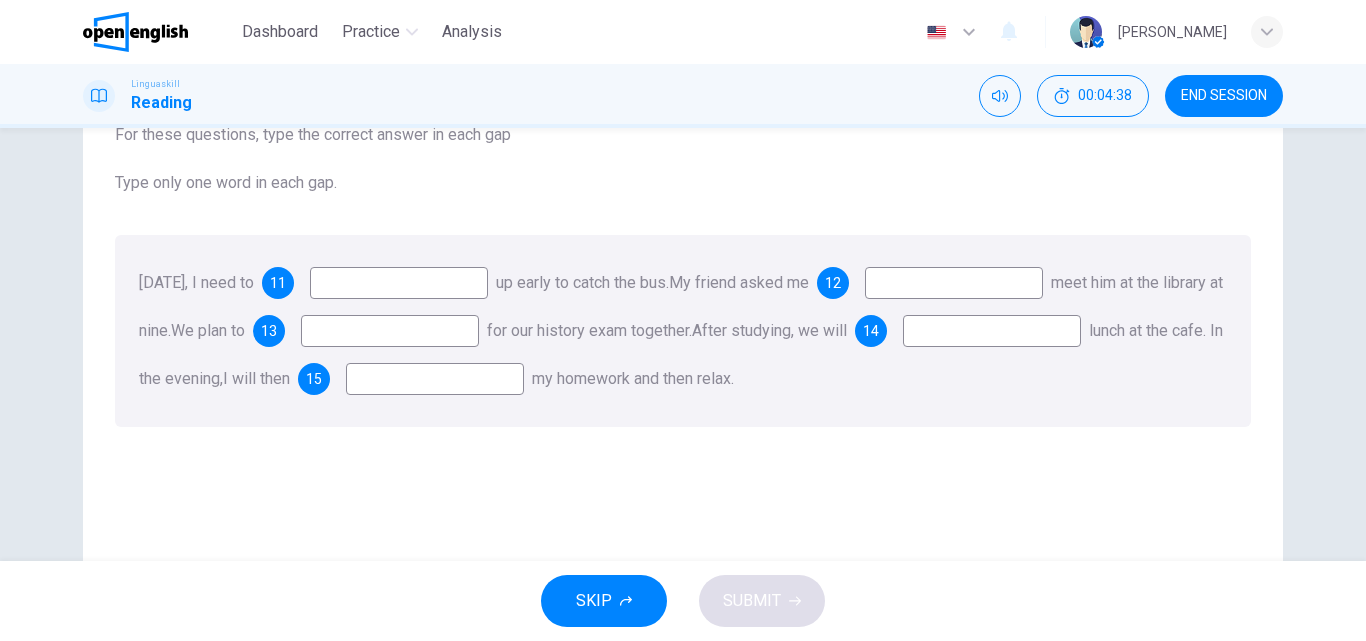 drag, startPoint x: 411, startPoint y: 287, endPoint x: 565, endPoint y: 572, distance: 323.94598 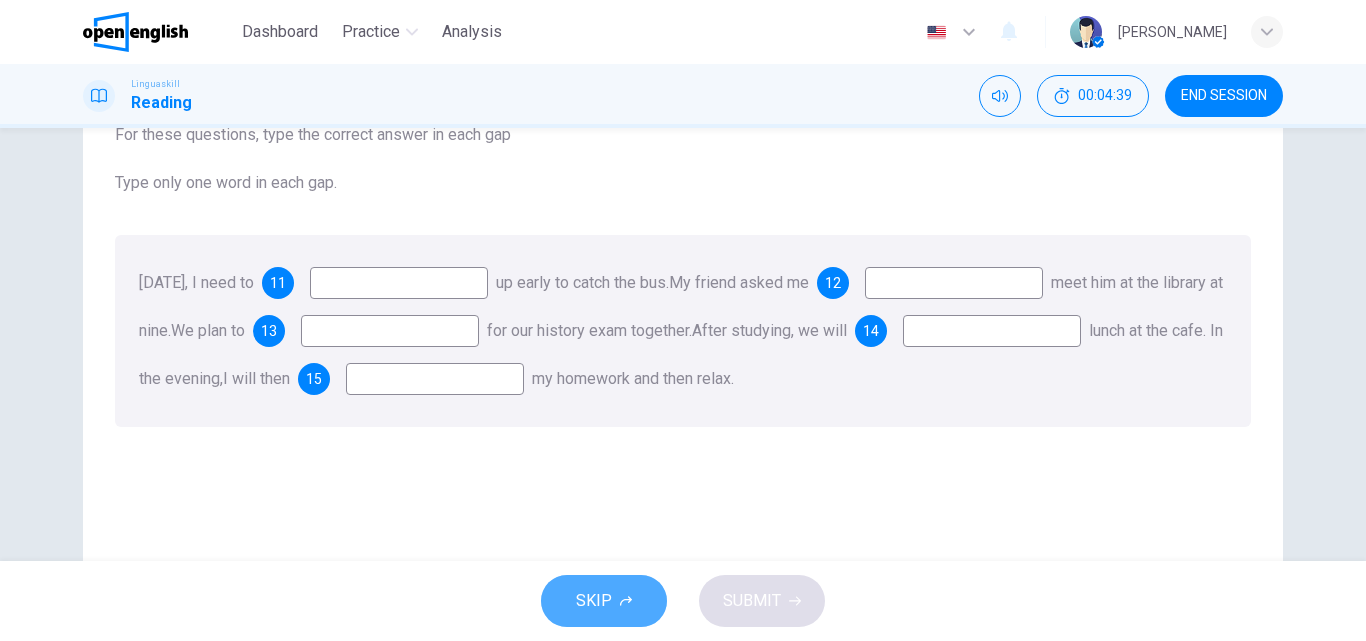 click on "SKIP" at bounding box center [604, 601] 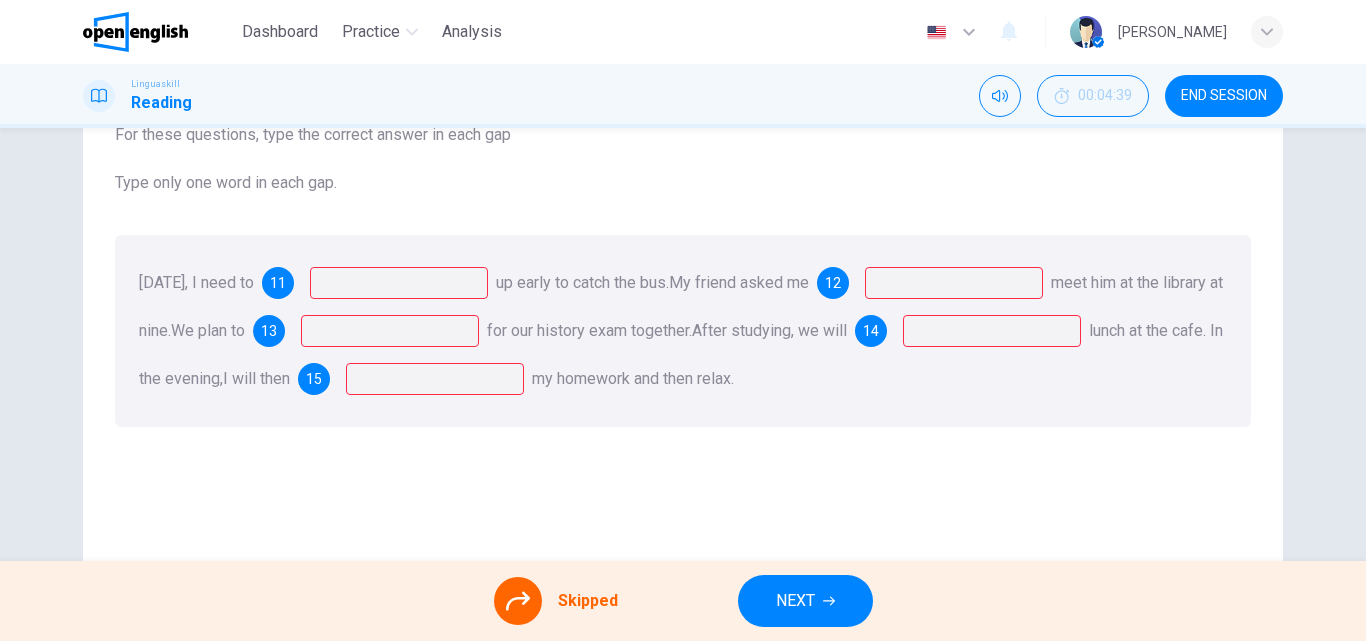 click at bounding box center (518, 601) 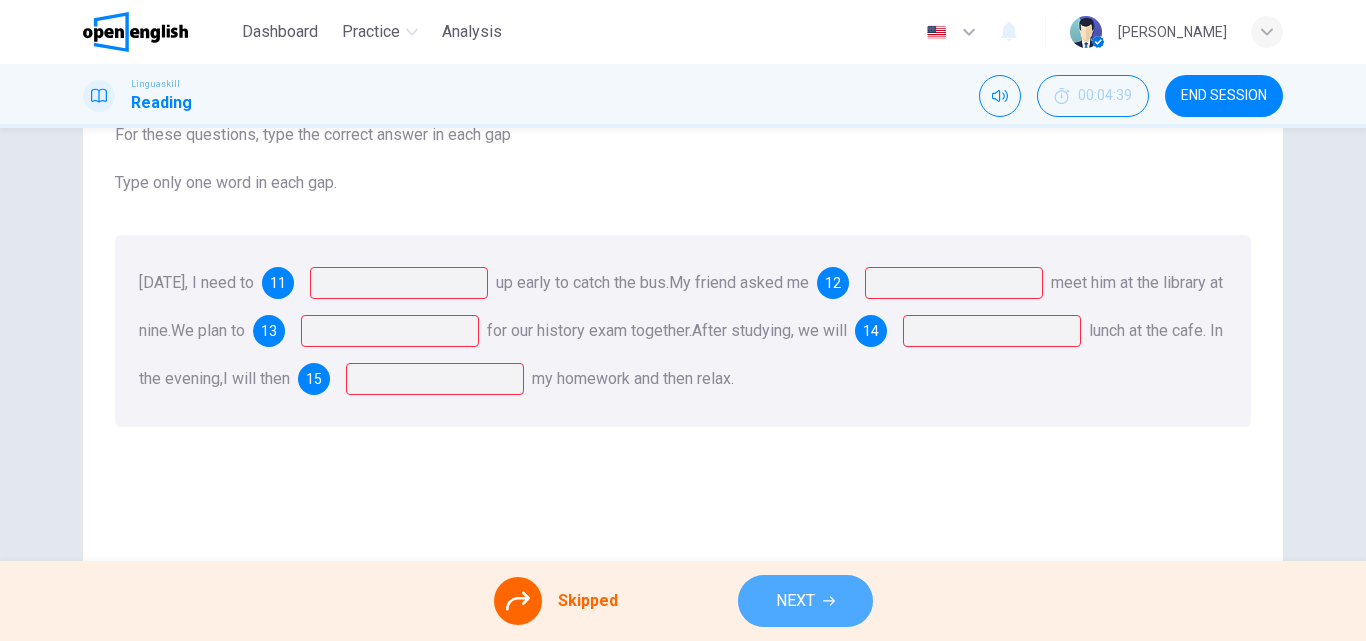 click on "NEXT" at bounding box center (805, 601) 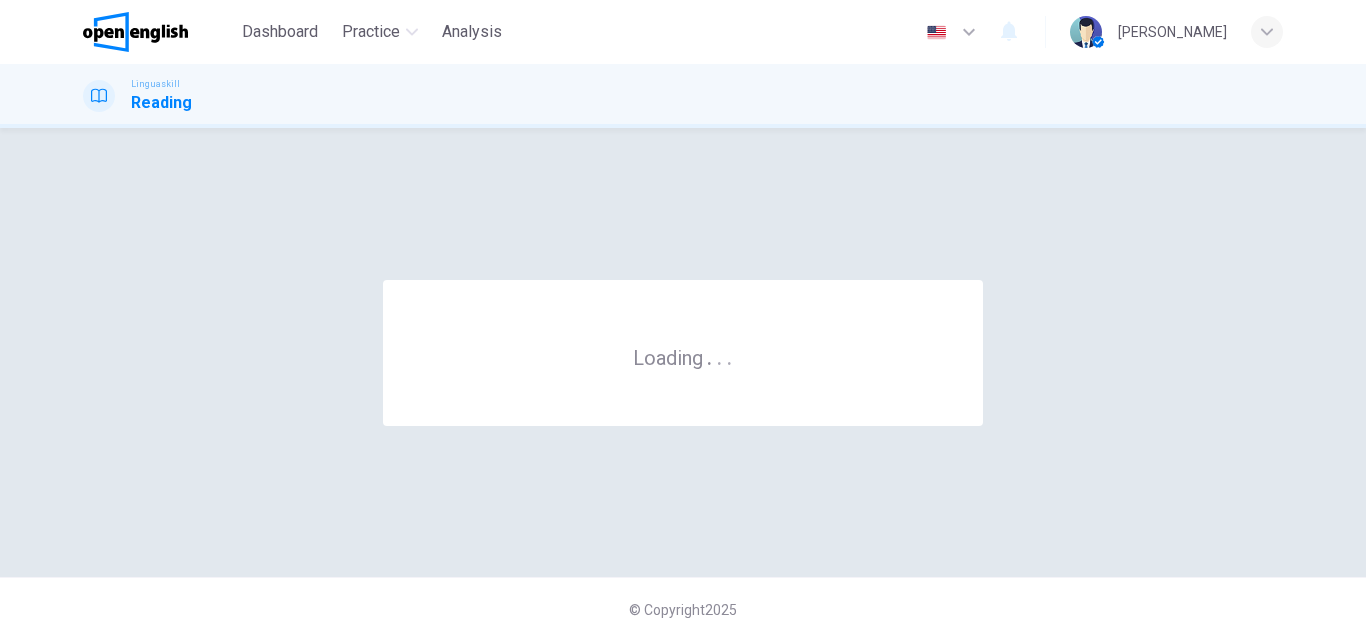 scroll, scrollTop: 0, scrollLeft: 0, axis: both 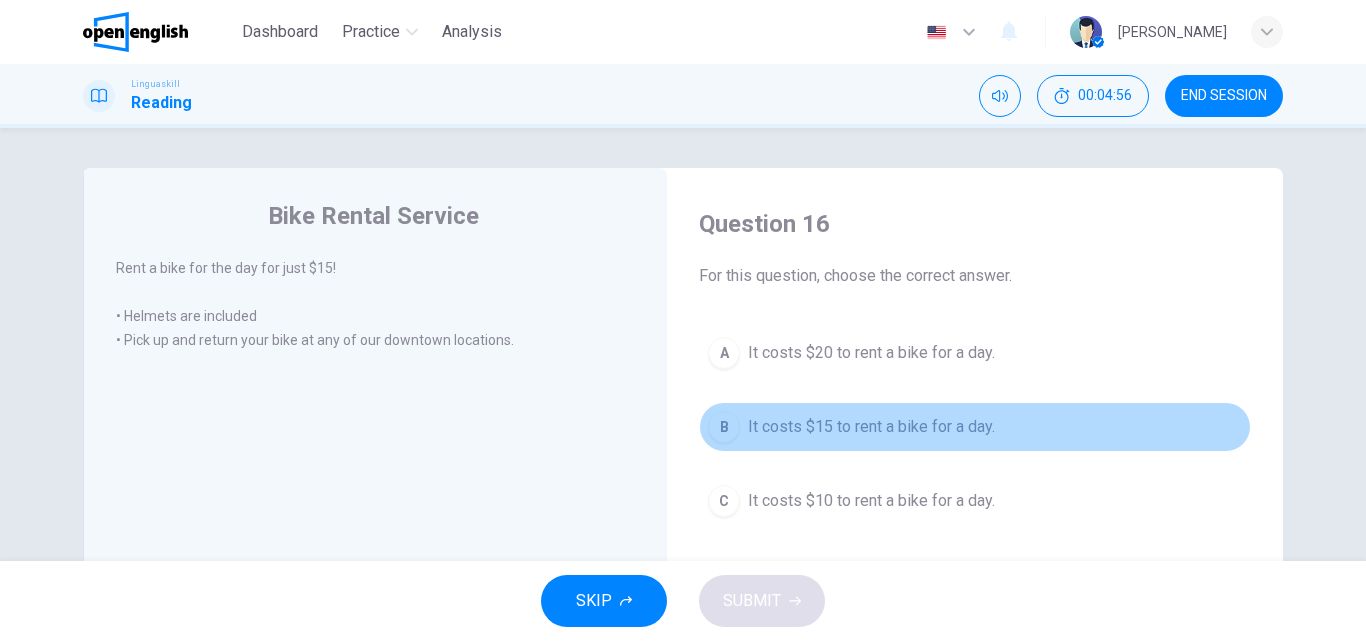 click on "B" at bounding box center [724, 427] 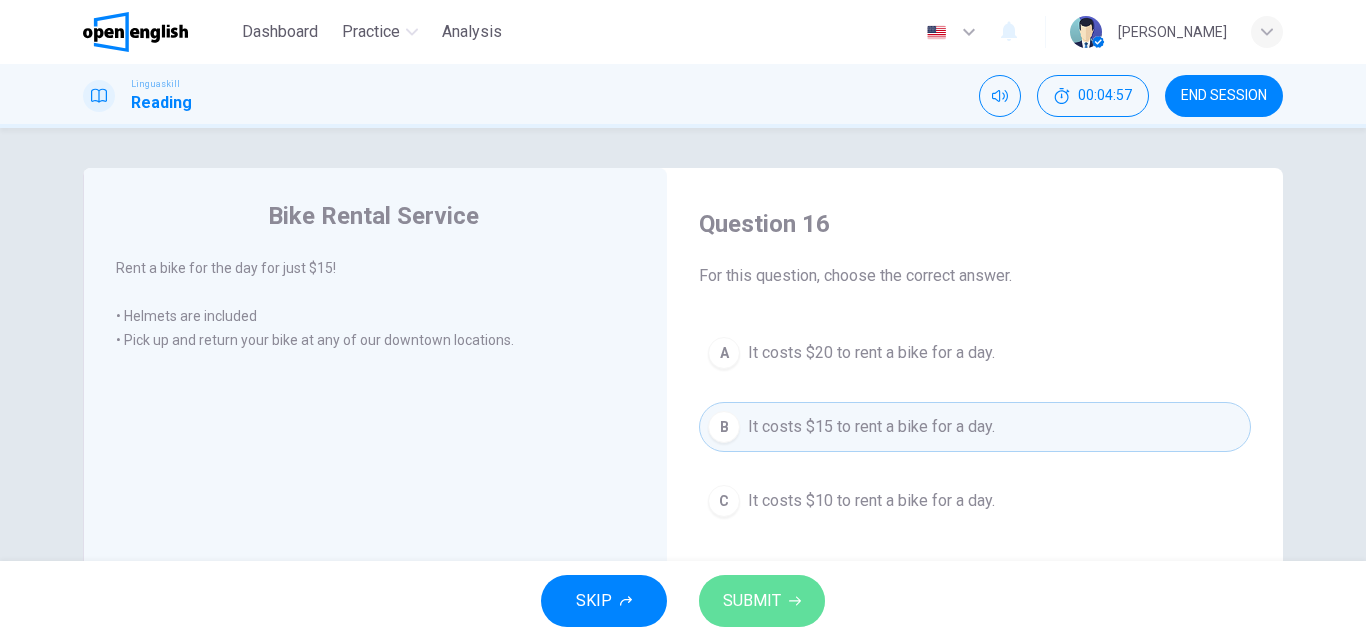 click on "SUBMIT" at bounding box center (752, 601) 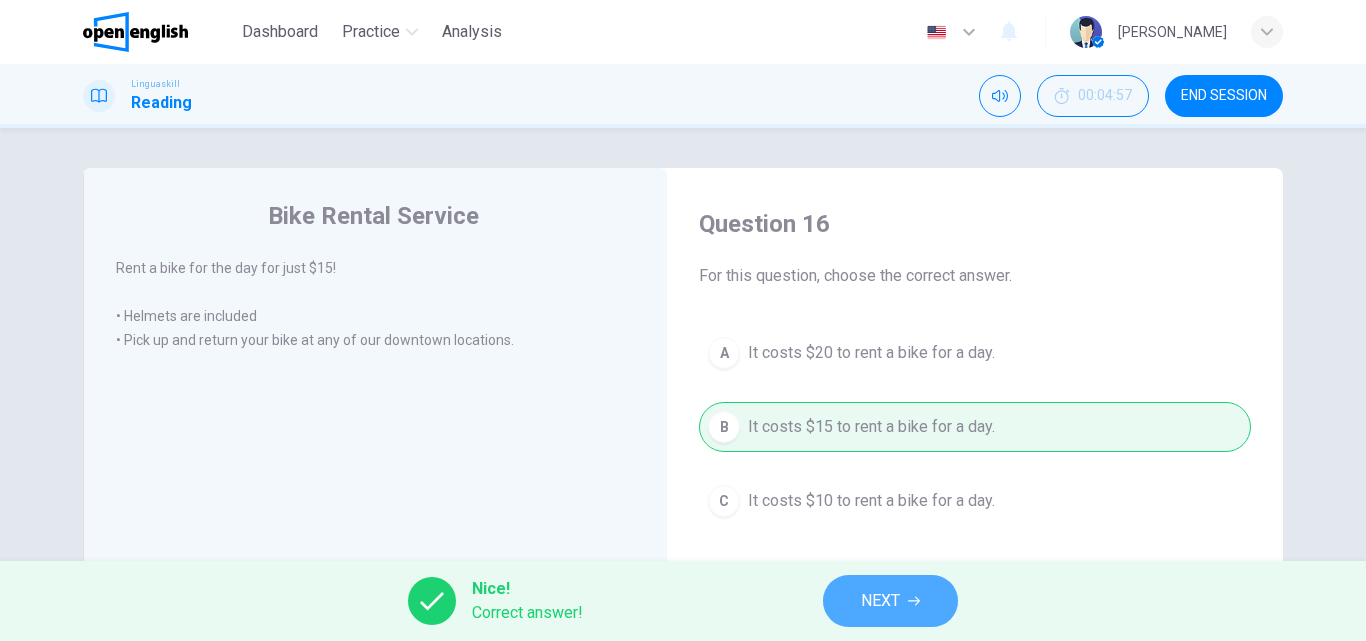 click on "NEXT" at bounding box center (890, 601) 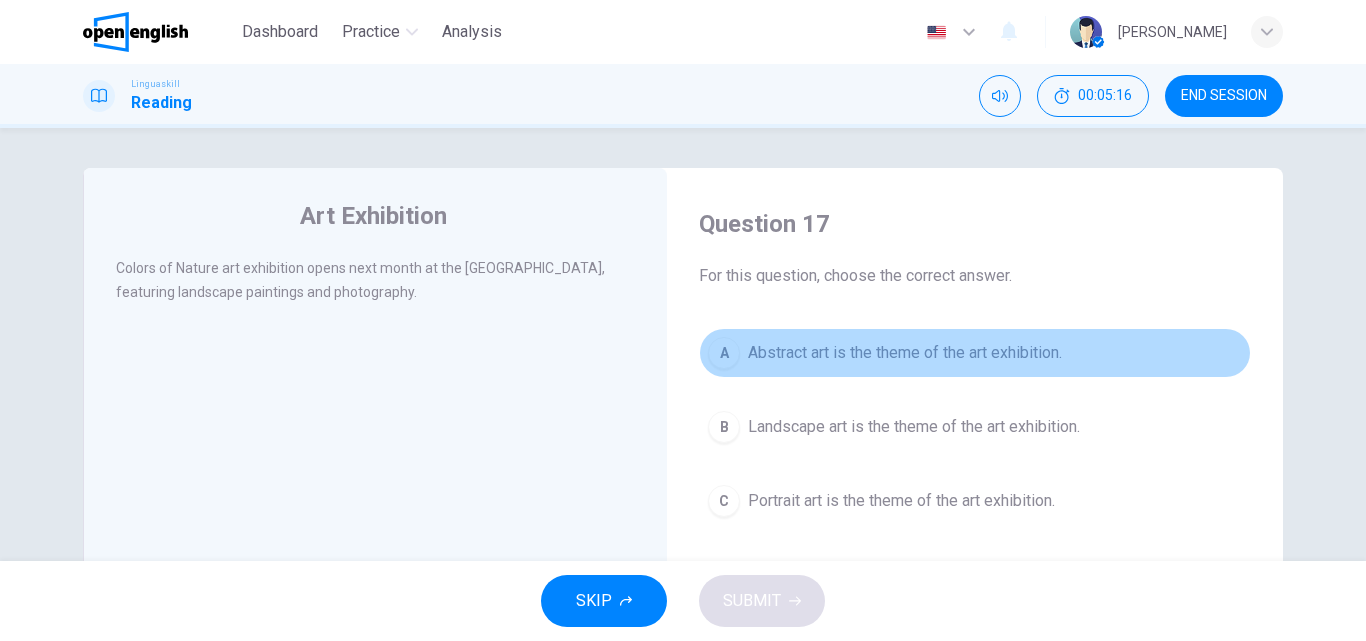 click on "A" at bounding box center (724, 353) 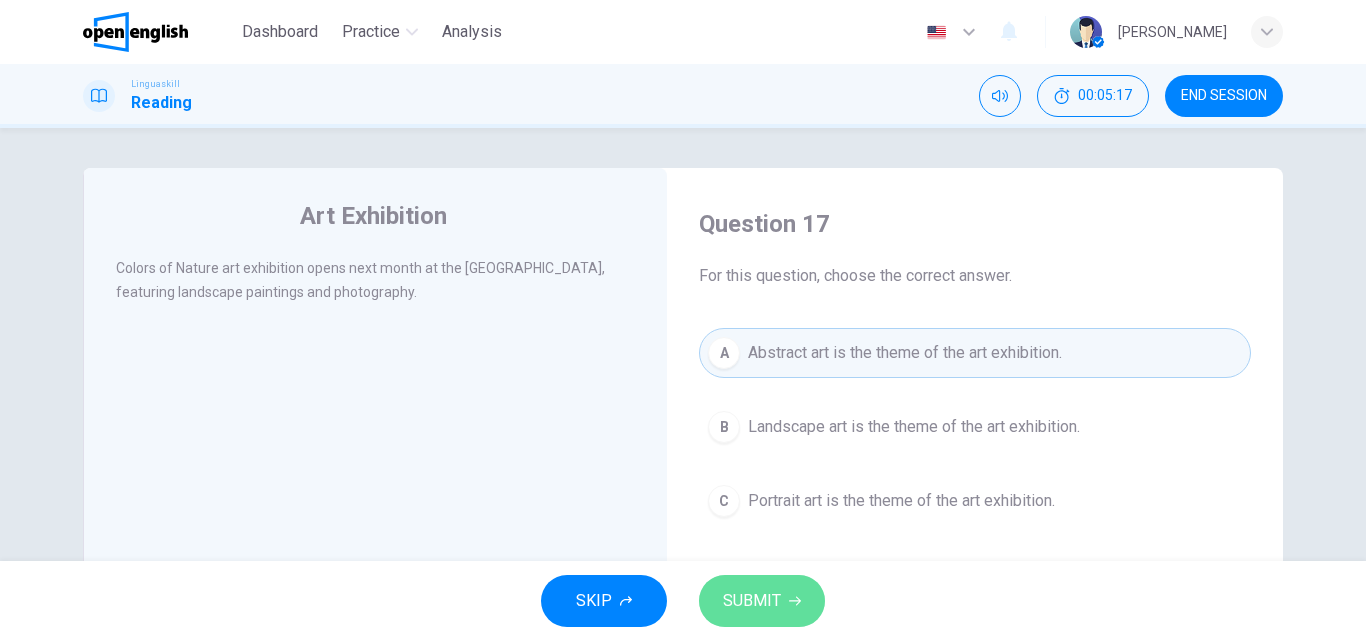 click on "SUBMIT" at bounding box center (752, 601) 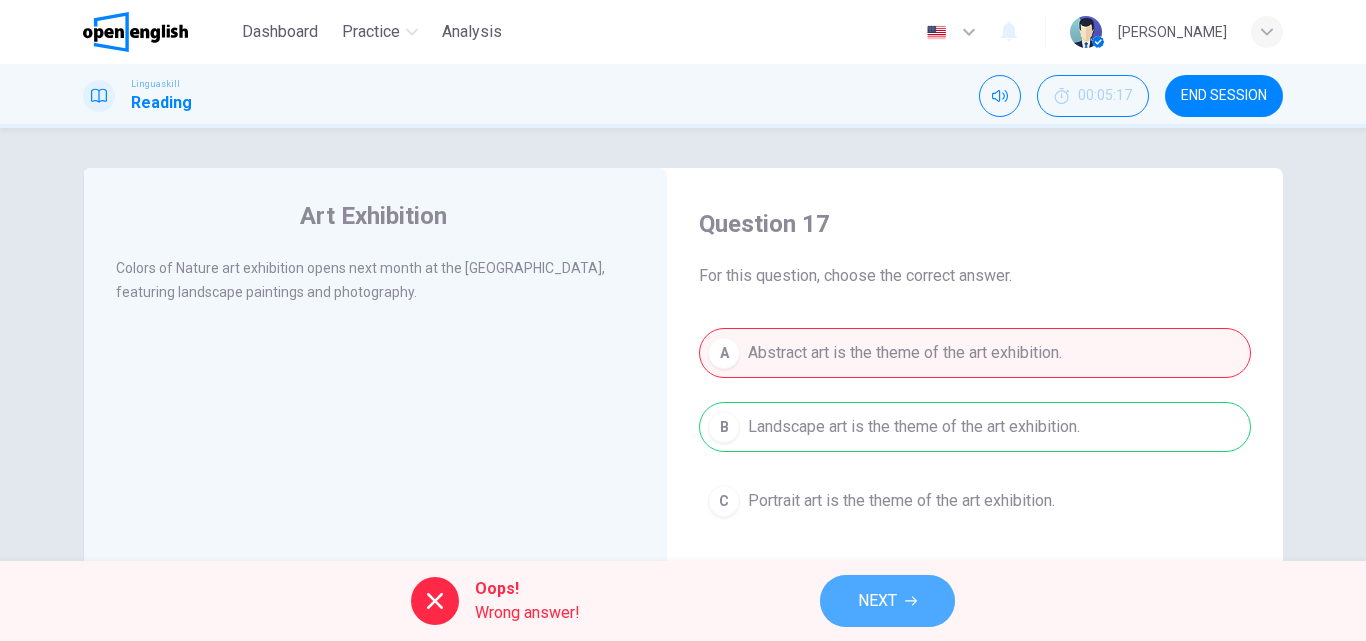 click on "NEXT" at bounding box center (877, 601) 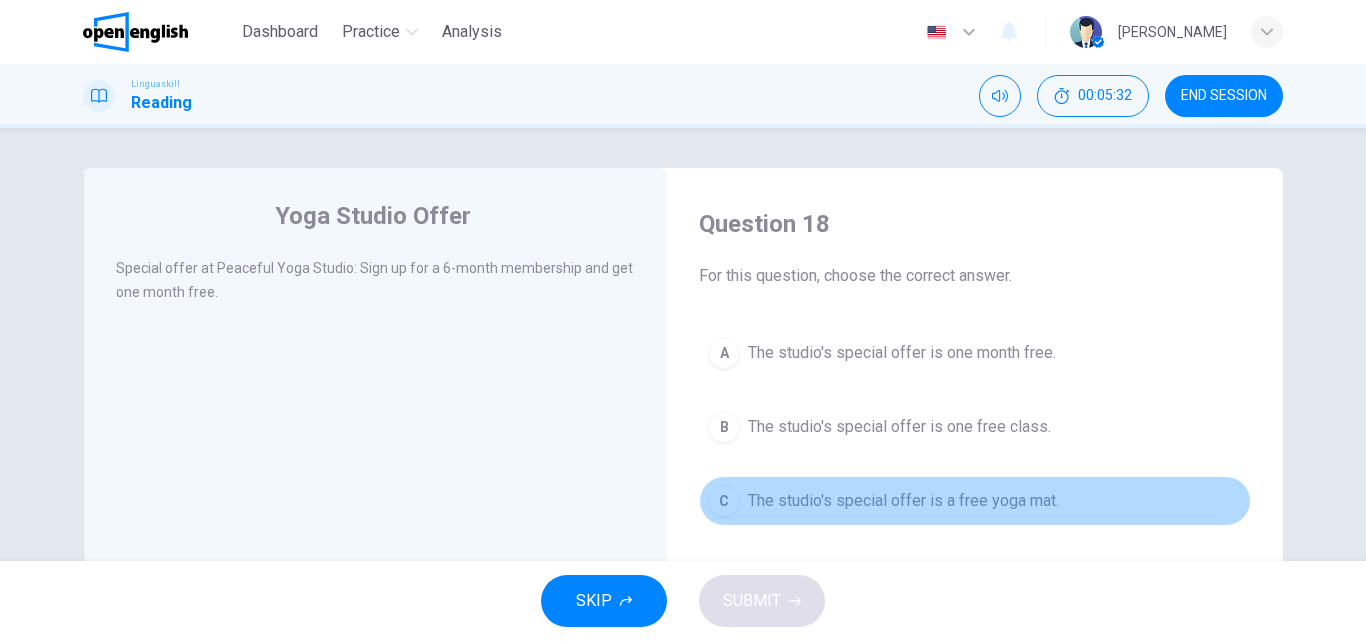 click on "C" at bounding box center [724, 501] 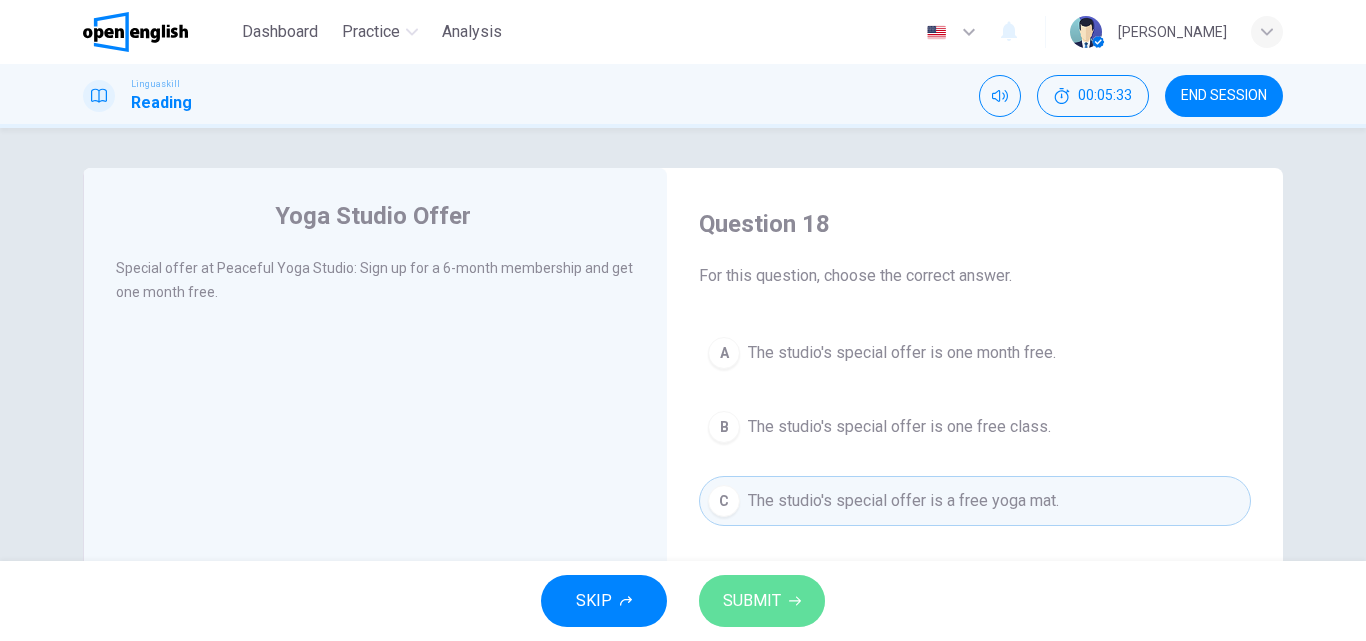click on "SUBMIT" at bounding box center [752, 601] 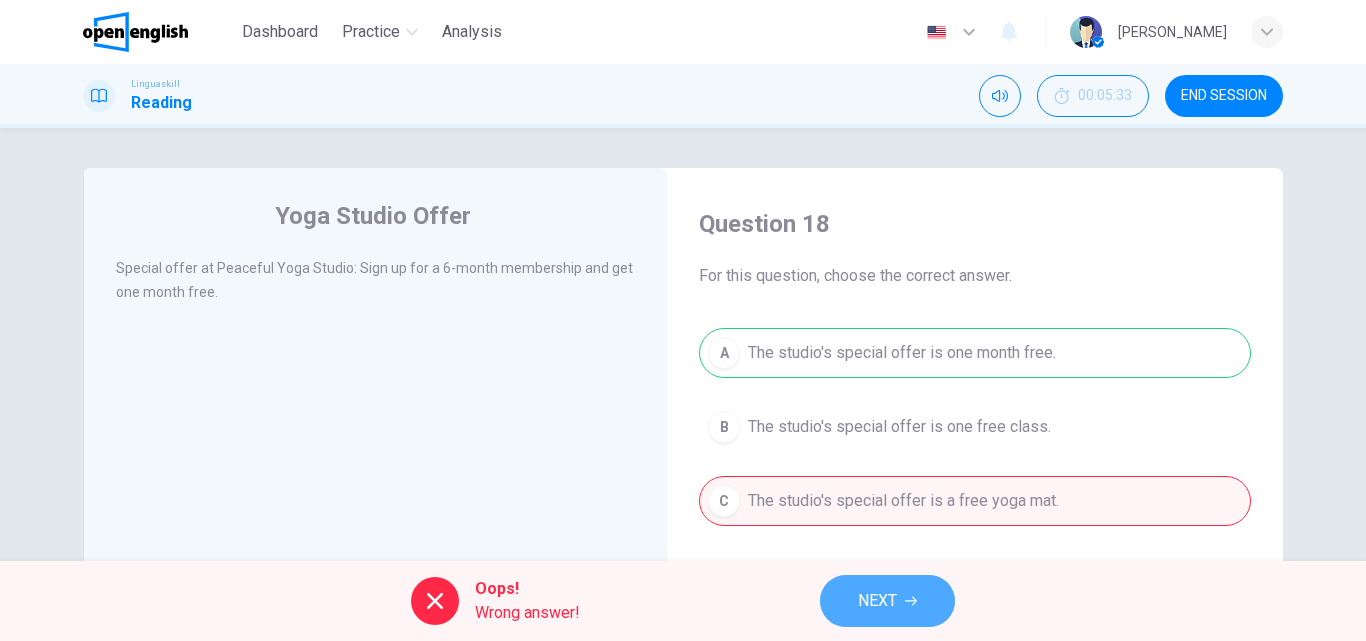 click on "NEXT" at bounding box center (877, 601) 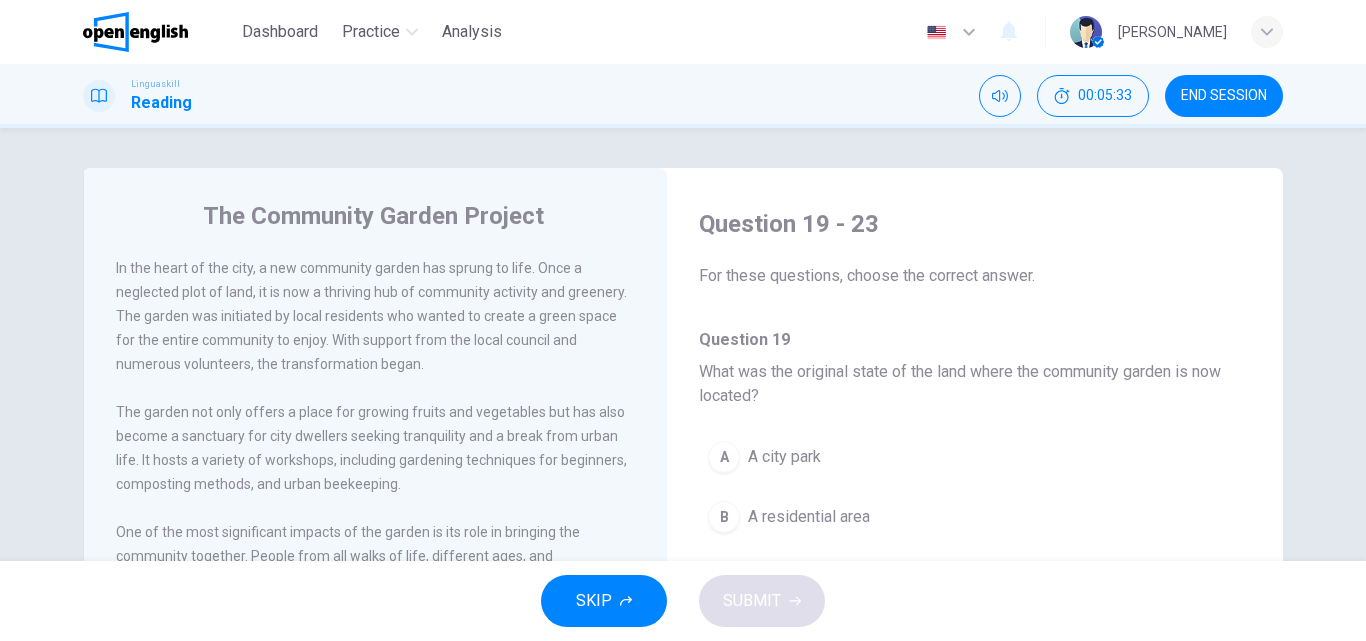 click on "SKIP SUBMIT" at bounding box center [683, 601] 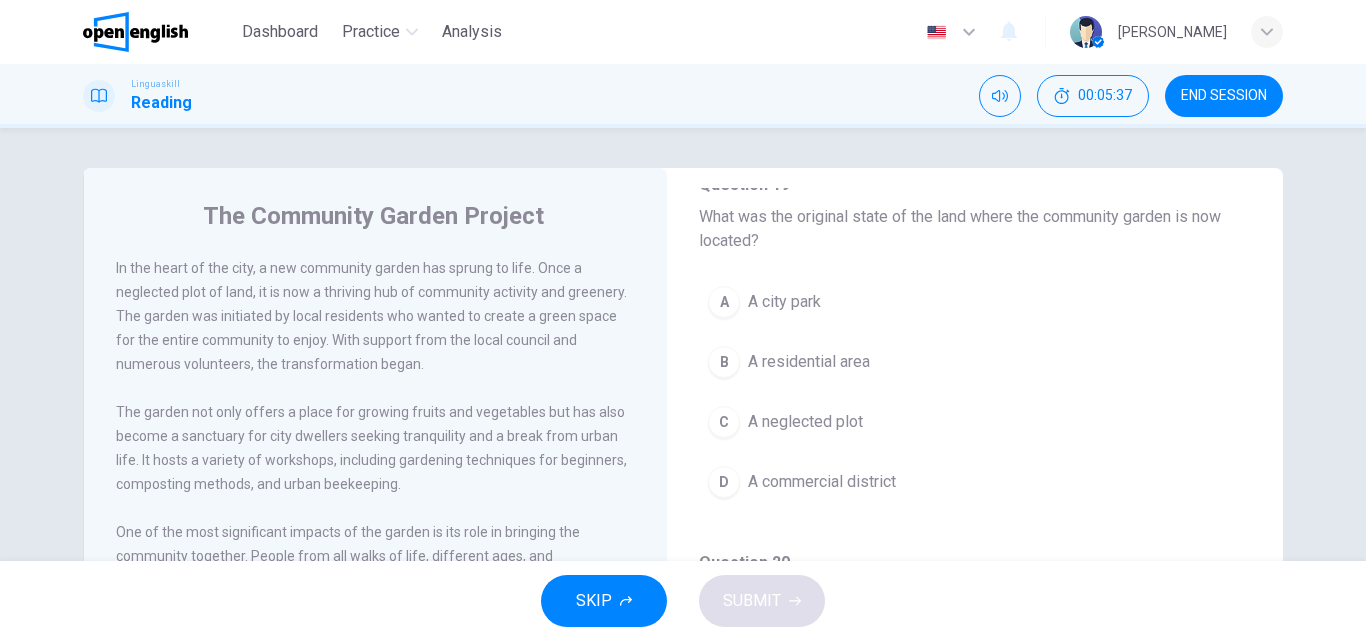 scroll, scrollTop: 152, scrollLeft: 0, axis: vertical 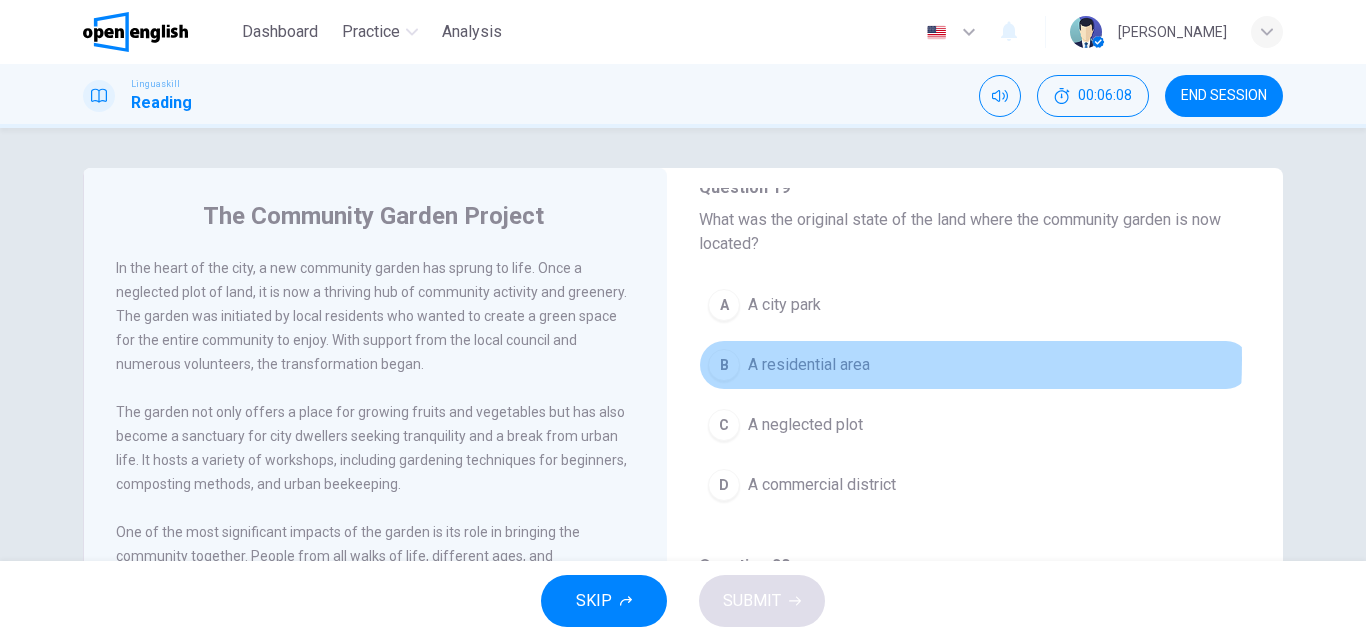 click on "B" at bounding box center (724, 365) 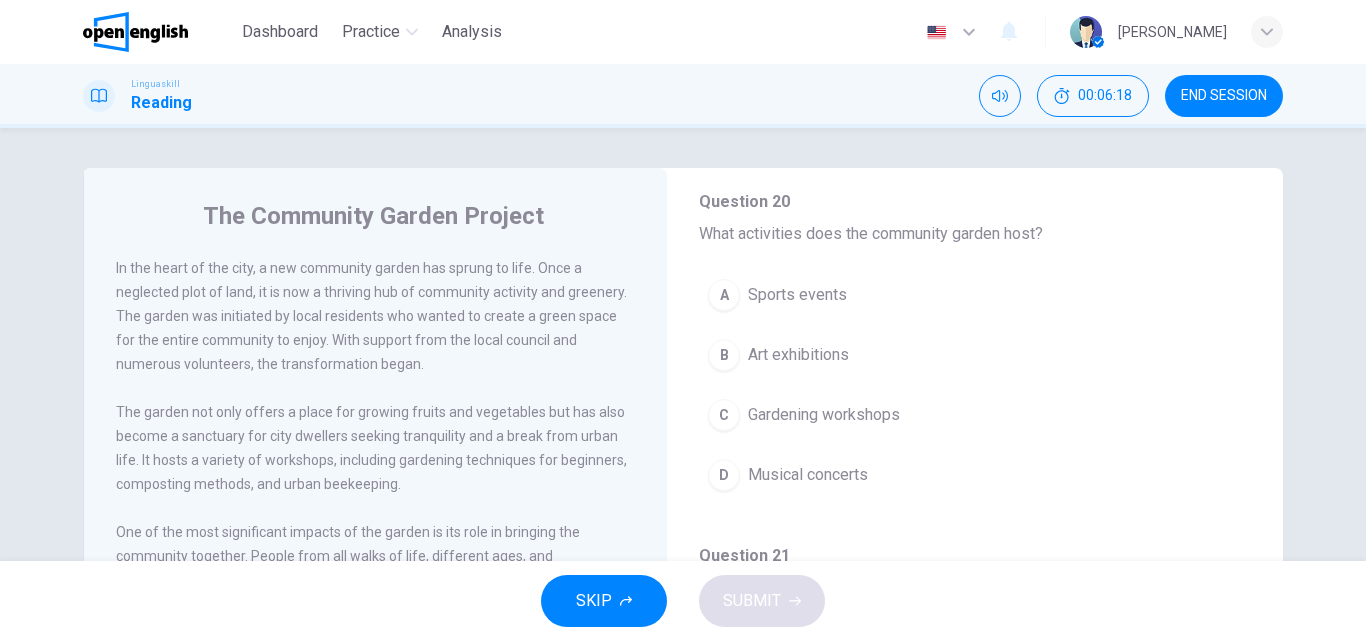 scroll, scrollTop: 519, scrollLeft: 0, axis: vertical 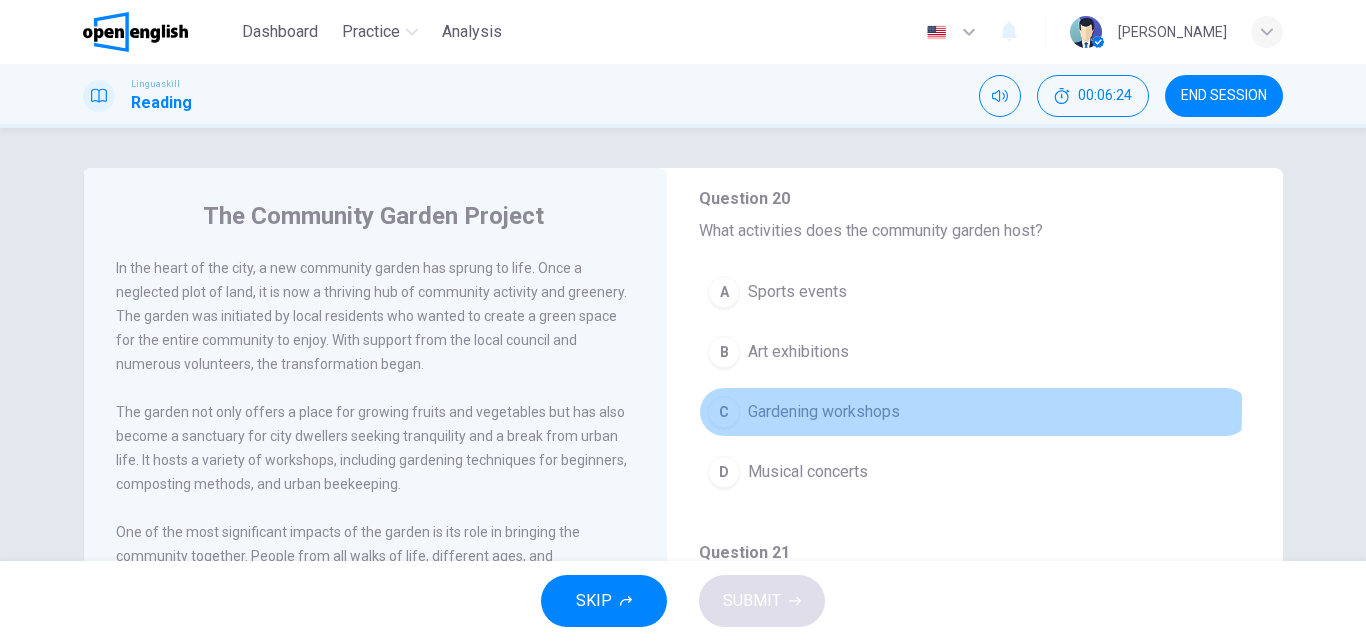 click on "C" at bounding box center [724, 412] 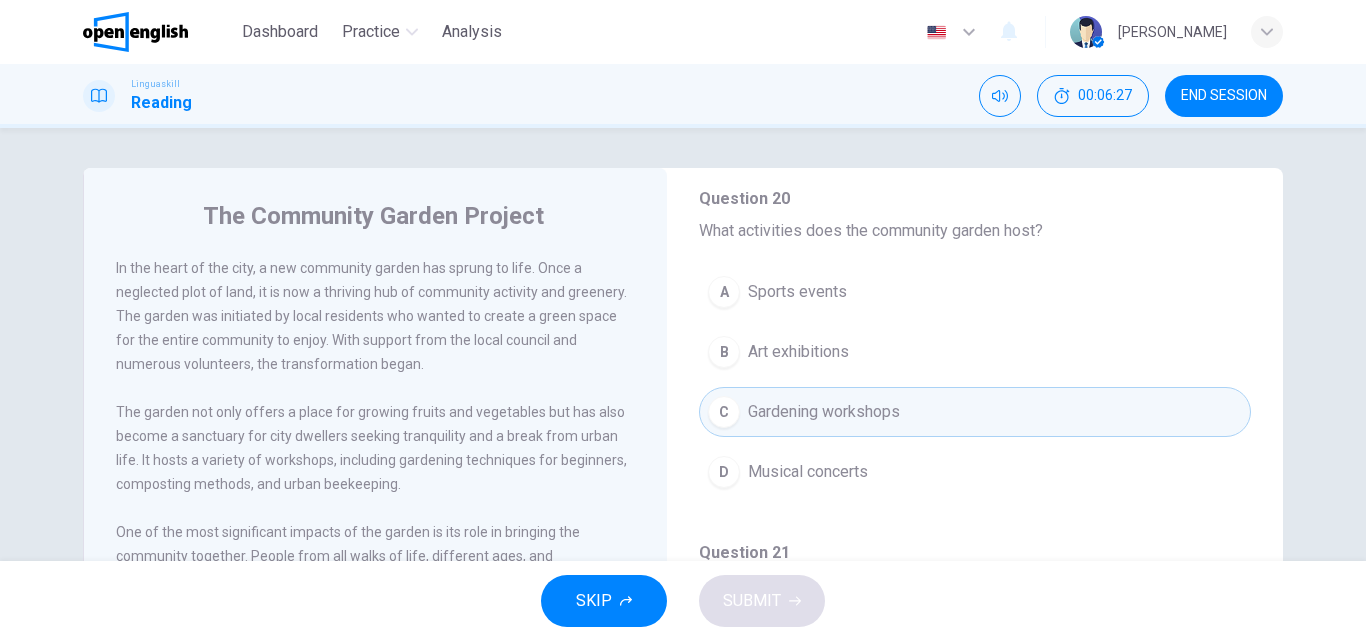click on "The Community Garden Project In the heart of the city, a new community garden has sprung to life. Once a neglected plot of land, it is now a thriving hub of community activity and greenery. The garden was initiated by local residents who wanted to create a green space for the entire community to enjoy. With support from the local council and numerous volunteers, the transformation began. The garden not only offers a place for growing fruits and vegetables but has also become a sanctuary for city dwellers seeking tranquility and a break from urban life. It hosts a variety of workshops, including gardening techniques for beginners, composting methods, and urban beekeeping. Environmental sustainability is at the core of the garden's philosophy. It utilizes rainwater harvesting, solar energy, and promotes recycling and composting. The garden has inspired similar projects in other parts of the city, sparking a movement towards urban greening and community engagement. Question 19 - 23 Question   19 A A city park B" at bounding box center [683, 515] 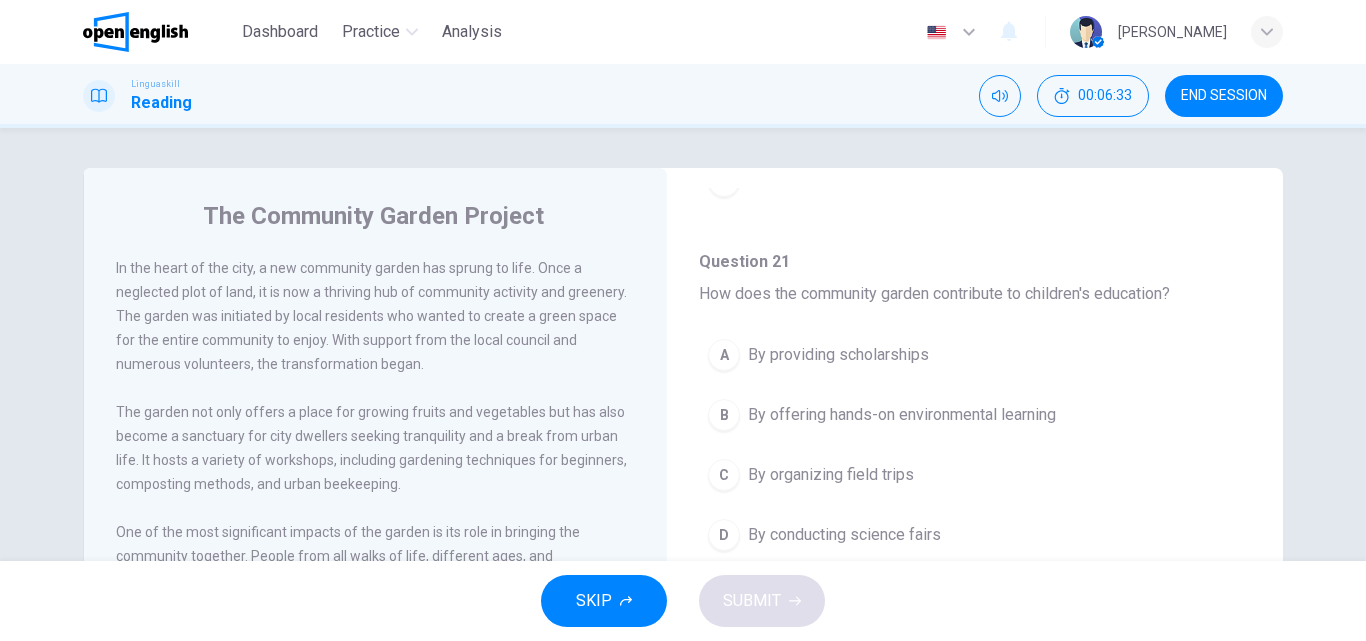 scroll, scrollTop: 819, scrollLeft: 0, axis: vertical 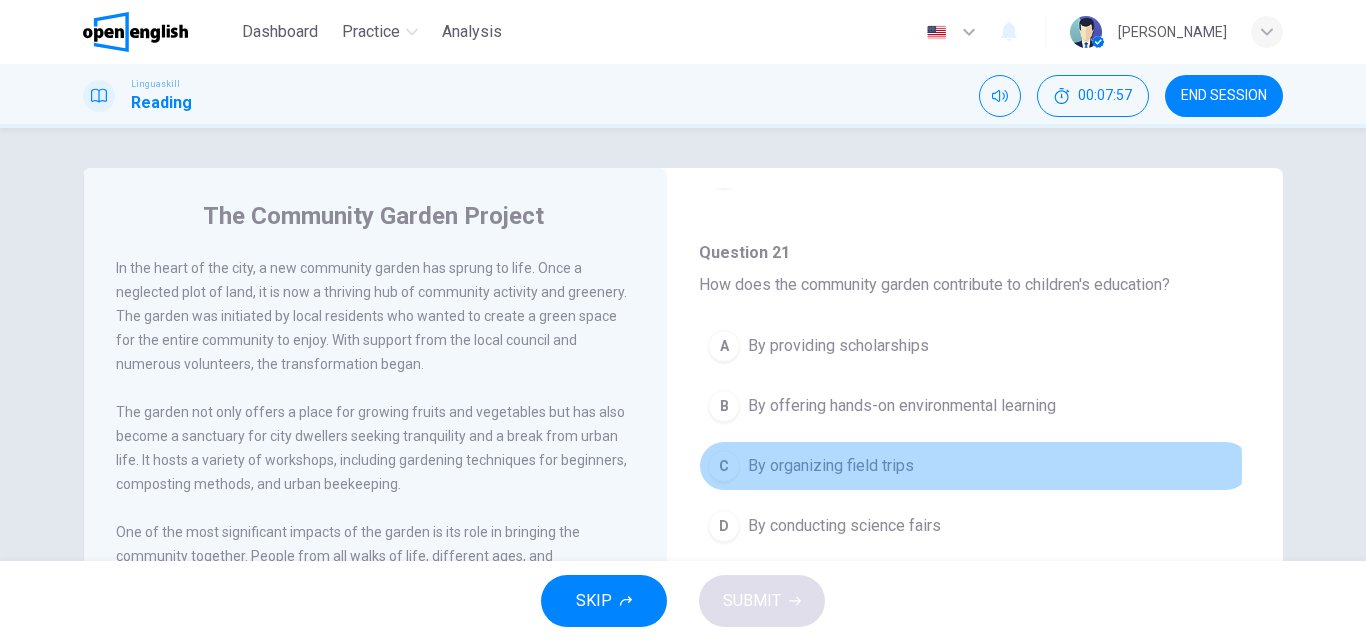 click on "C" at bounding box center (724, 466) 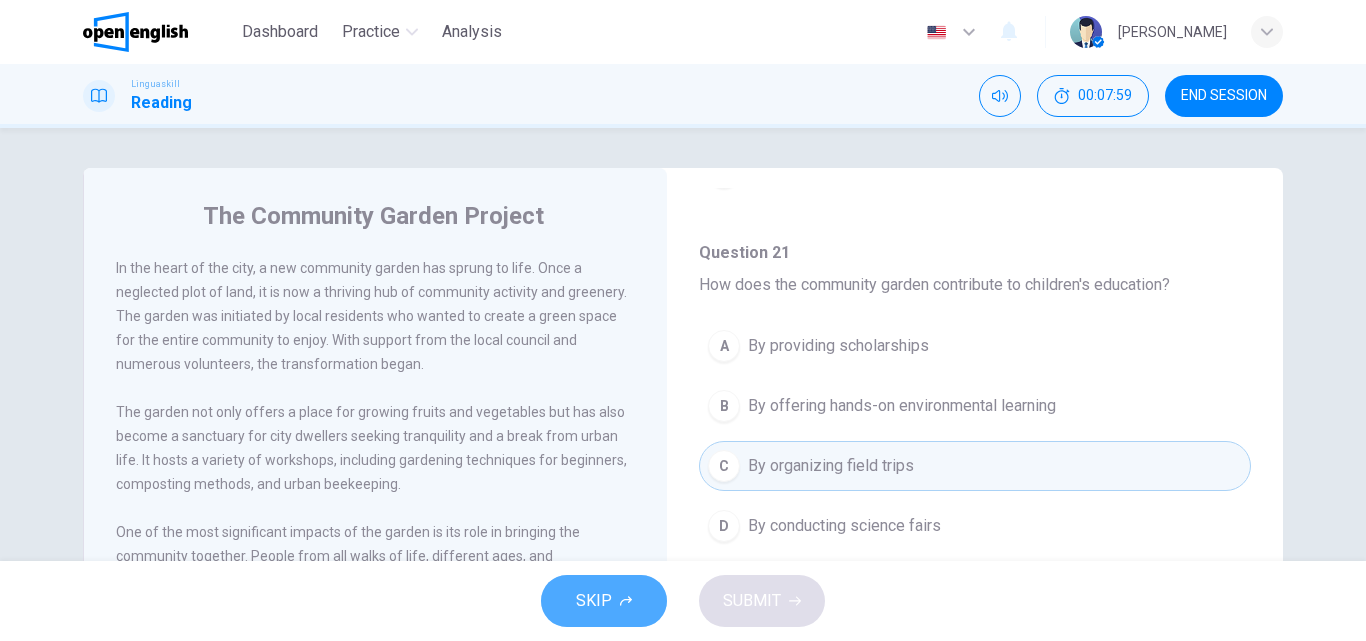 click on "SKIP" at bounding box center (604, 601) 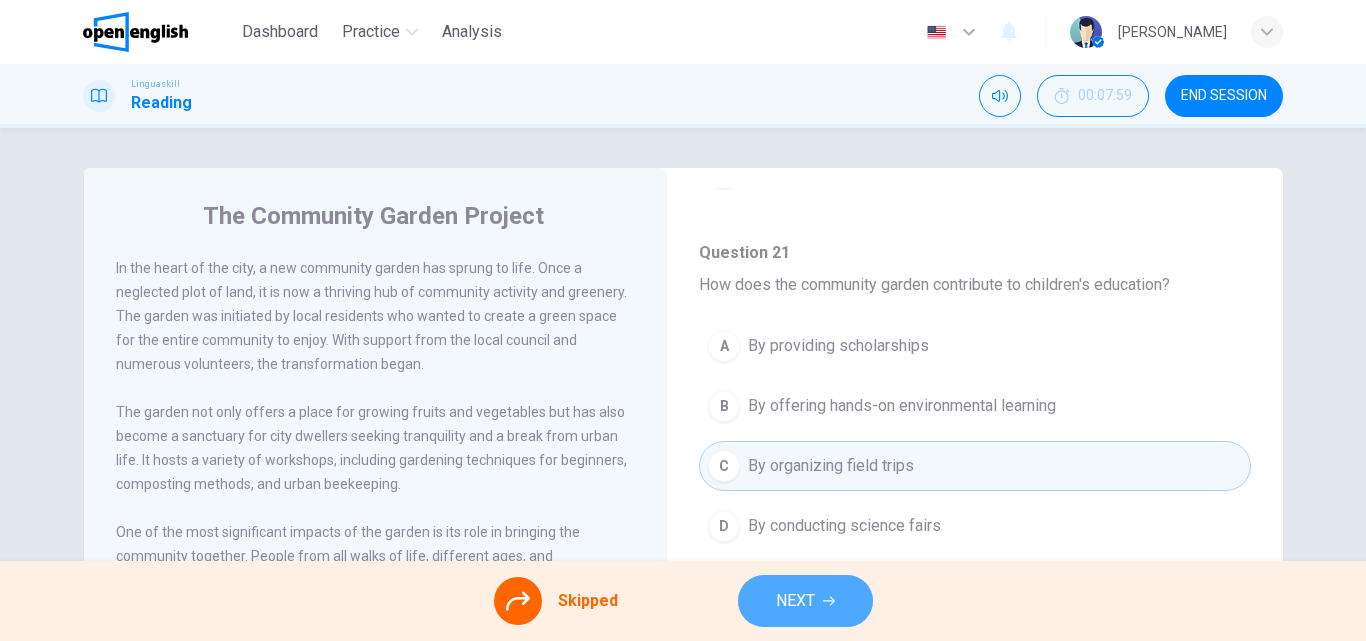 click on "NEXT" at bounding box center [805, 601] 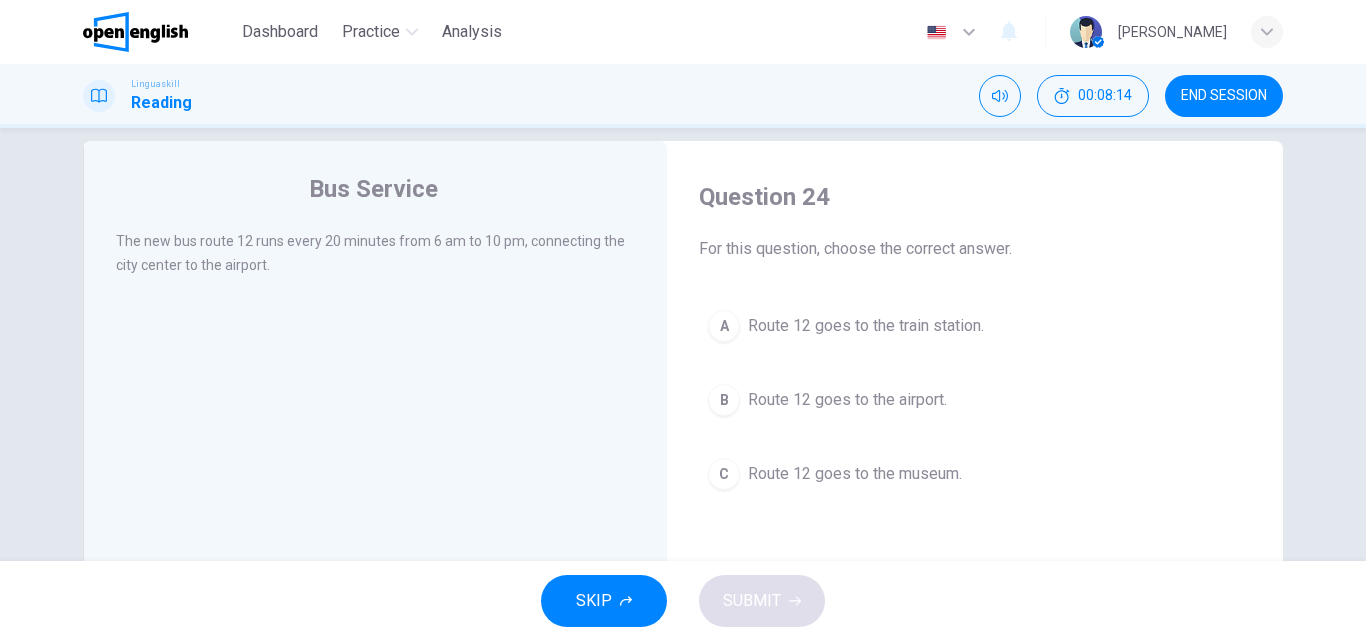 scroll, scrollTop: 25, scrollLeft: 0, axis: vertical 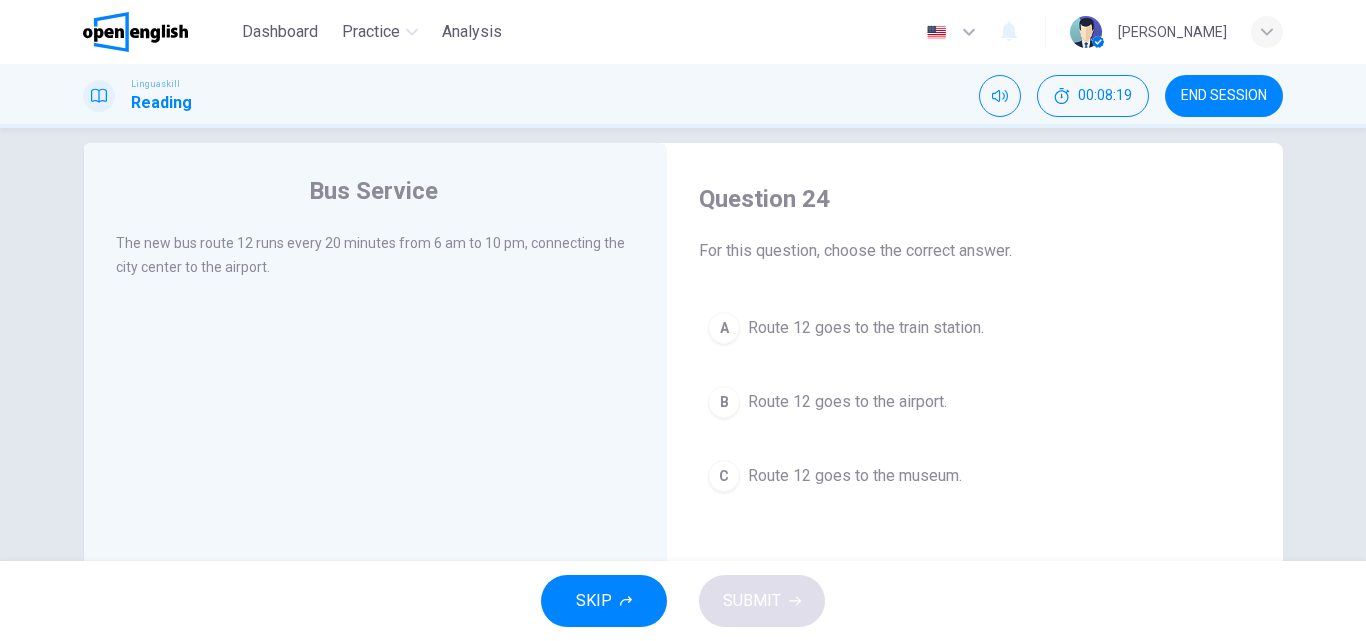 click on "Question 24 For this question, choose the correct answer. A Route 12 goes to the train station. B Route 12 goes to the airport. C Route 12 goes to the museum." at bounding box center (975, 342) 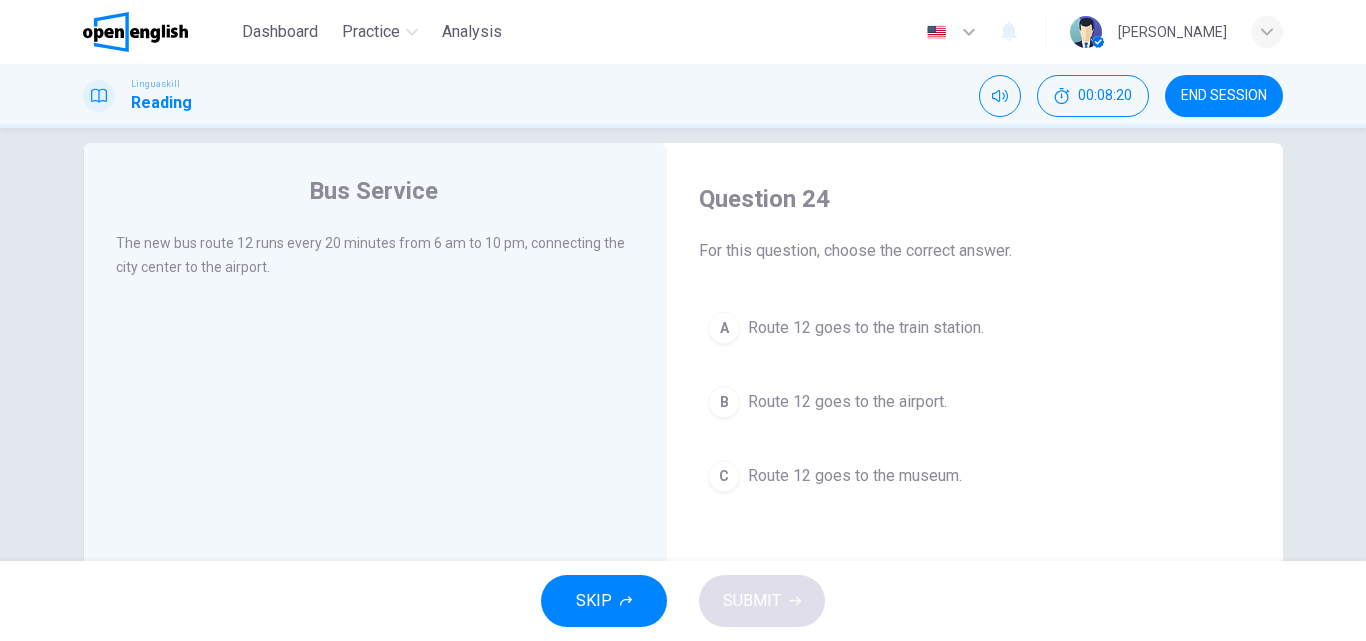 click on "B Route 12 goes to the airport." at bounding box center (975, 402) 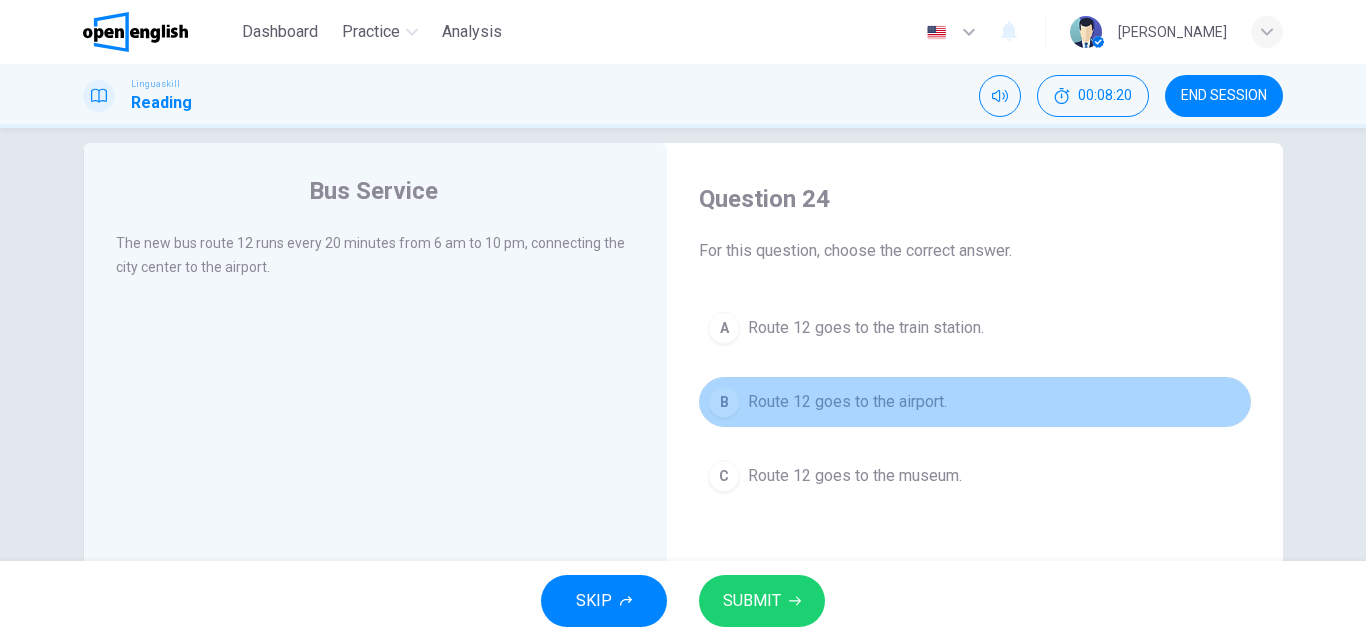 click on "B Route 12 goes to the airport." at bounding box center (975, 402) 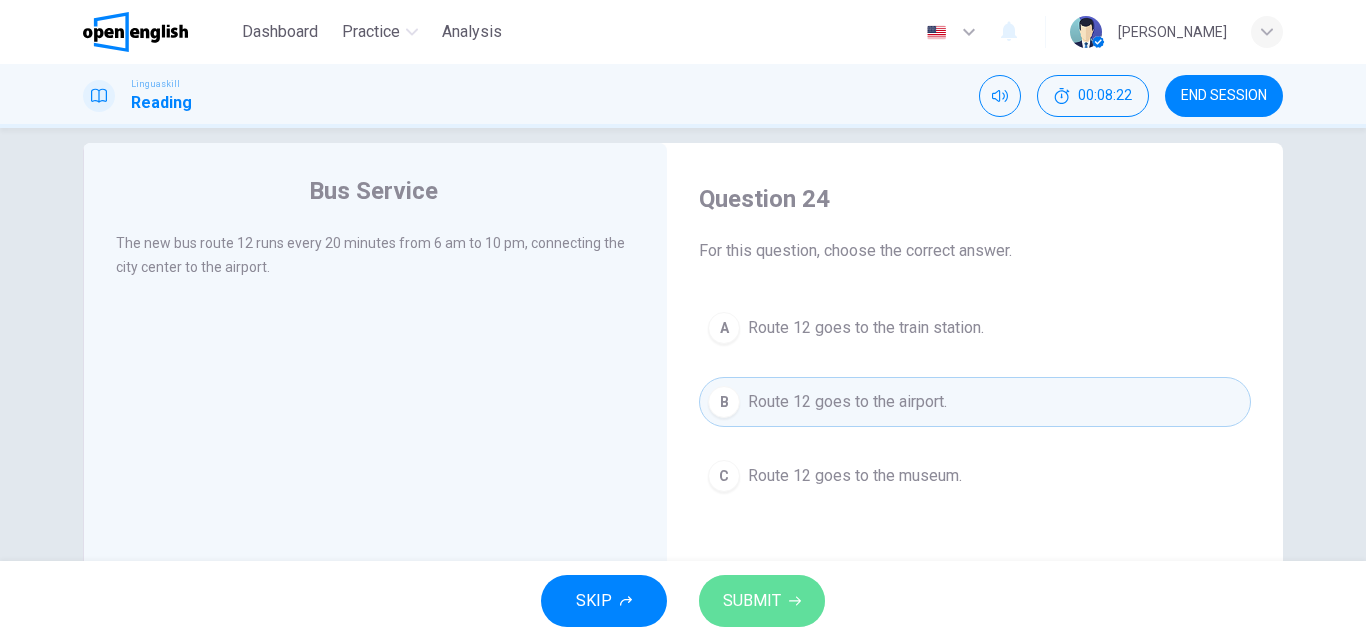 click on "SUBMIT" at bounding box center (752, 601) 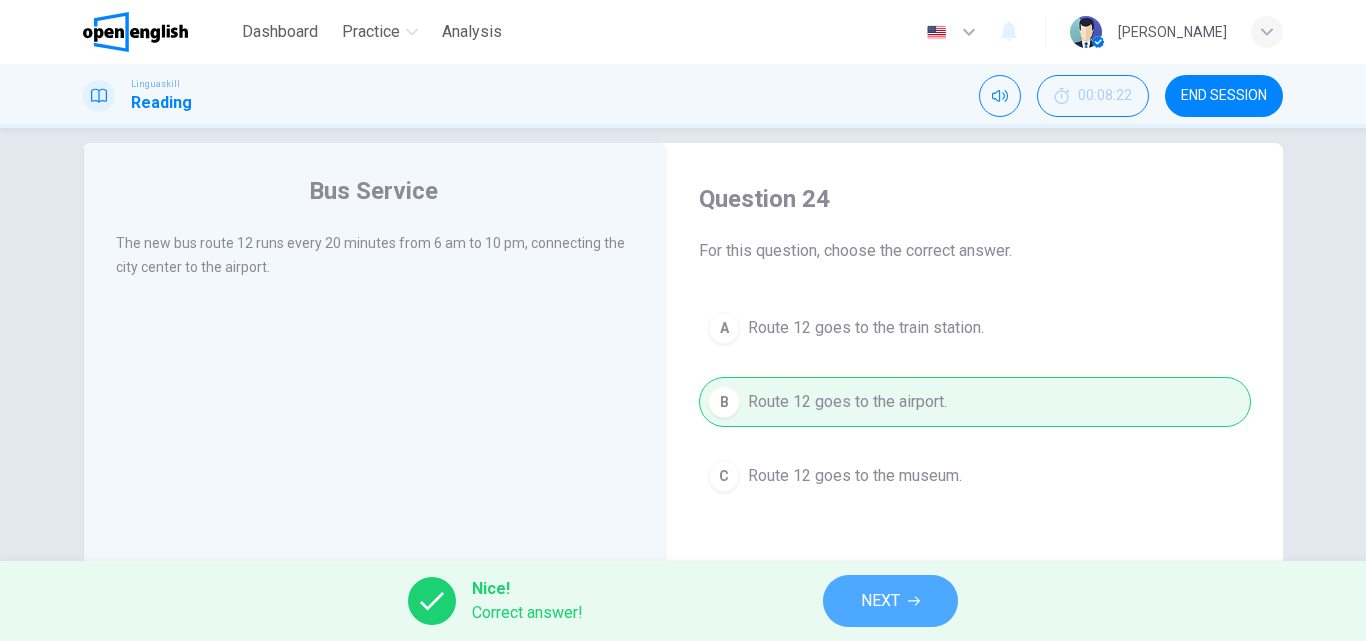 click on "NEXT" at bounding box center (890, 601) 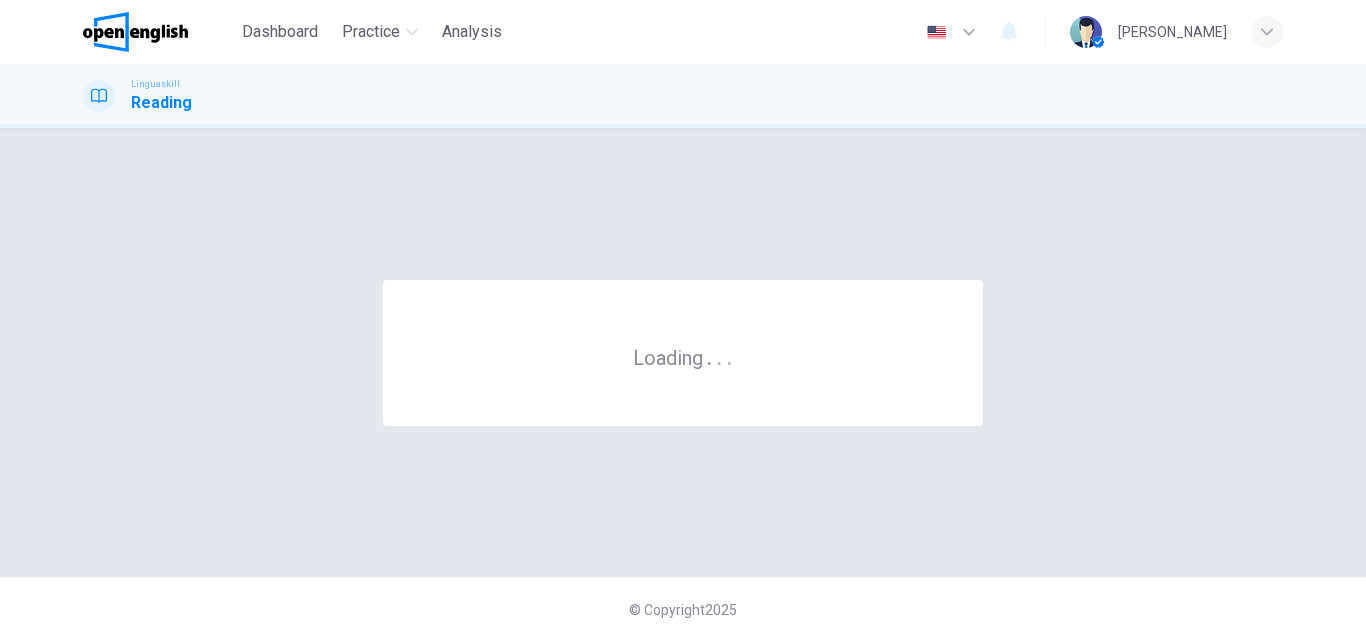 scroll, scrollTop: 0, scrollLeft: 0, axis: both 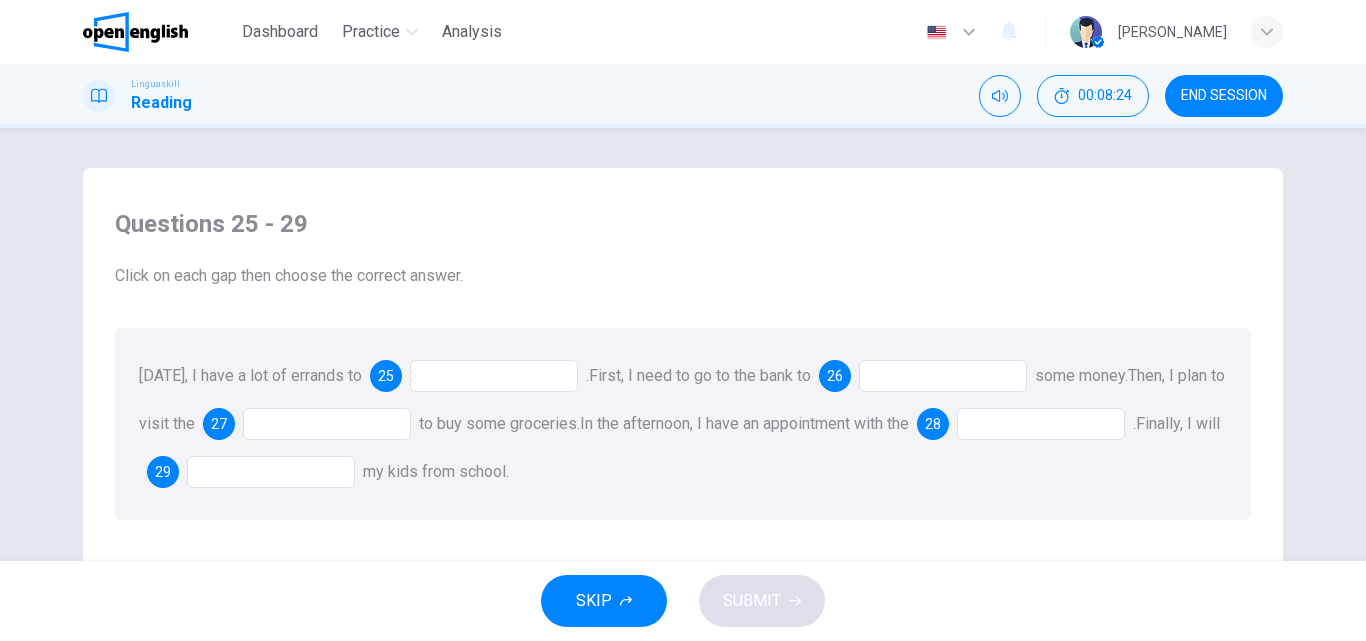 click at bounding box center (494, 376) 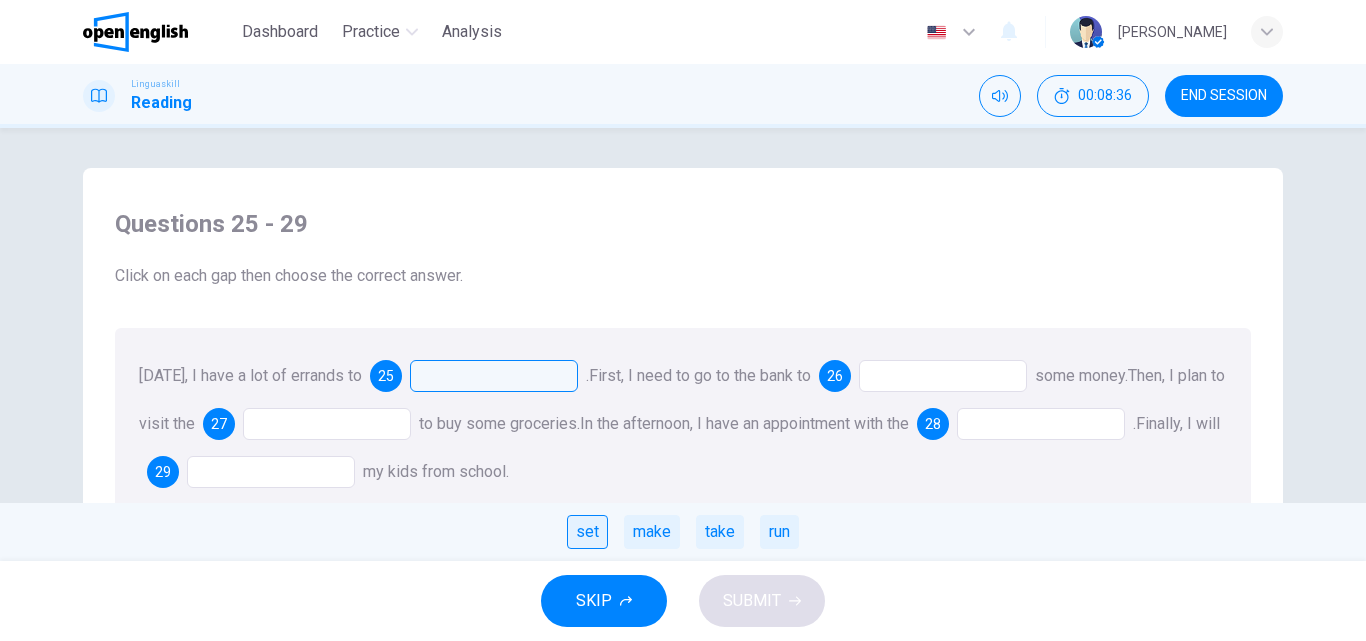 click on "set" at bounding box center (587, 532) 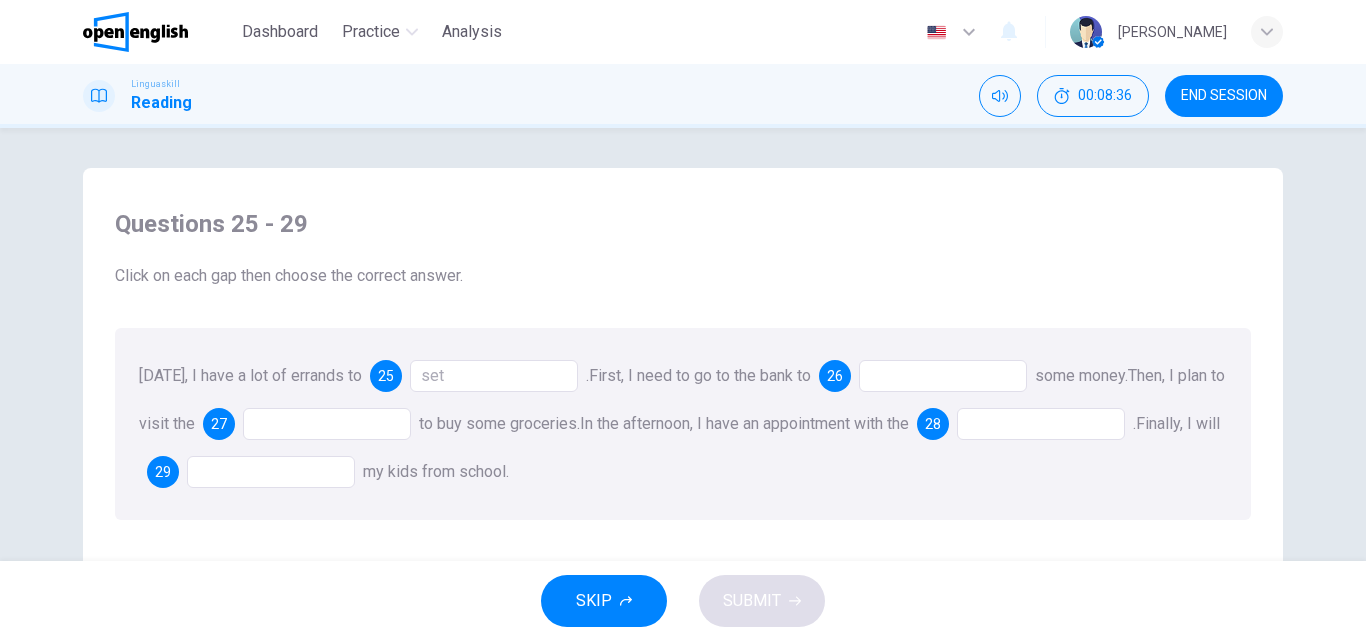 click on "Questions 25 - 29 Click on each gap then choose the correct answer. [DATE], I have a lot of errands to  25 set . First, I need to go to the bank to  26  some money. Then, I plan to visit the  27  to buy some groceries. In the afternoon, I have an appointment with the  28 . Finally, I will  29  my kids from school." at bounding box center [683, 364] 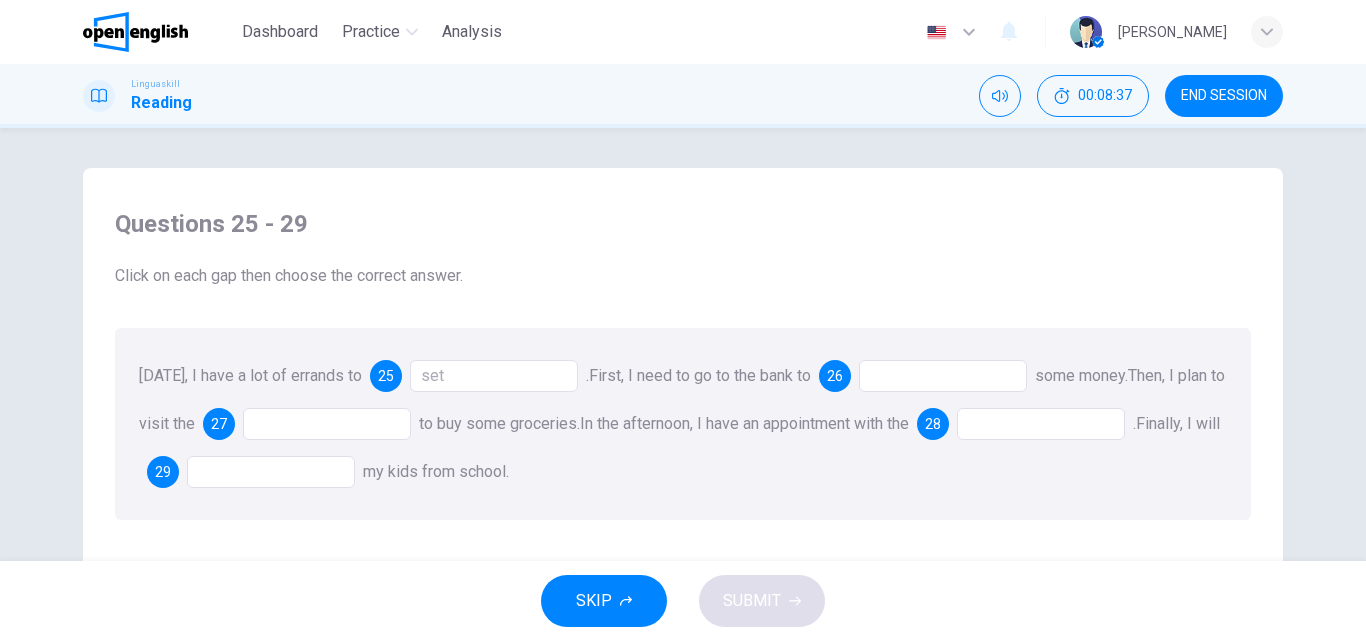 click on "set" at bounding box center (494, 376) 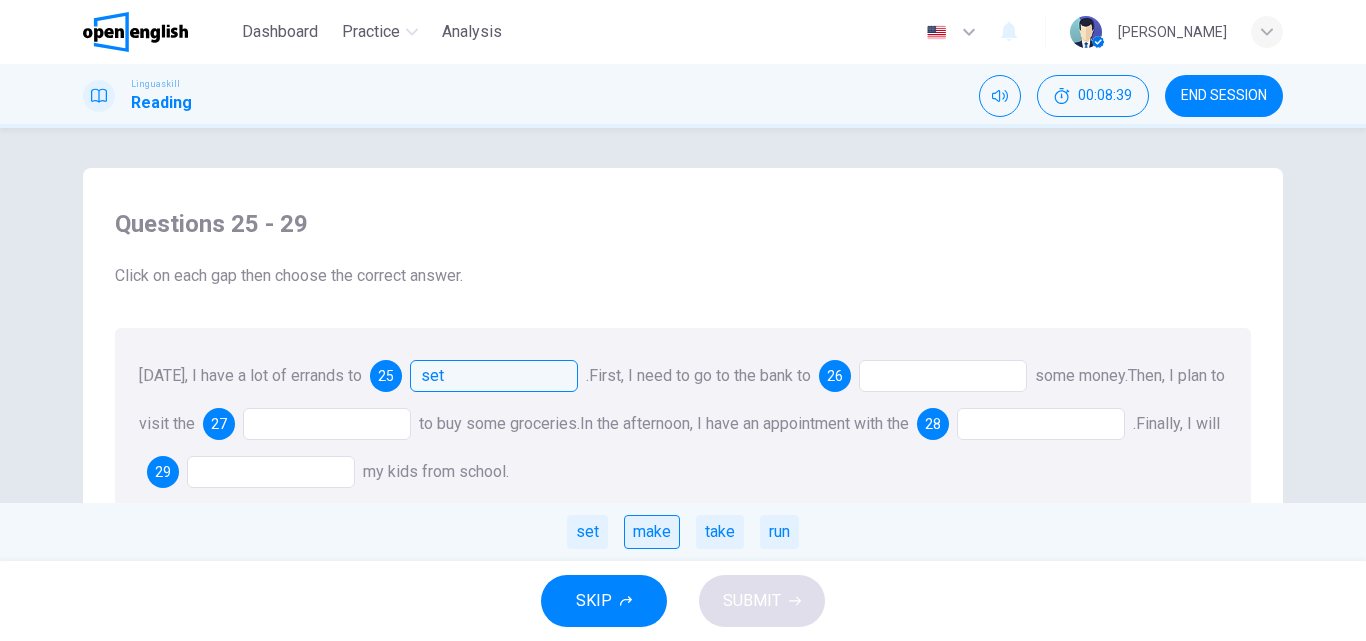 click on "make" at bounding box center [652, 532] 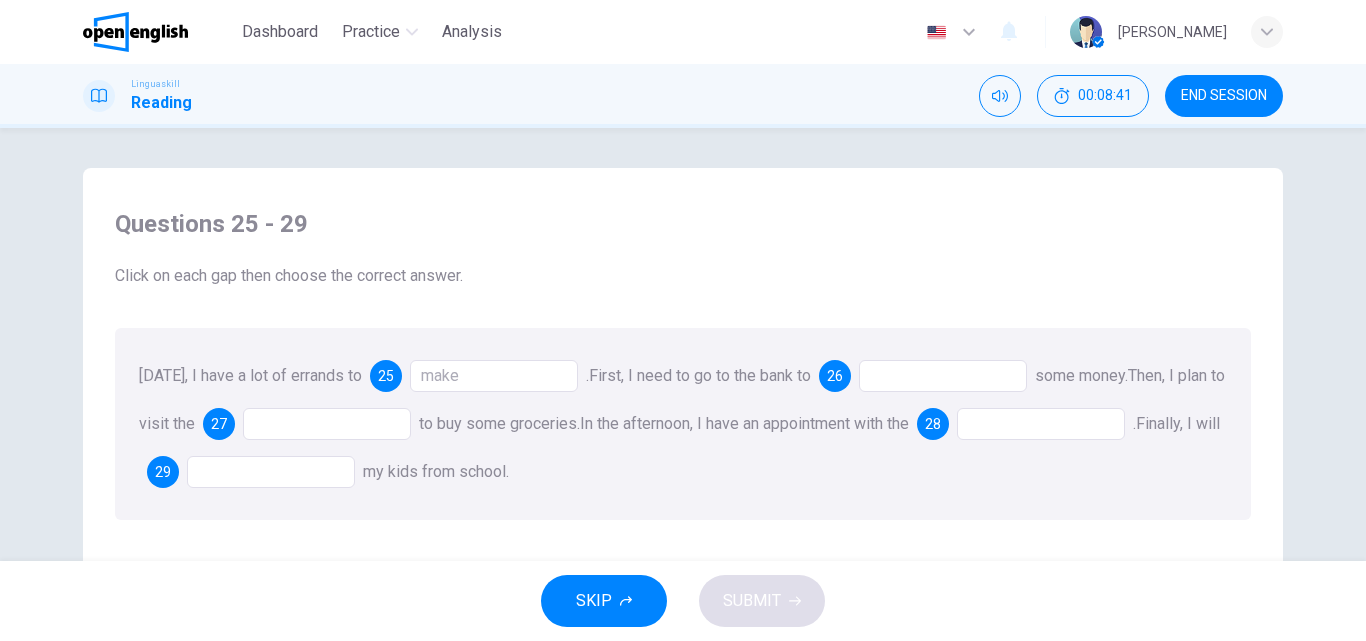 click at bounding box center (943, 376) 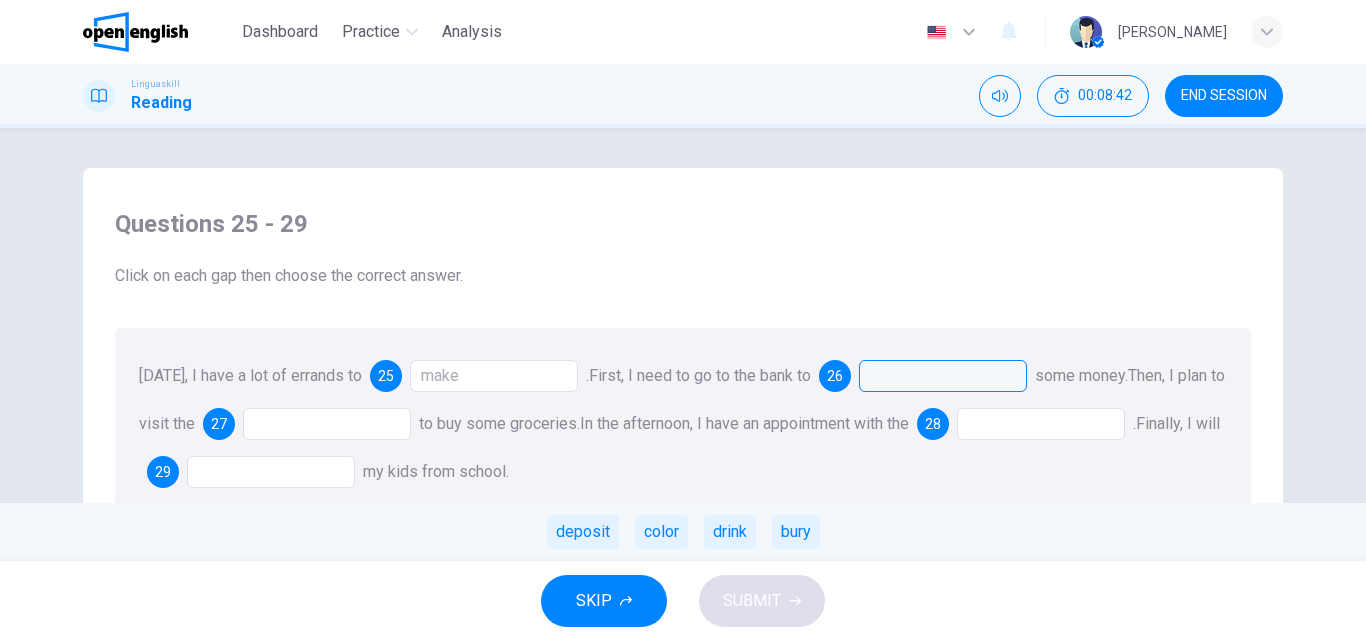 click at bounding box center (943, 376) 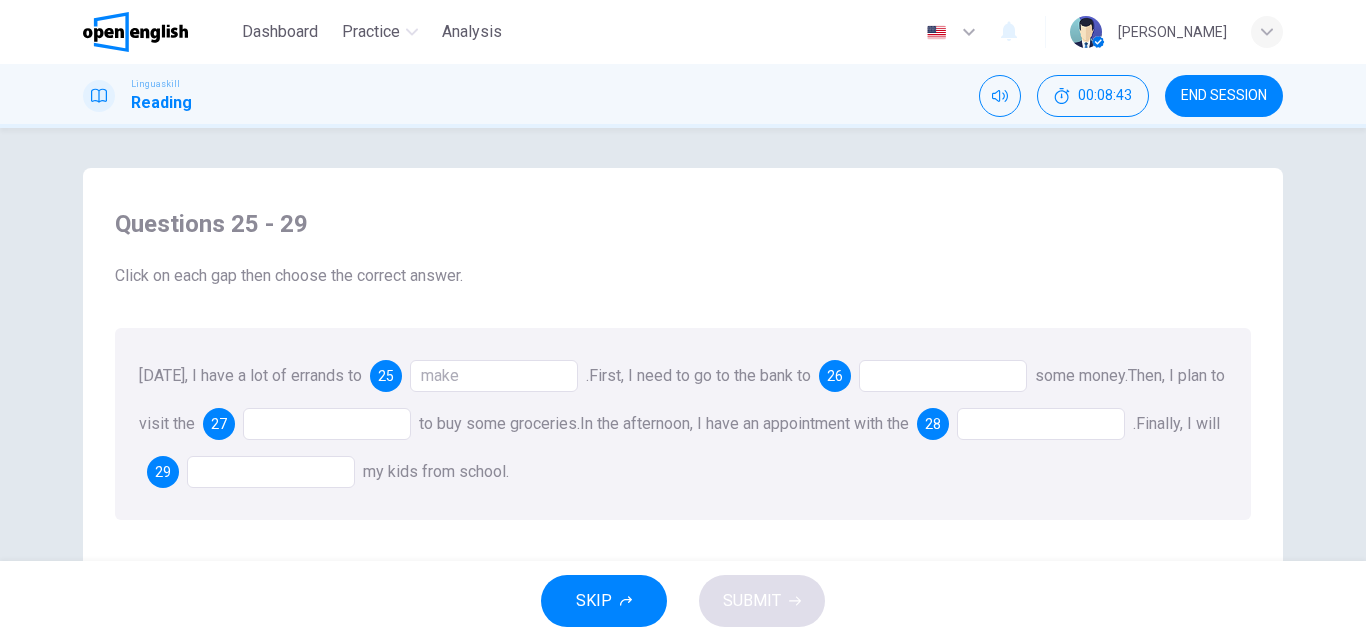 click at bounding box center (943, 376) 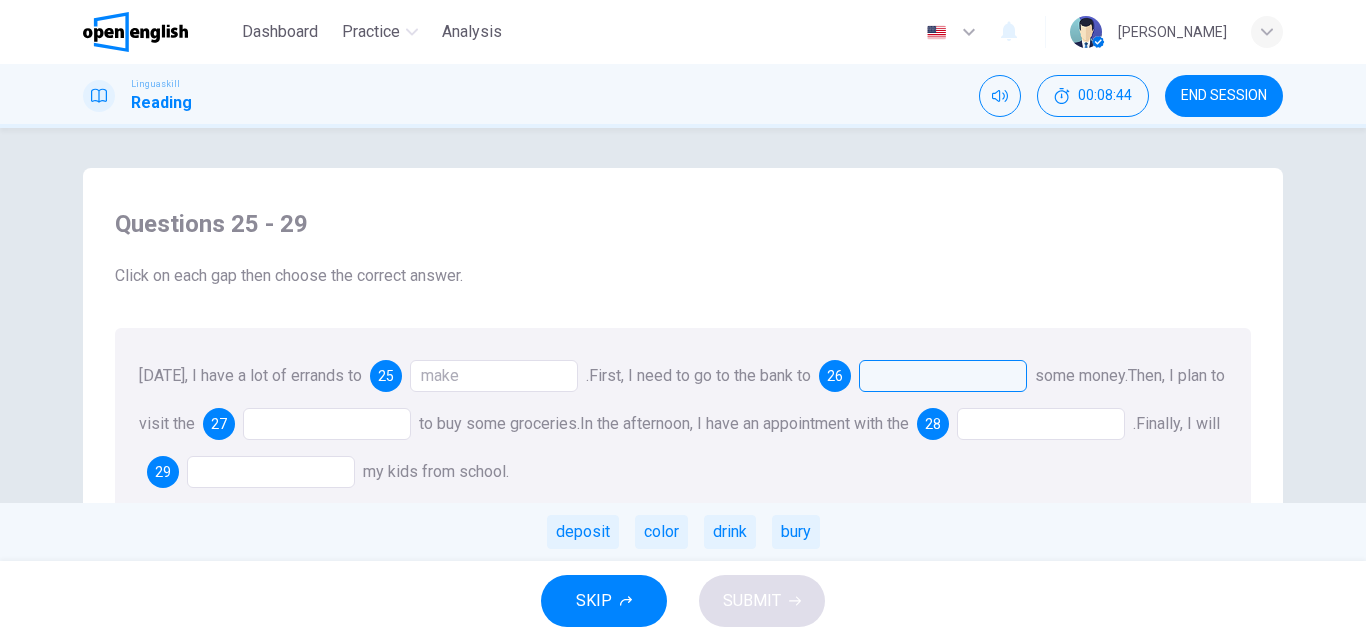 click at bounding box center (943, 376) 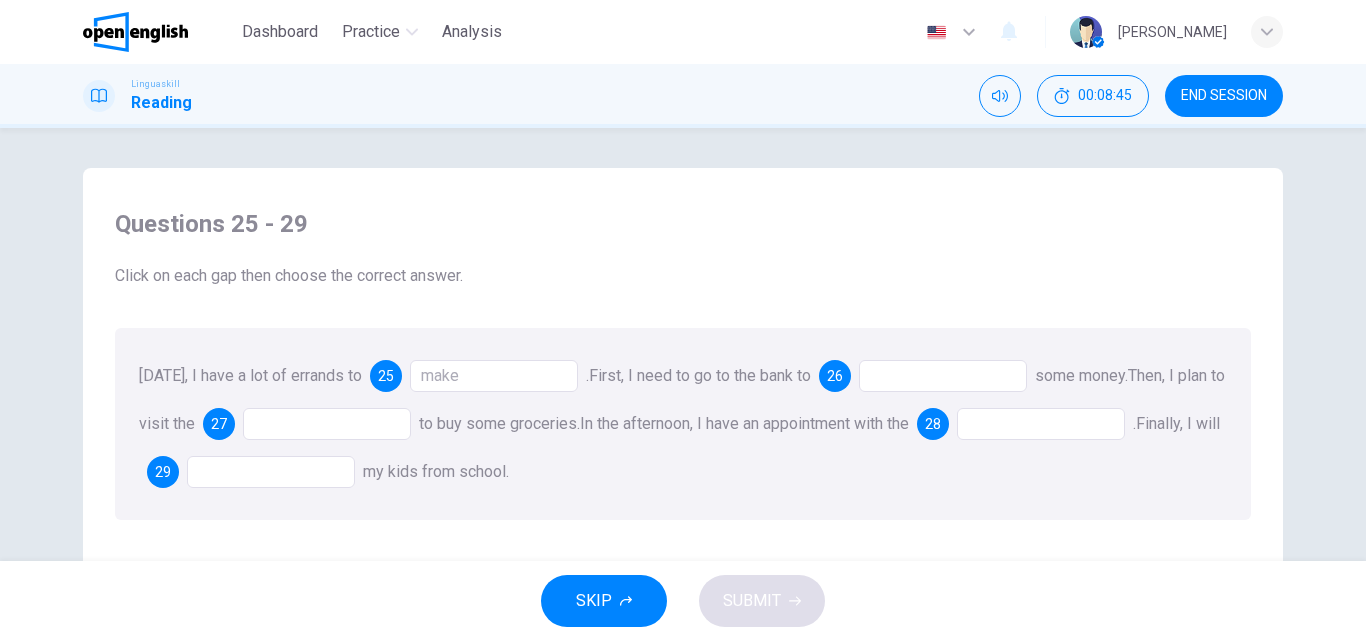 click at bounding box center (943, 376) 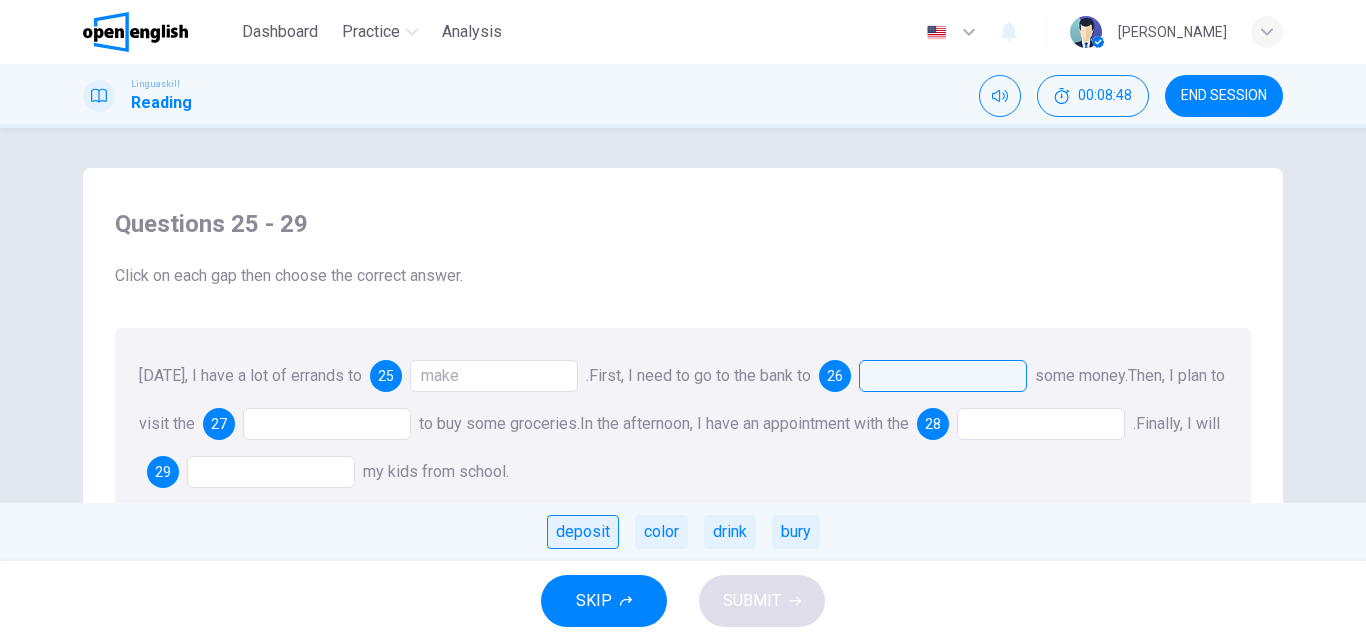 click on "deposit" at bounding box center (583, 532) 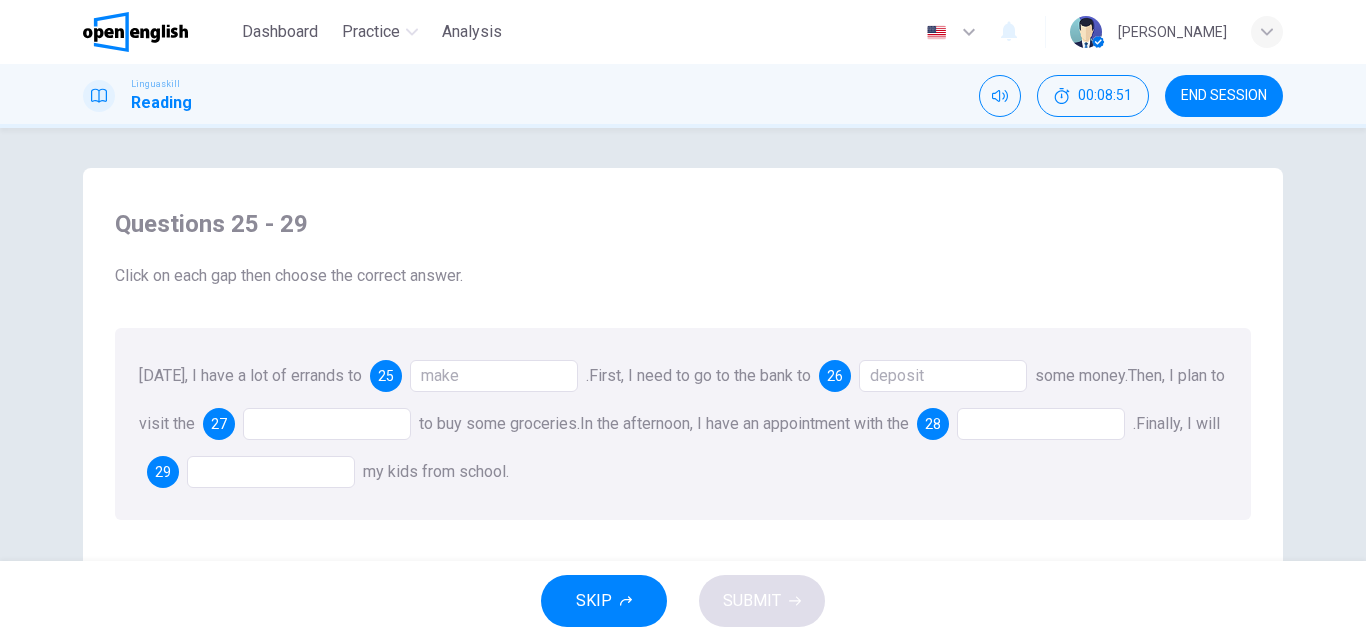 click at bounding box center (327, 424) 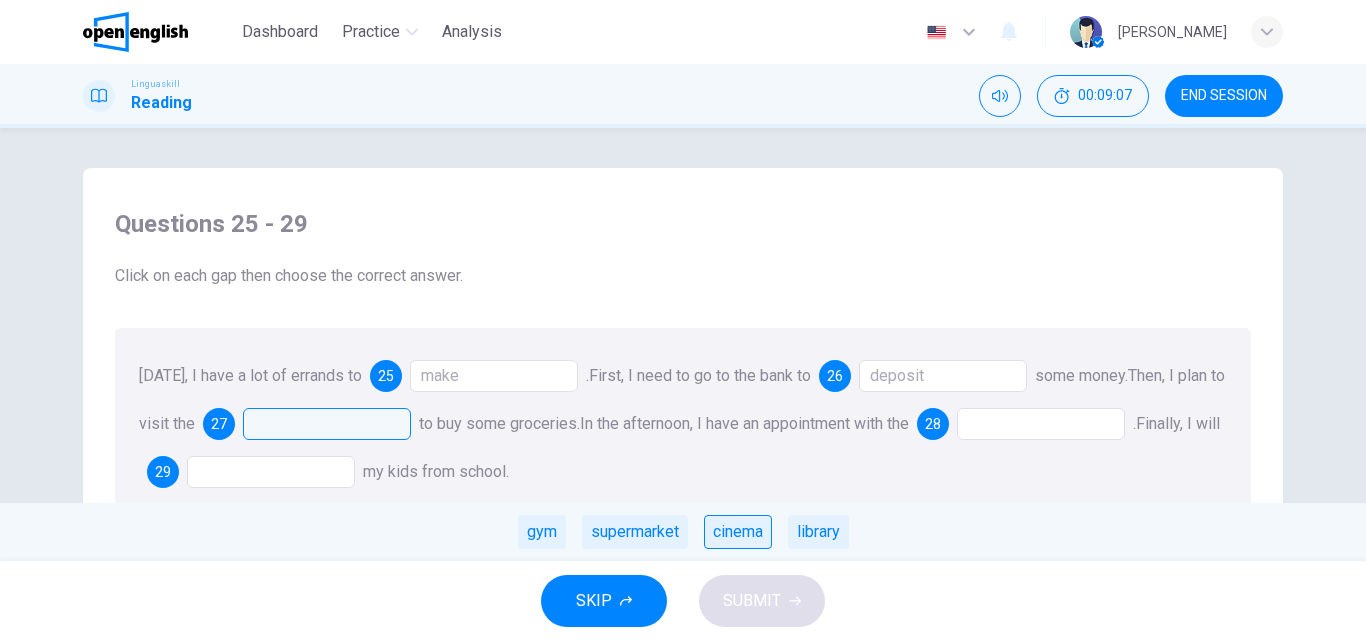 click on "cinema" at bounding box center (738, 532) 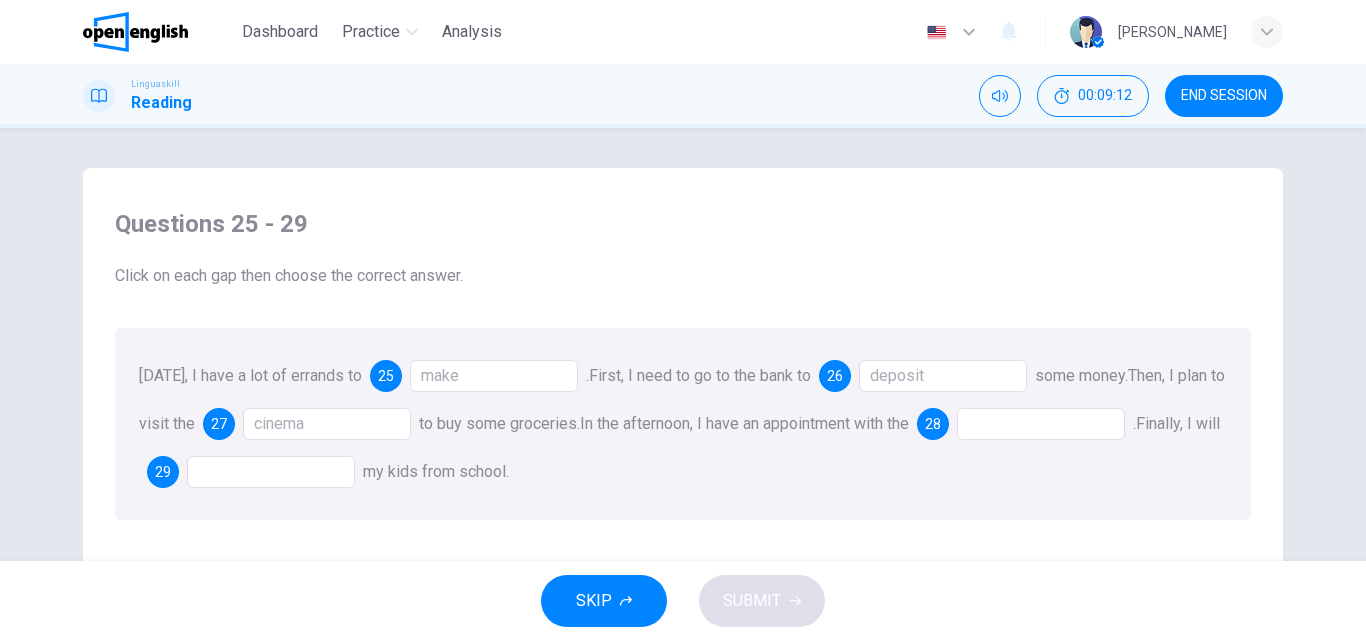 click on "cinema" at bounding box center (327, 424) 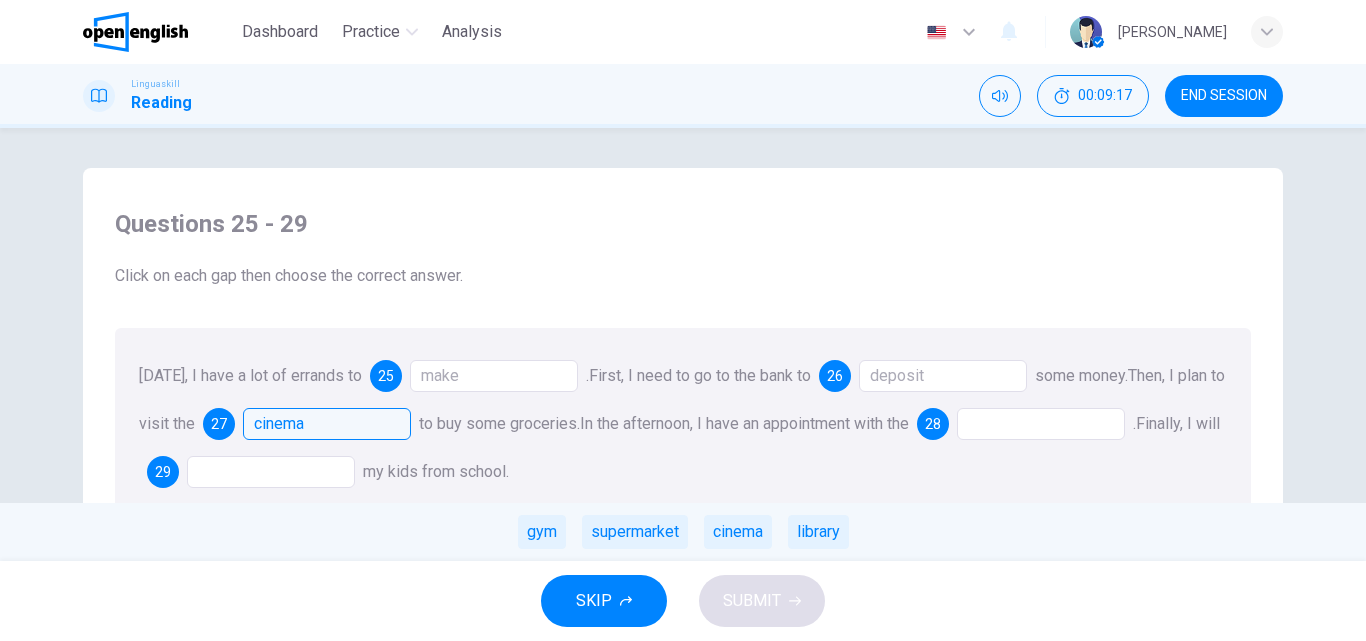 click on "gym [GEOGRAPHIC_DATA]" at bounding box center [683, 532] 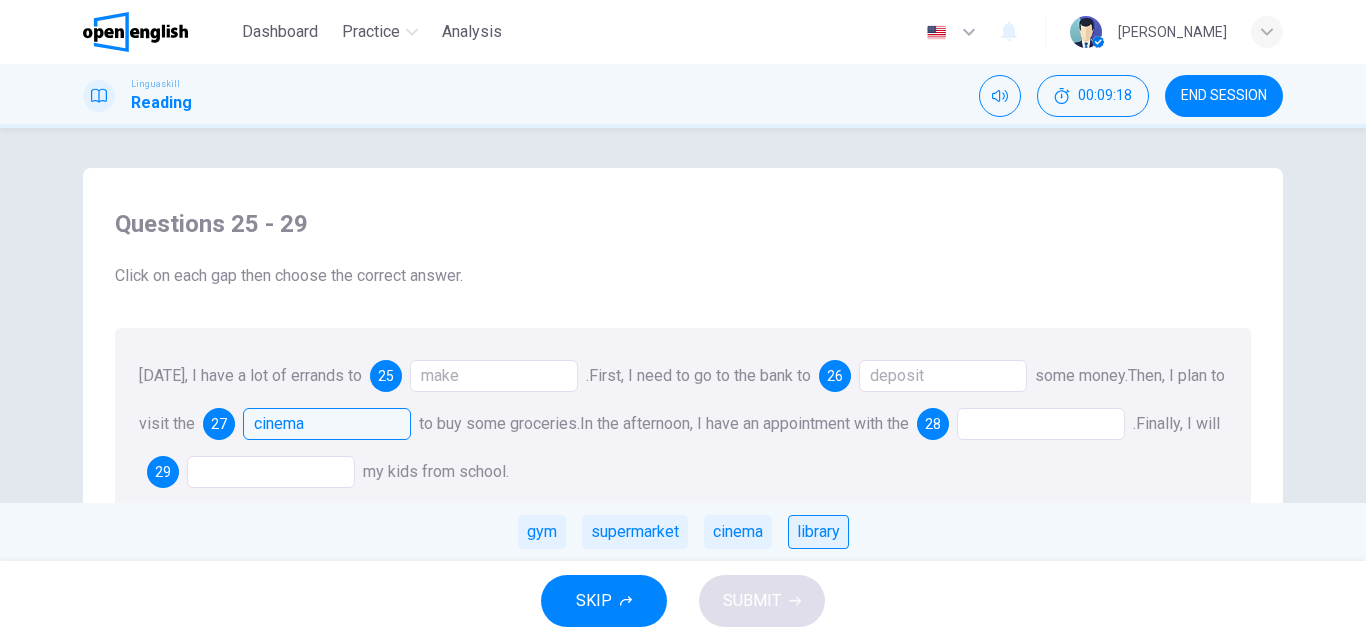 click on "library" at bounding box center [818, 532] 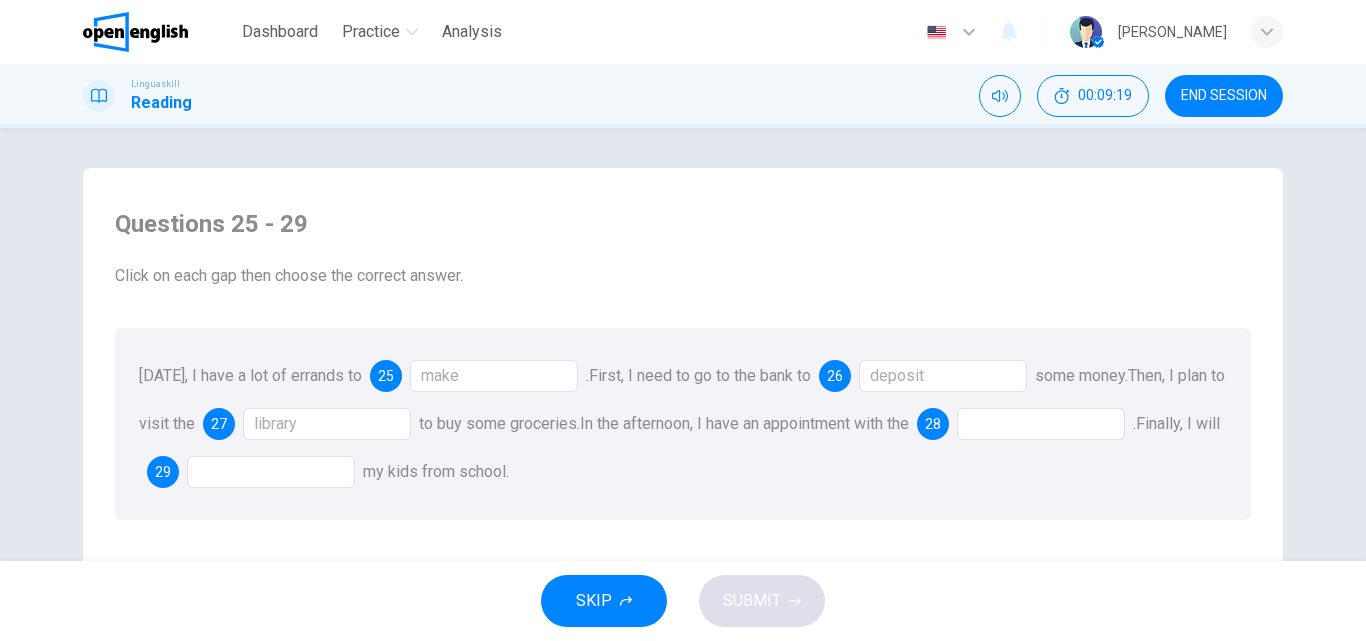 click at bounding box center [1041, 424] 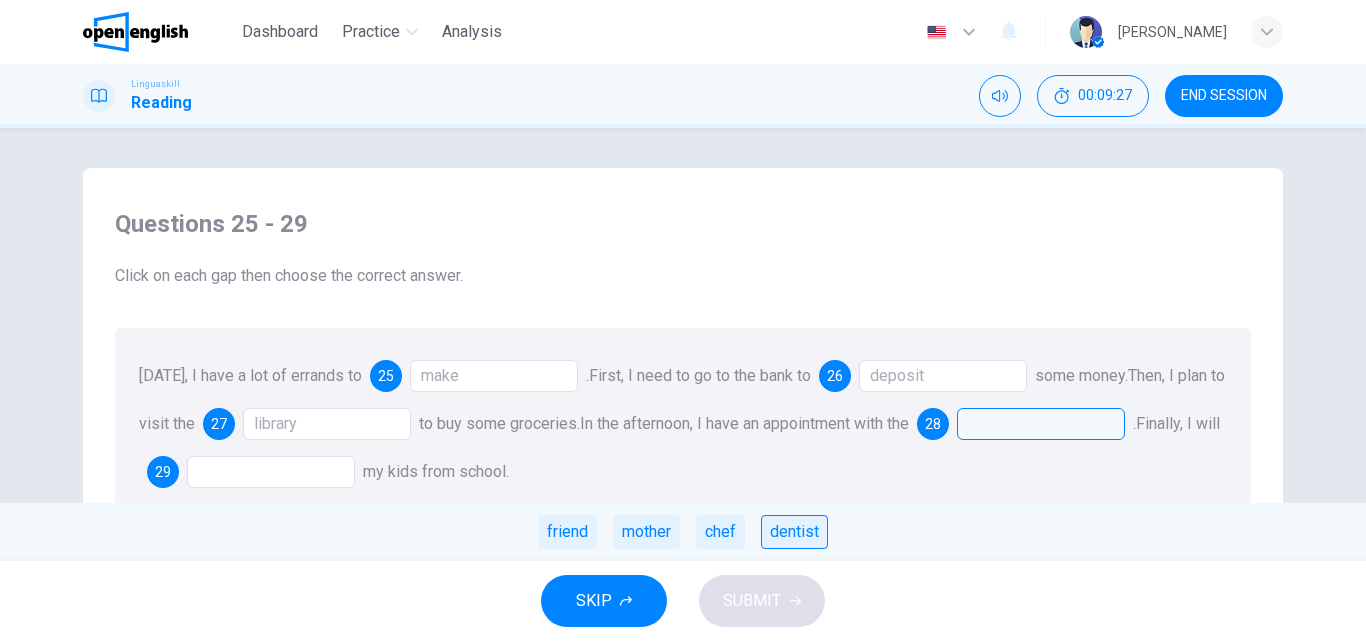 click on "dentist" at bounding box center [794, 532] 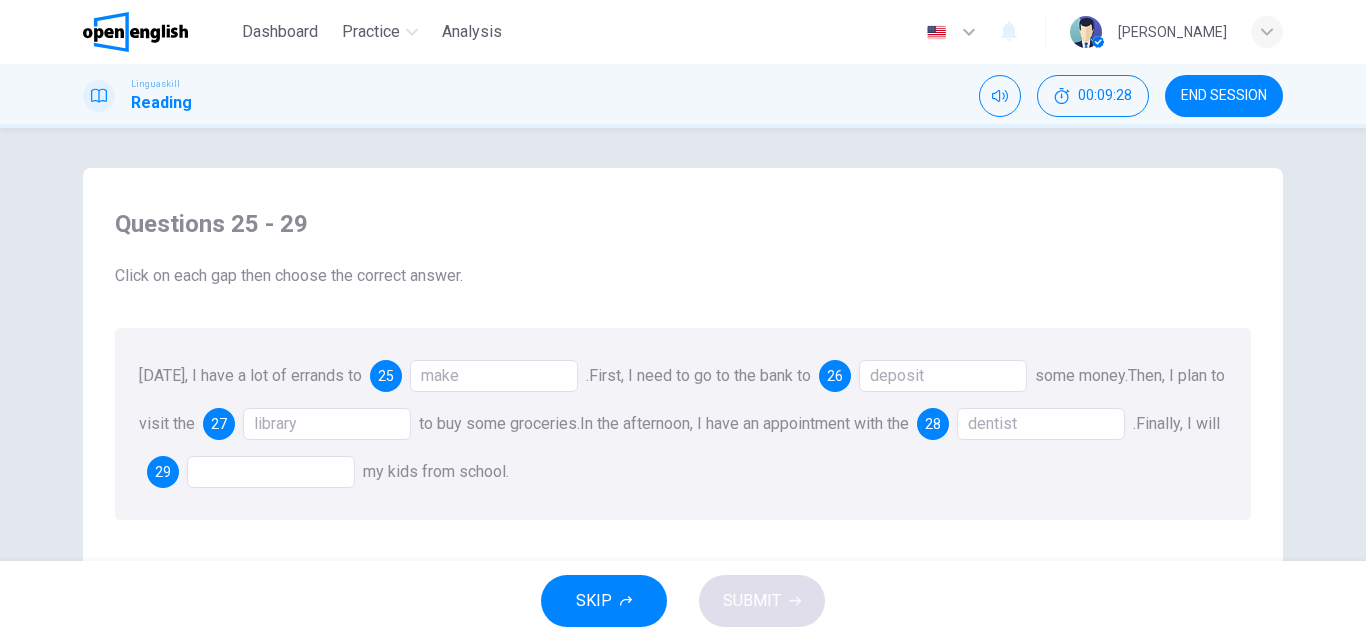 click at bounding box center (271, 472) 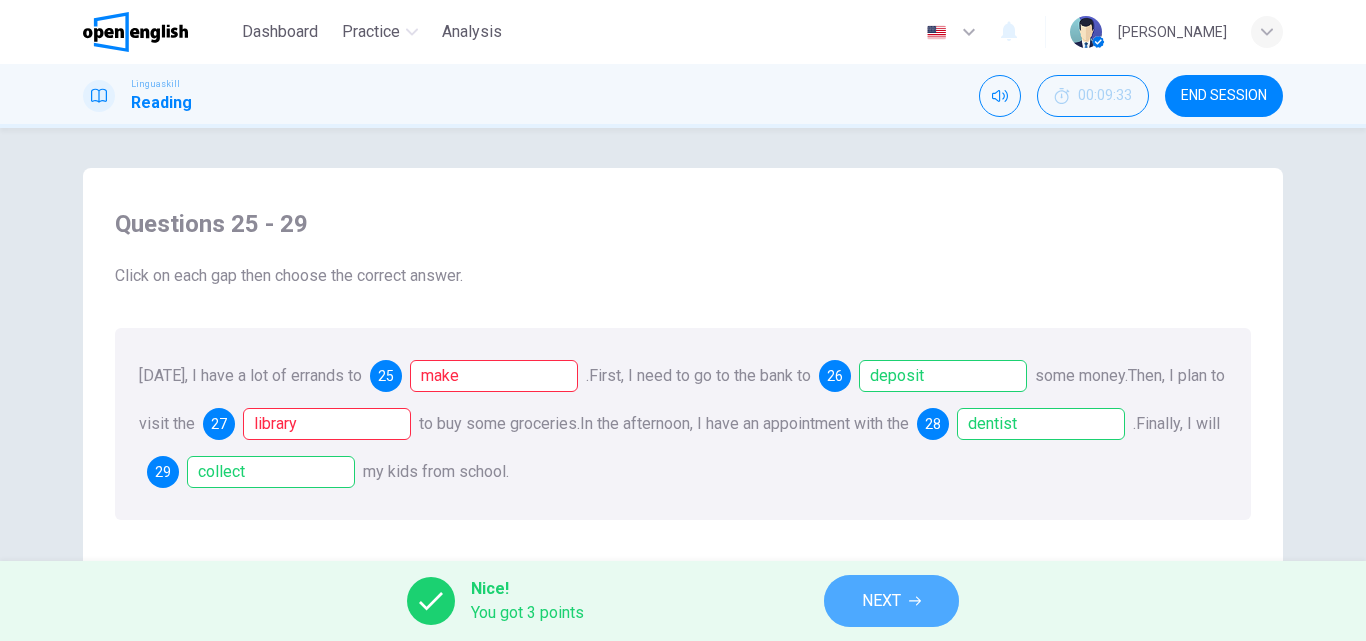click 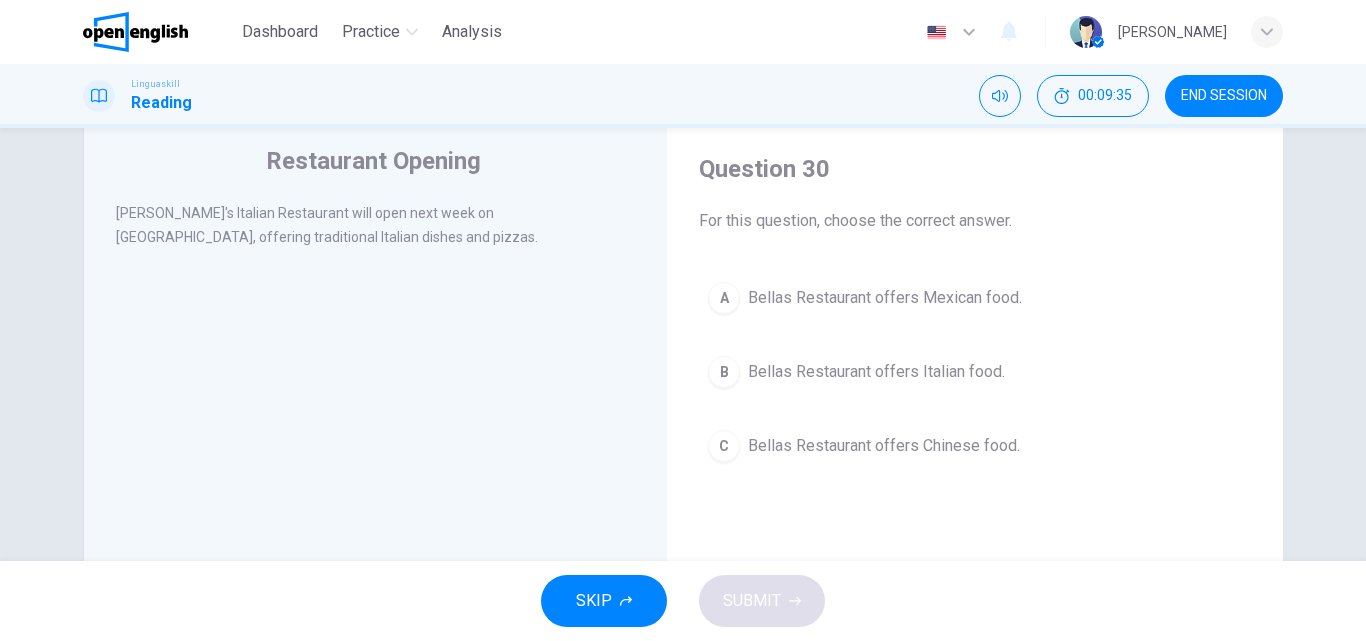 scroll, scrollTop: 57, scrollLeft: 0, axis: vertical 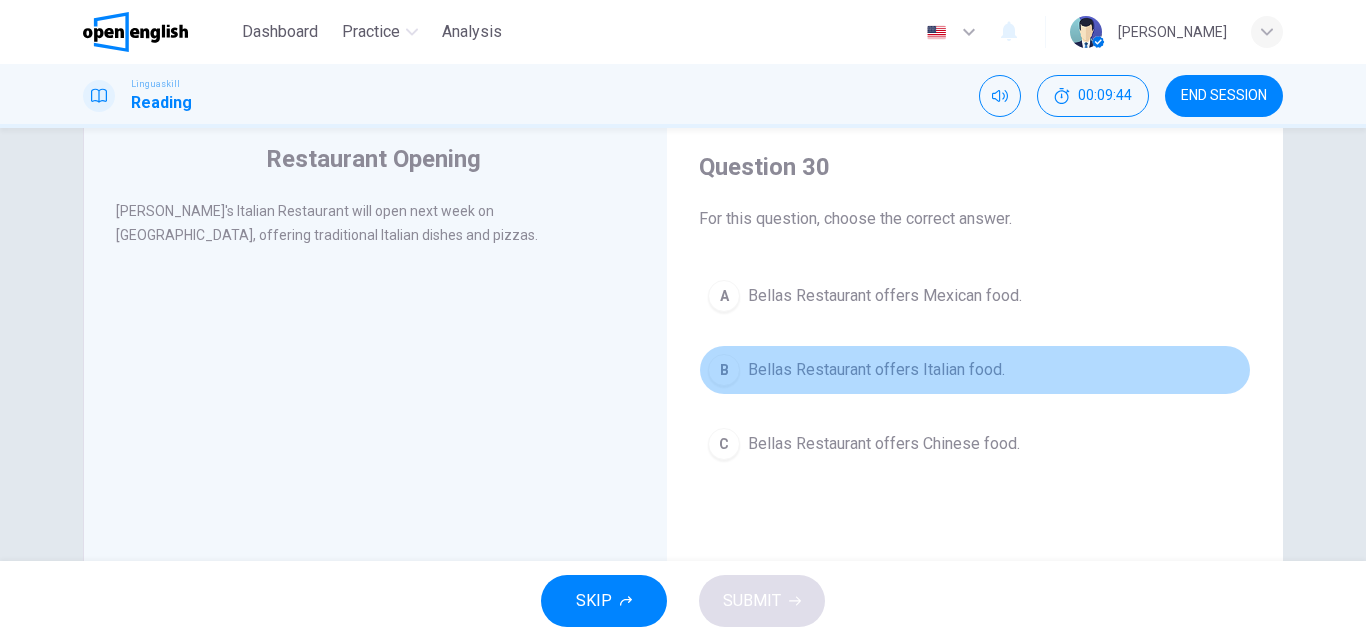 click on "B" at bounding box center [724, 370] 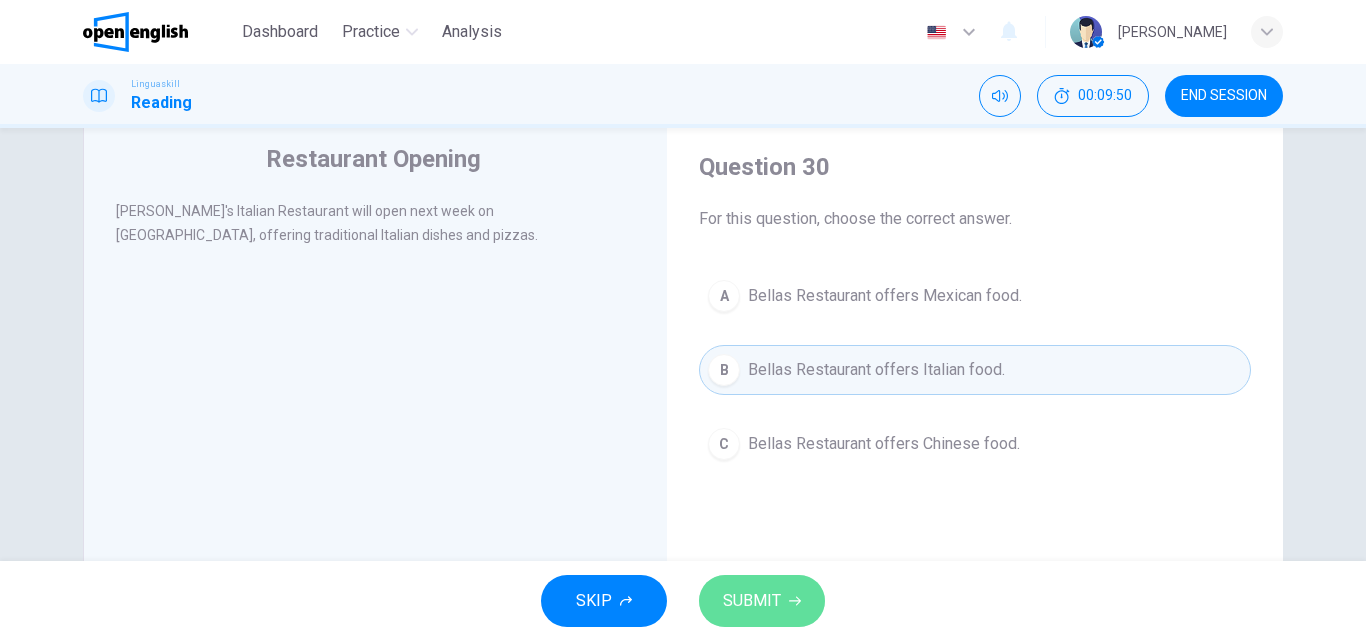 click on "SUBMIT" at bounding box center [762, 601] 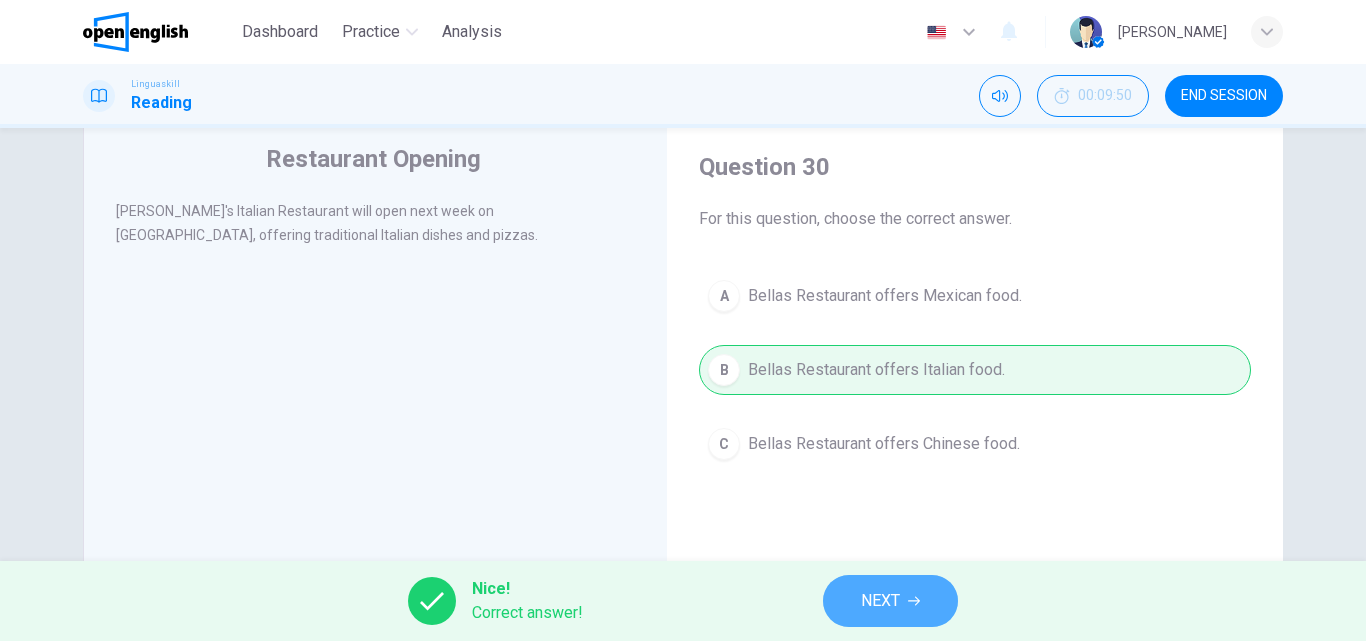 click on "NEXT" at bounding box center [880, 601] 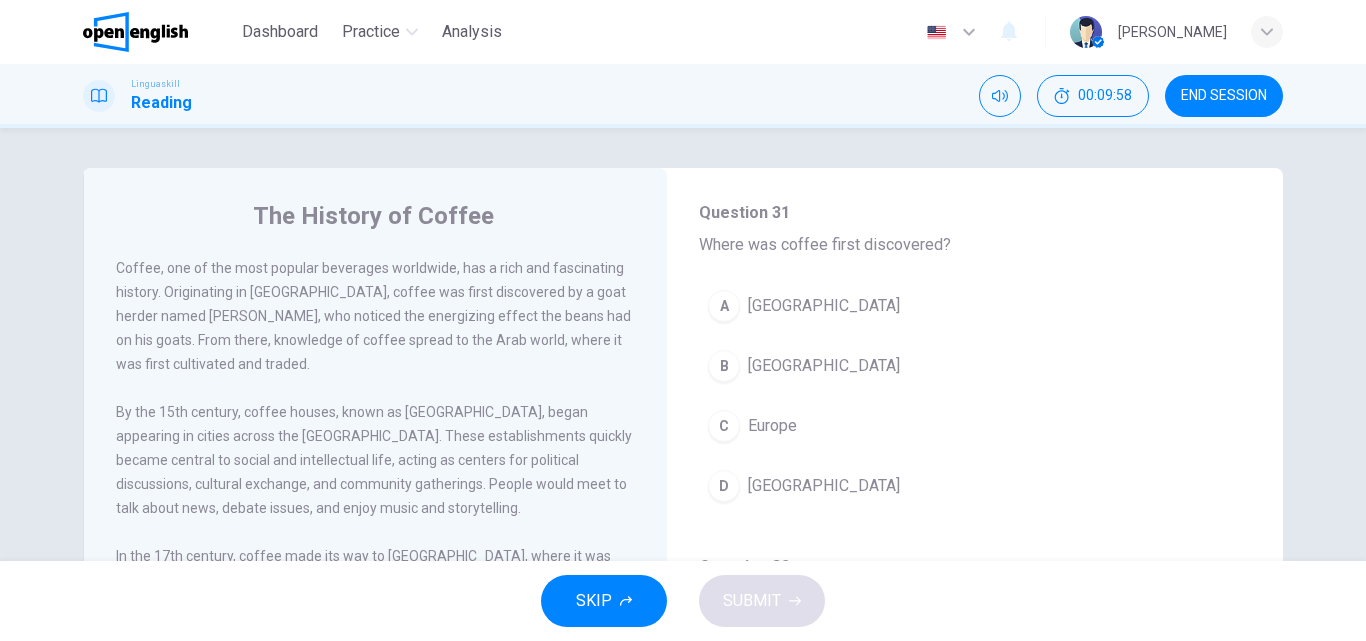 scroll, scrollTop: 133, scrollLeft: 0, axis: vertical 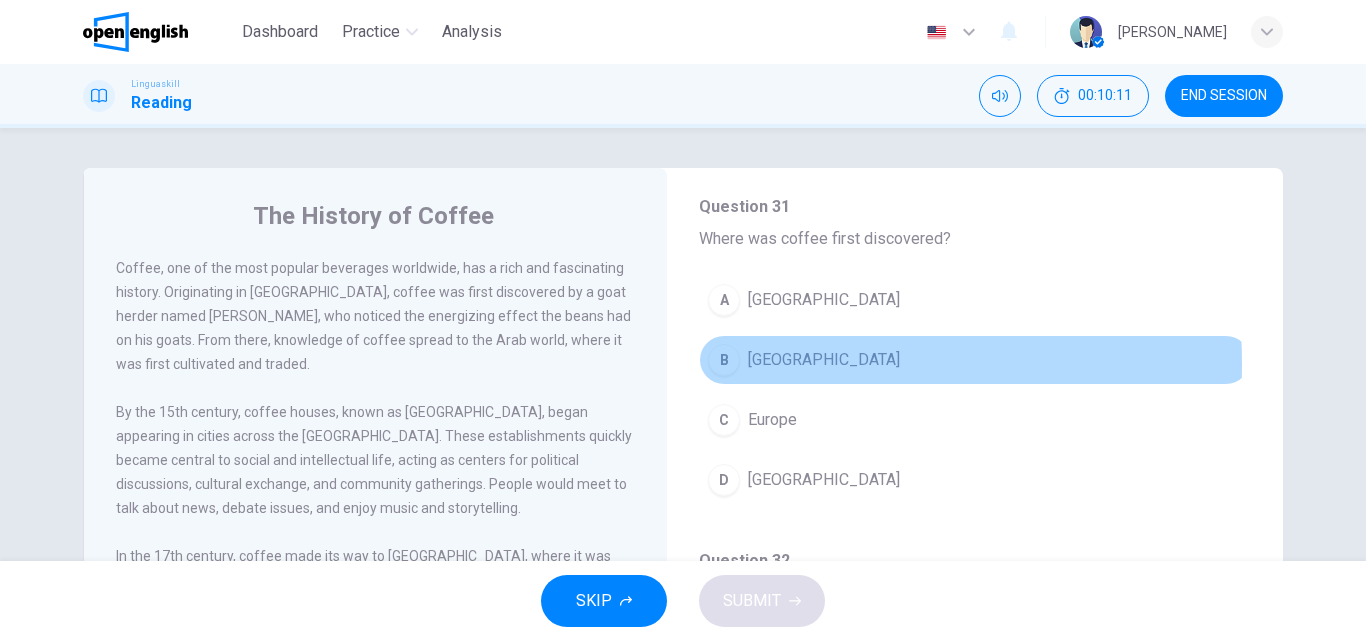 click on "B" at bounding box center [724, 360] 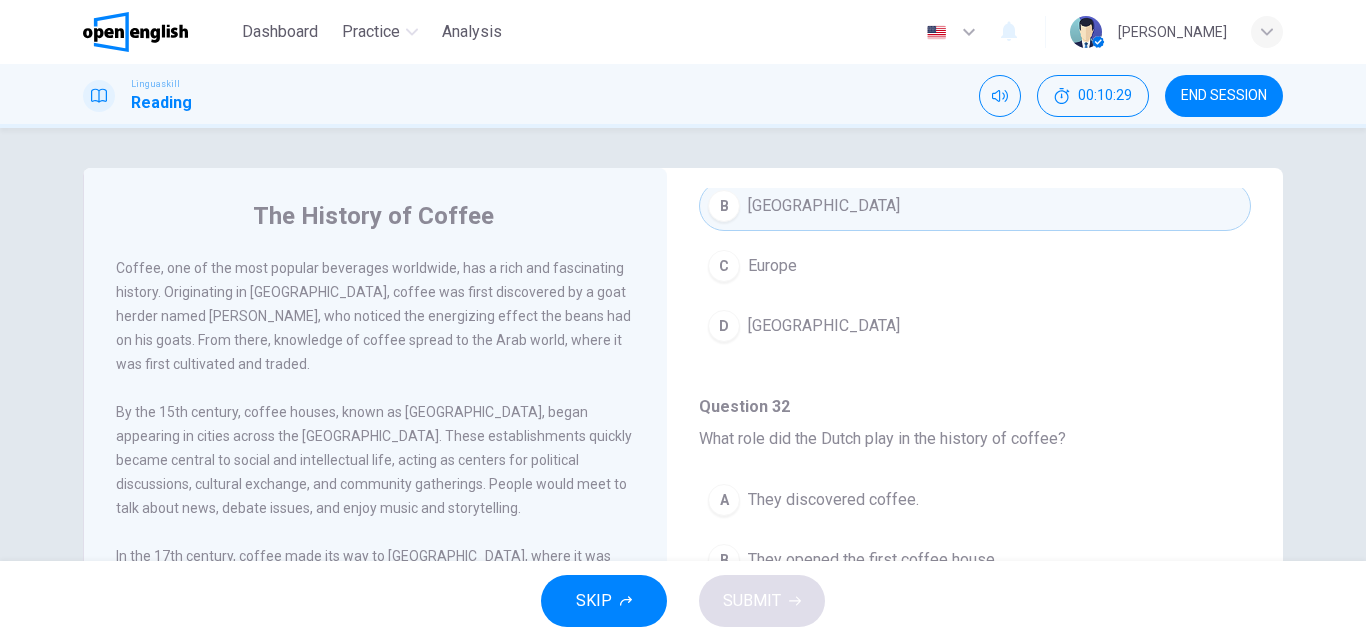 scroll, scrollTop: 293, scrollLeft: 0, axis: vertical 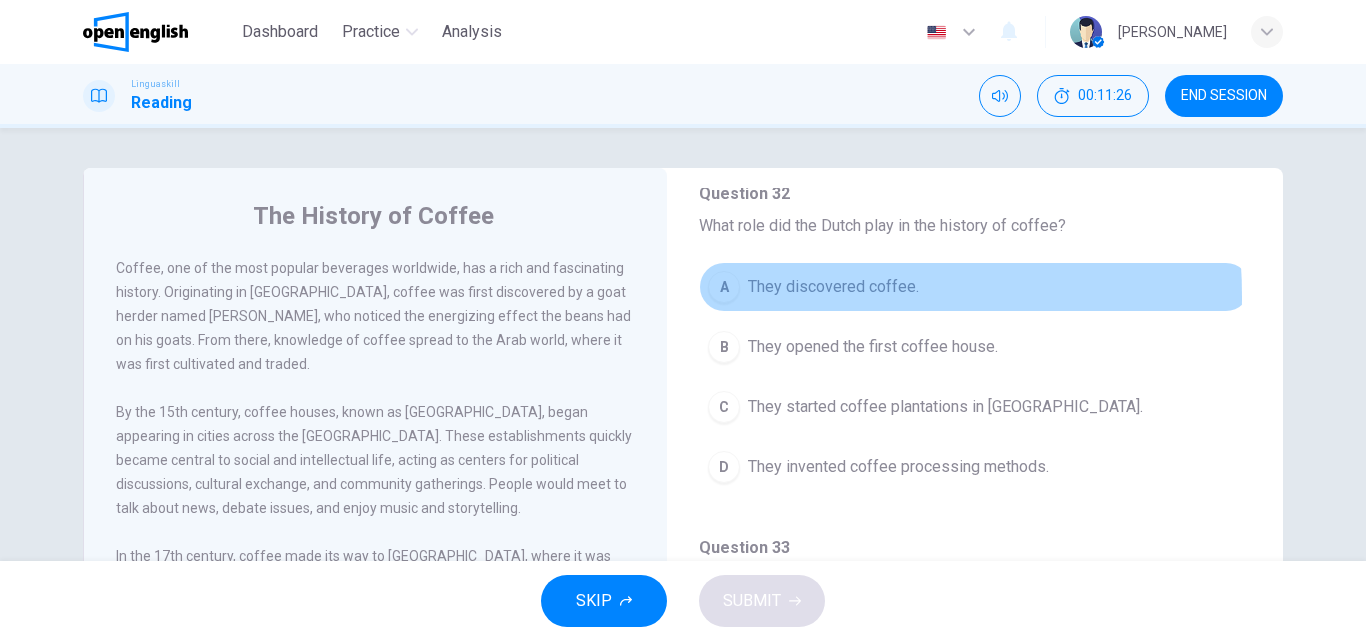 click on "A" at bounding box center (724, 287) 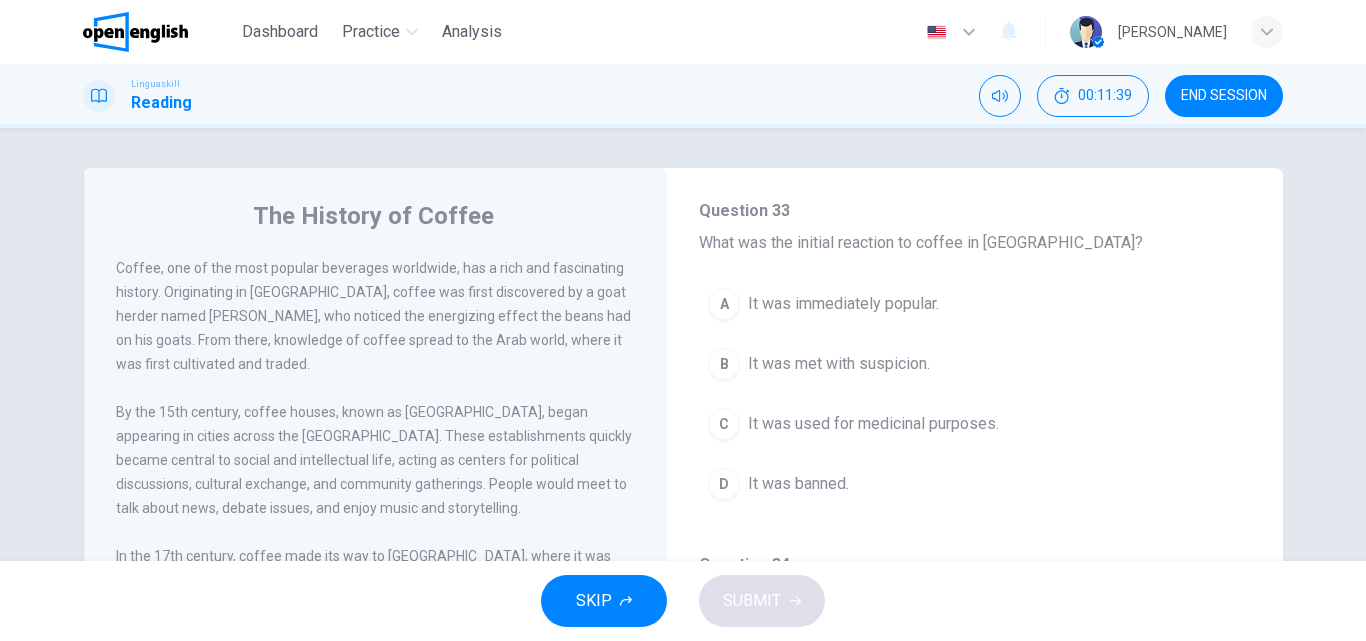 scroll, scrollTop: 834, scrollLeft: 0, axis: vertical 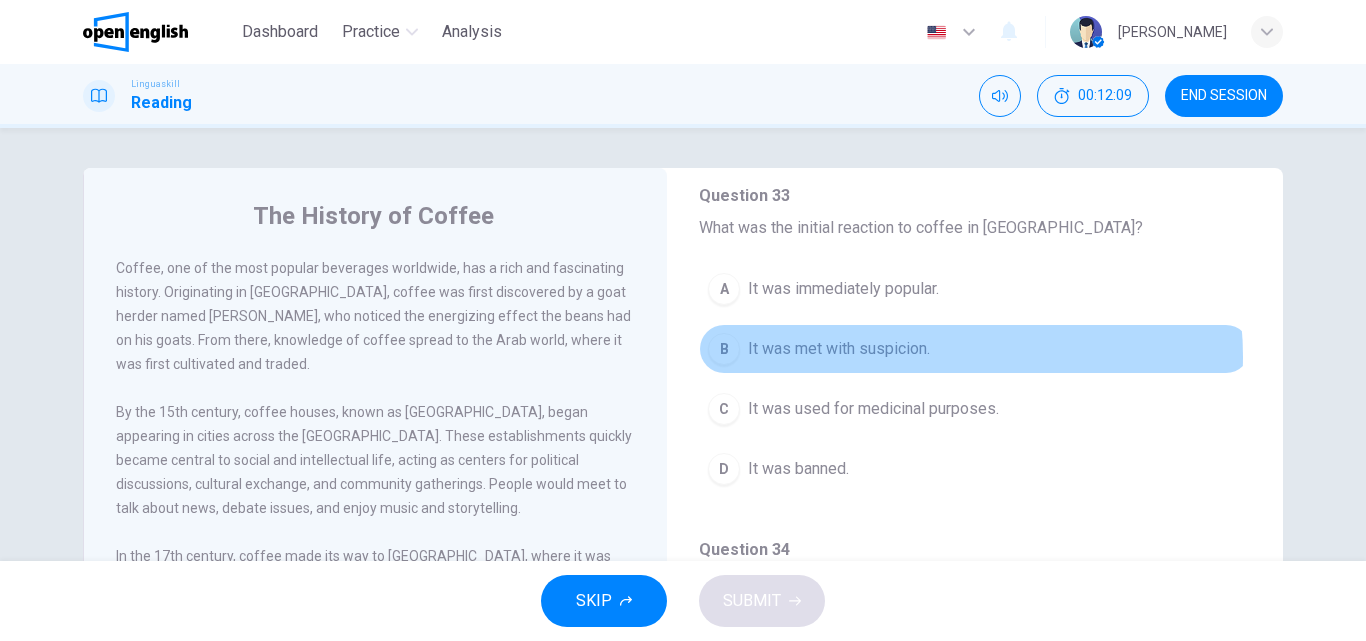 click on "It was met with suspicion." at bounding box center (839, 349) 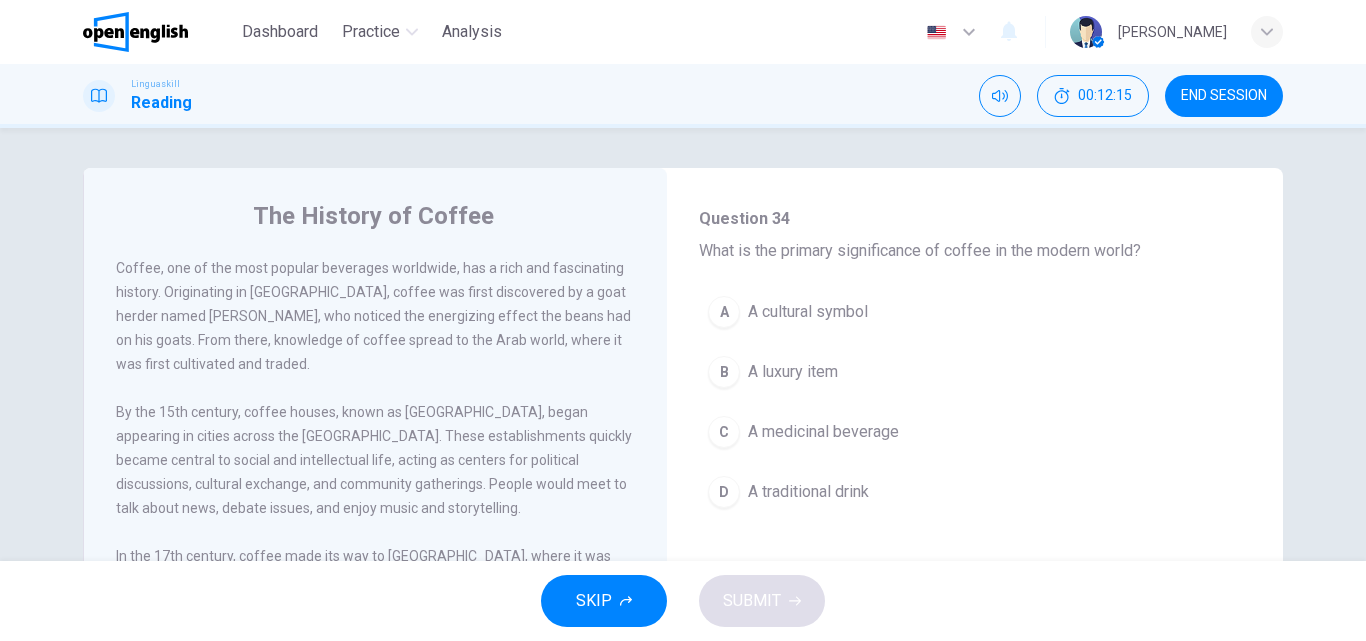 scroll, scrollTop: 1186, scrollLeft: 0, axis: vertical 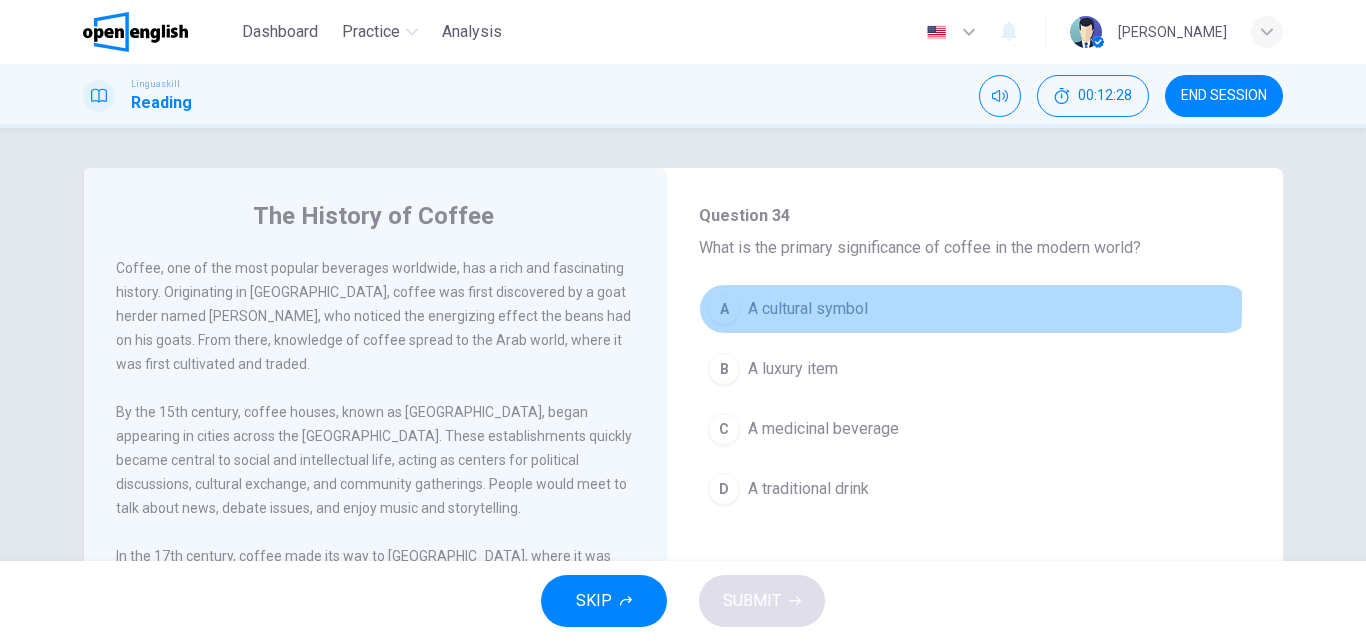 click on "A cultural symbol" at bounding box center (808, 309) 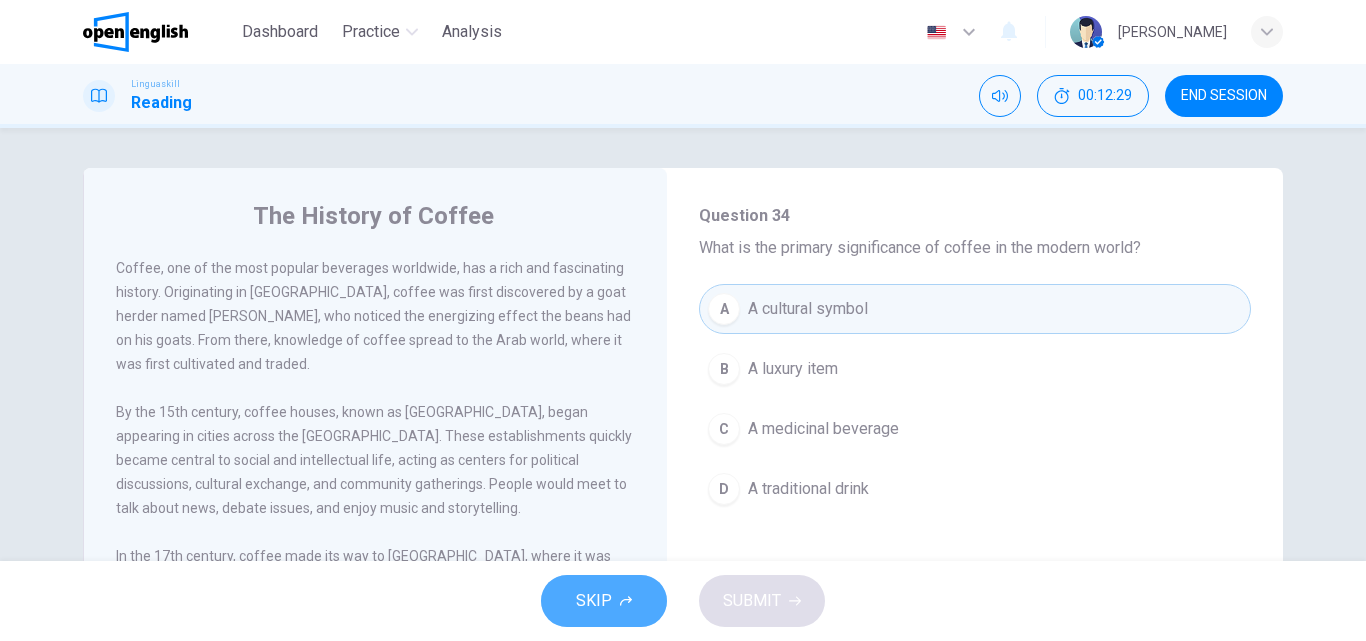 click on "SKIP" at bounding box center [604, 601] 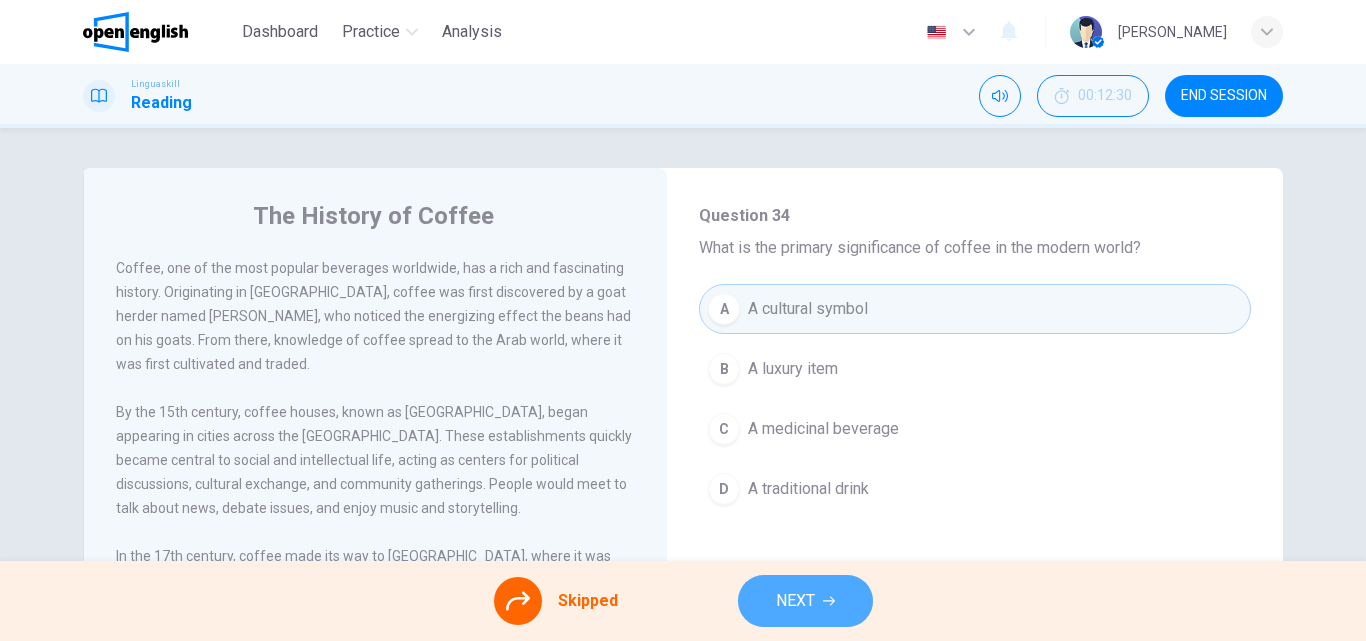 drag, startPoint x: 740, startPoint y: 614, endPoint x: 852, endPoint y: 598, distance: 113.137085 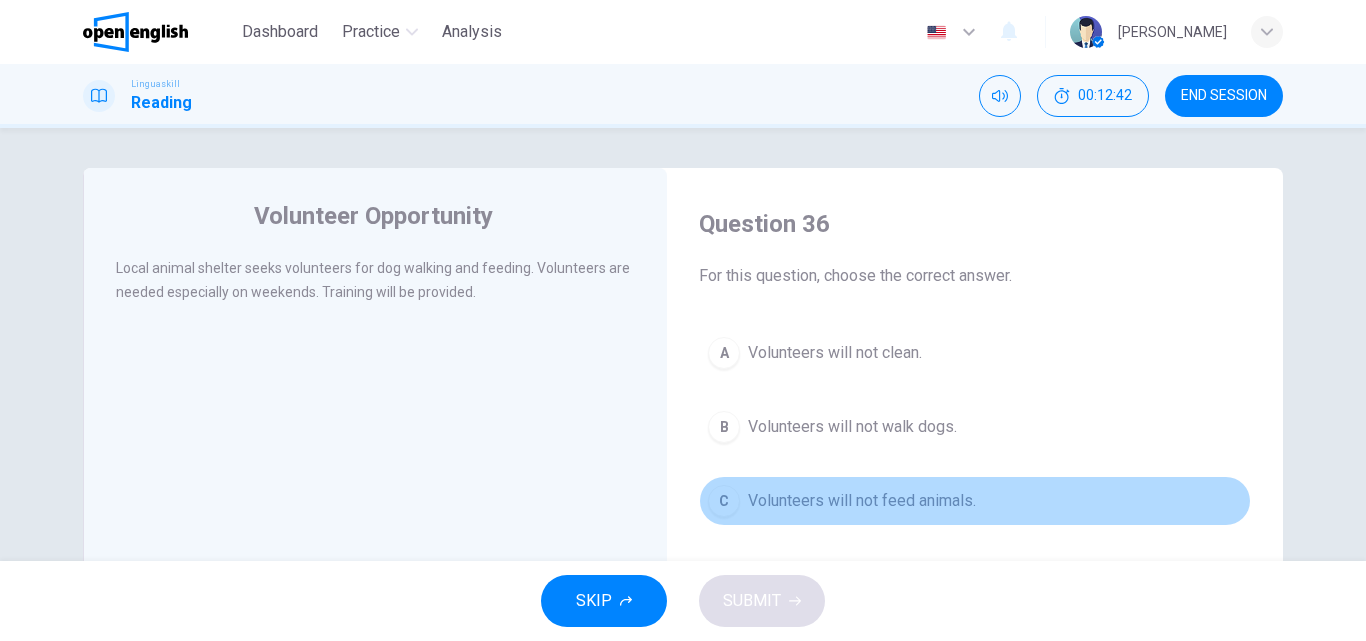 click on "C" at bounding box center [724, 501] 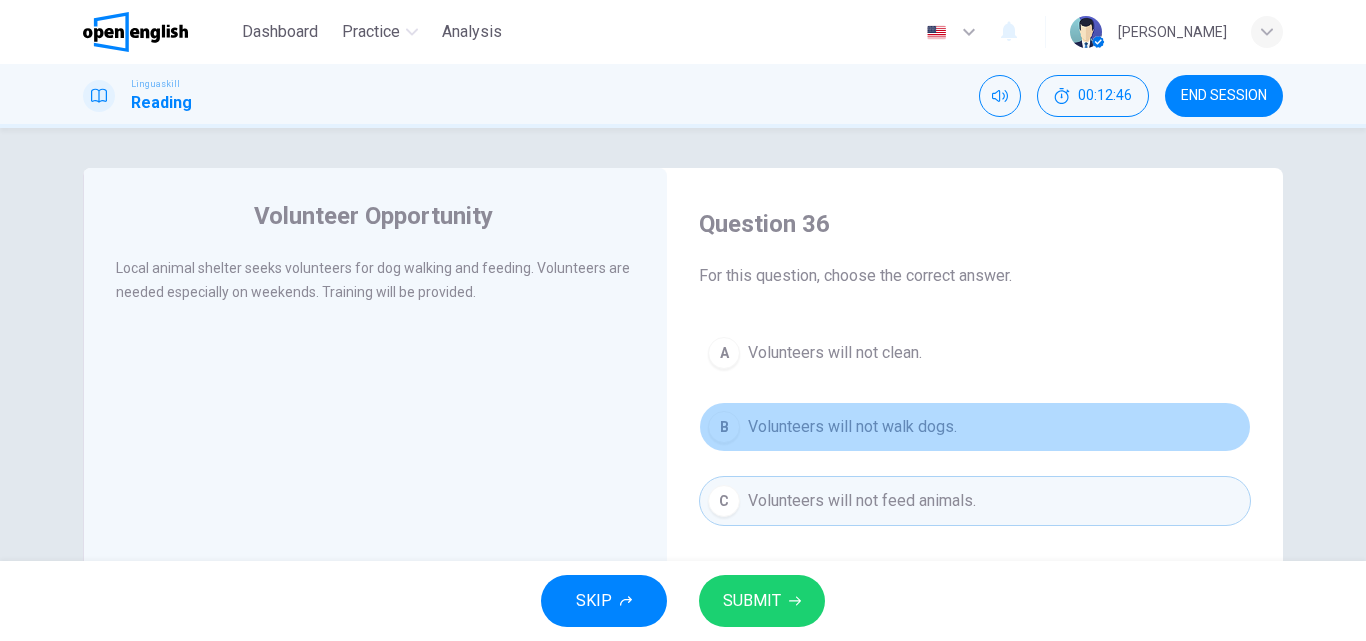 click on "B Volunteers will not walk dogs." at bounding box center [975, 427] 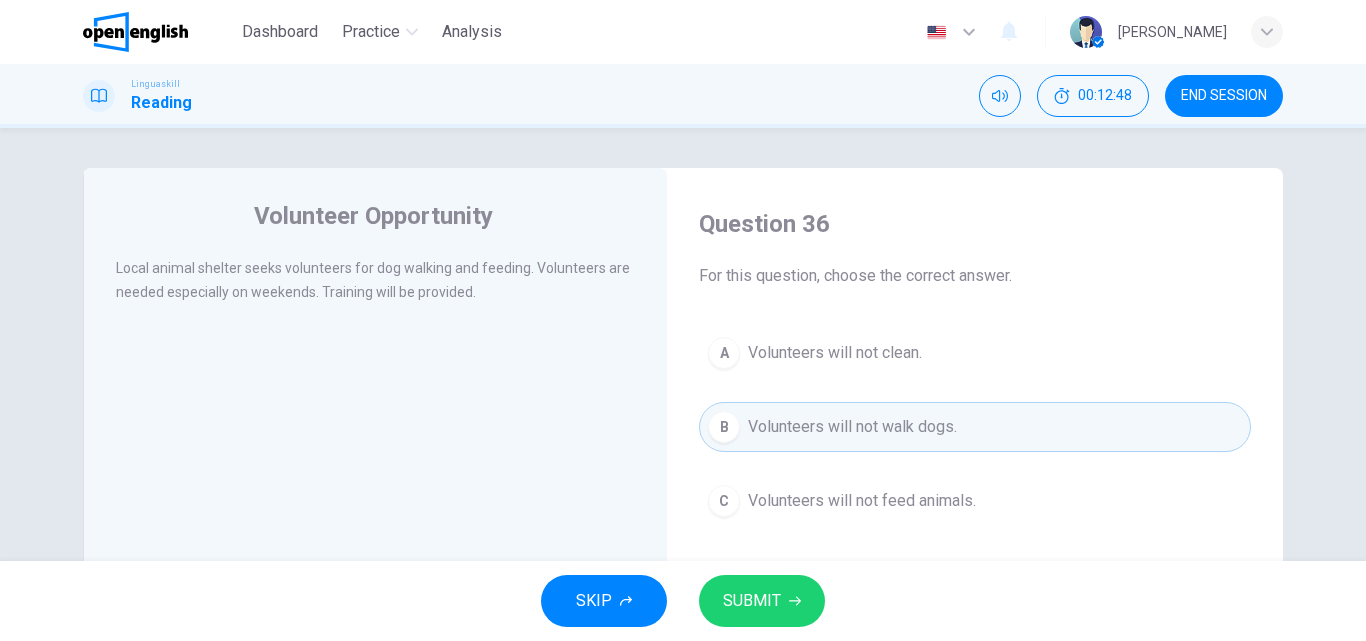 click on "Question 36 For this question, choose the correct answer. A Volunteers will not clean. B Volunteers will not walk dogs.  C Volunteers will not feed animals." at bounding box center (975, 525) 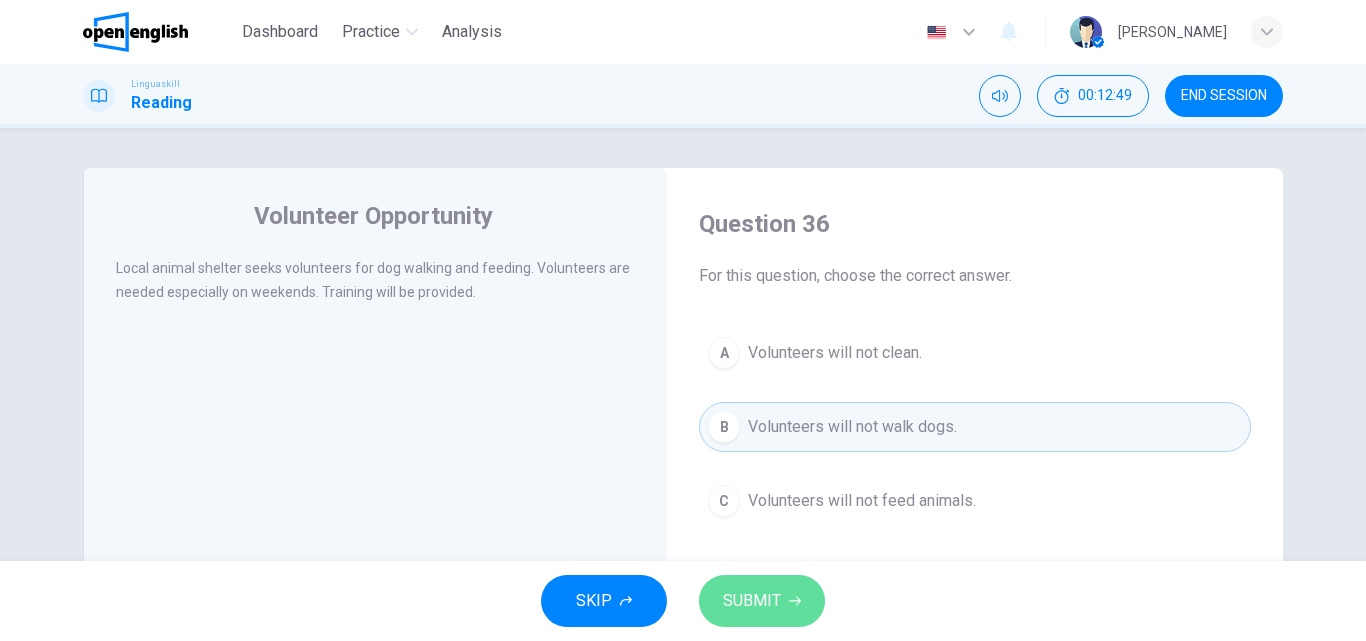 click on "SUBMIT" at bounding box center [762, 601] 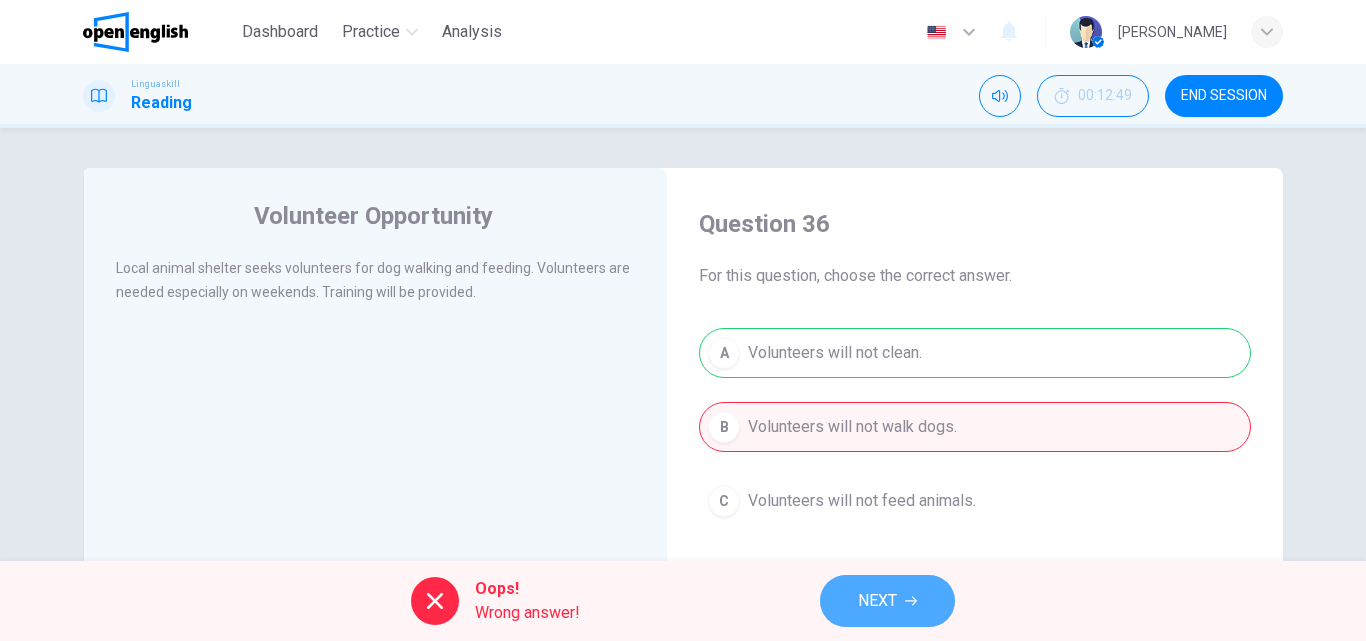 click on "NEXT" at bounding box center (877, 601) 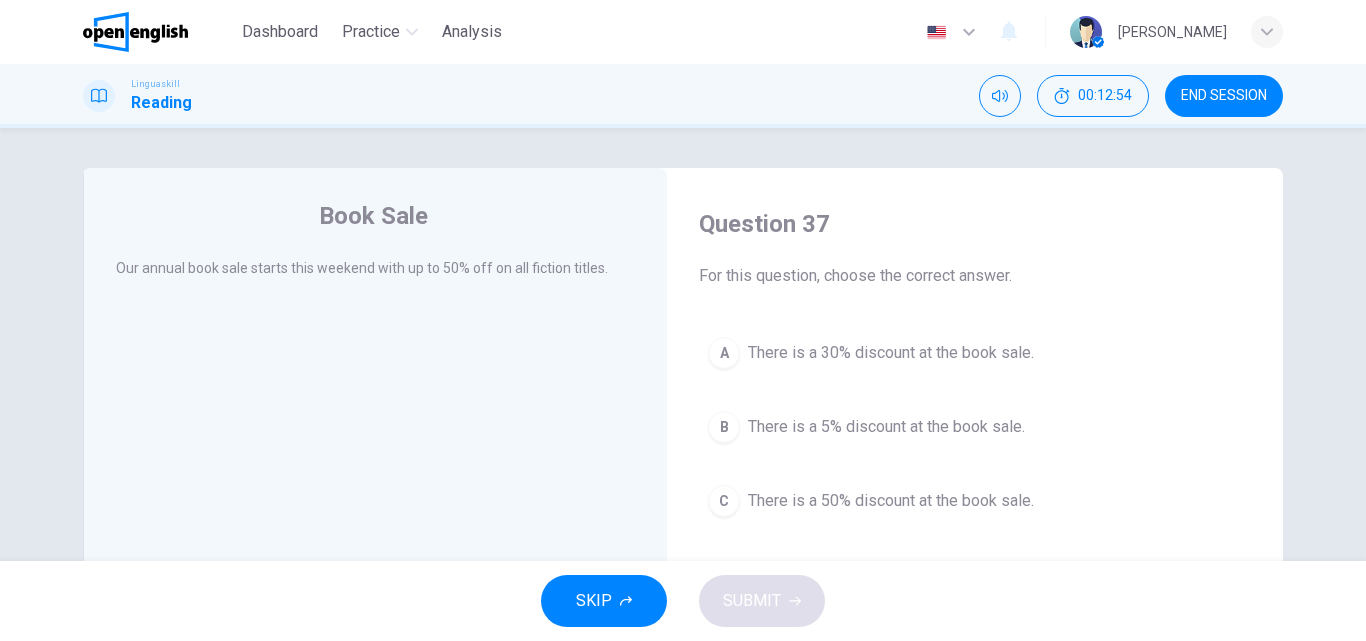 click on "C" at bounding box center (724, 501) 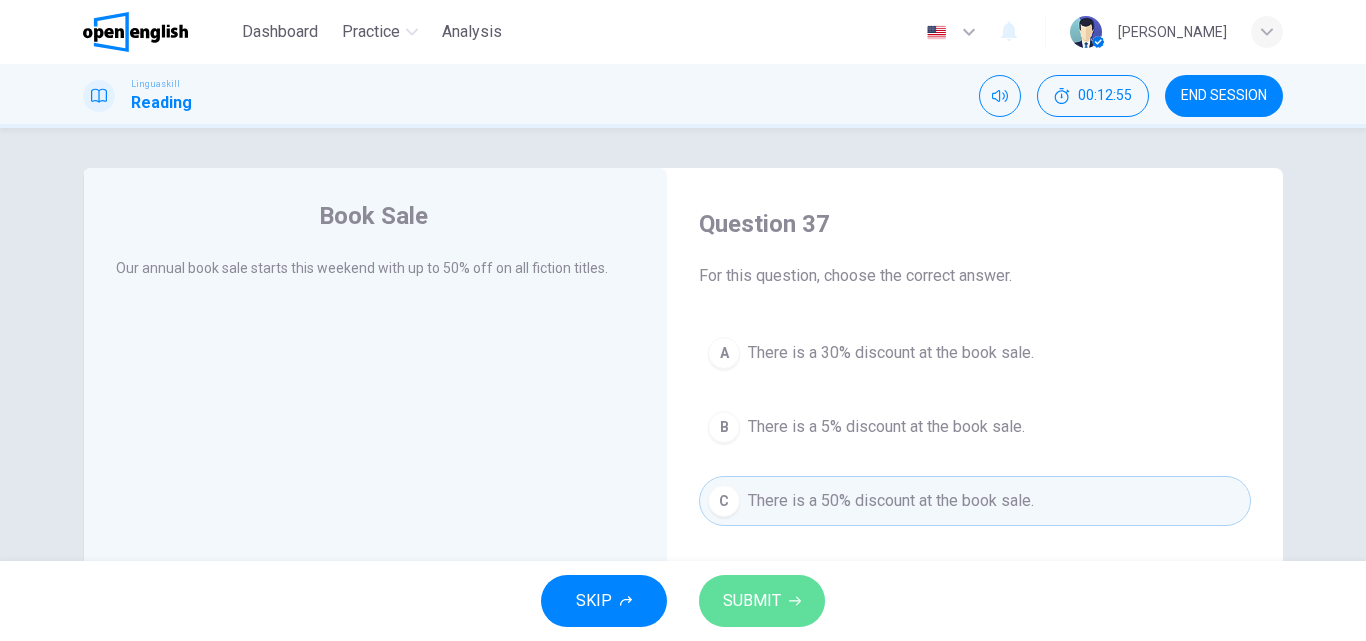 click on "SUBMIT" at bounding box center (752, 601) 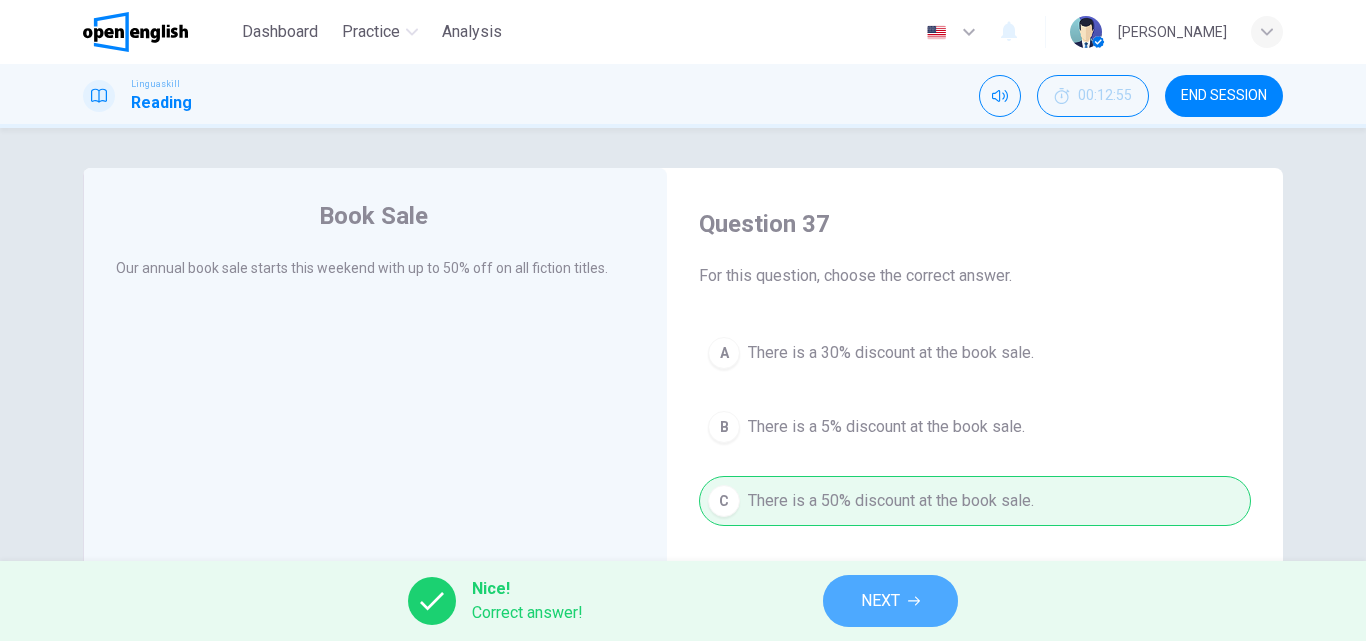 click on "NEXT" at bounding box center [880, 601] 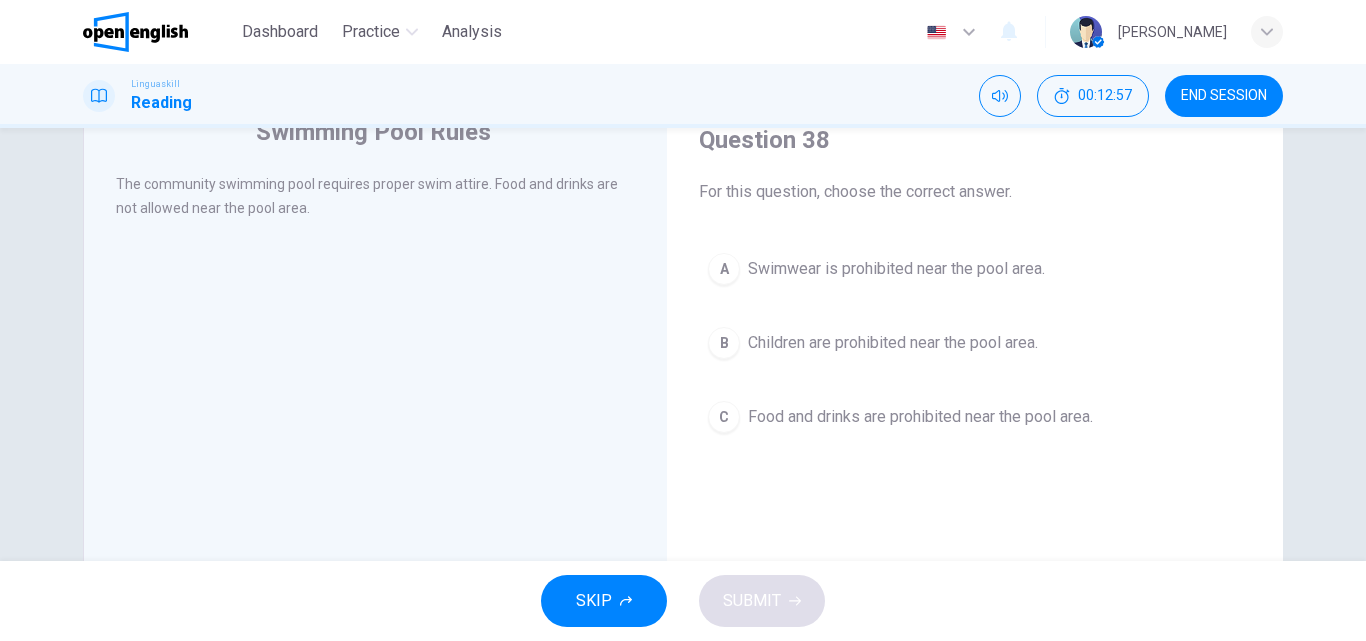 scroll, scrollTop: 80, scrollLeft: 0, axis: vertical 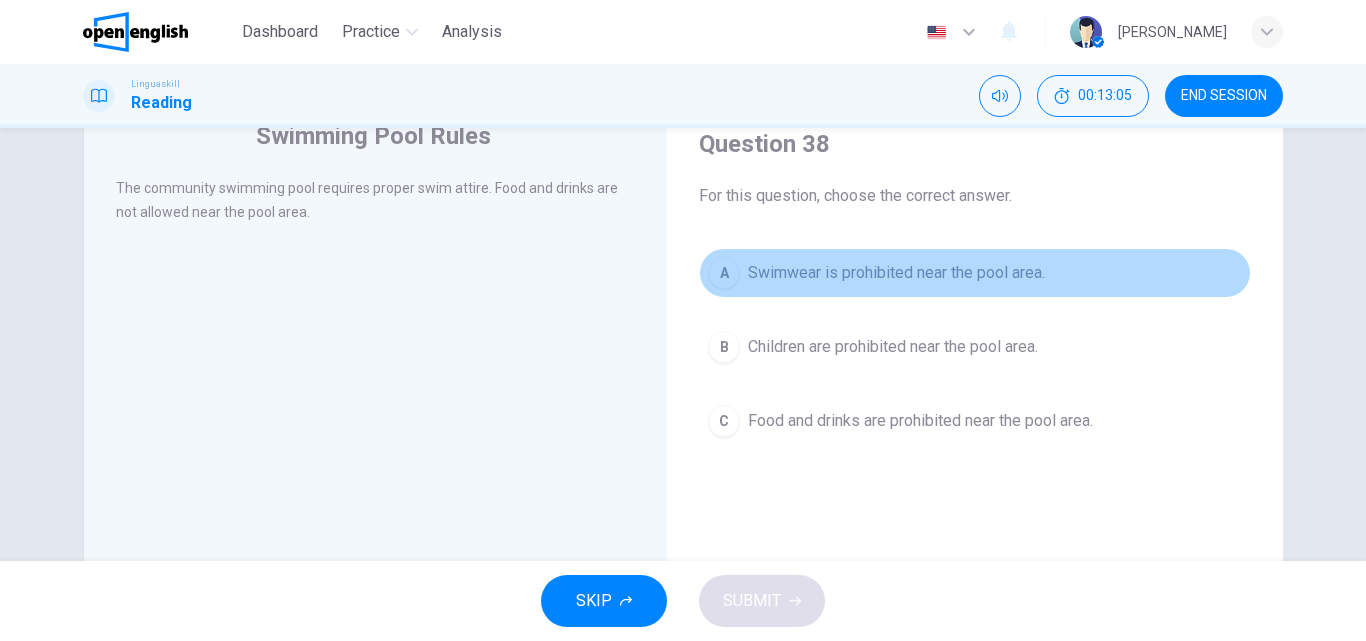 click on "A" at bounding box center (724, 273) 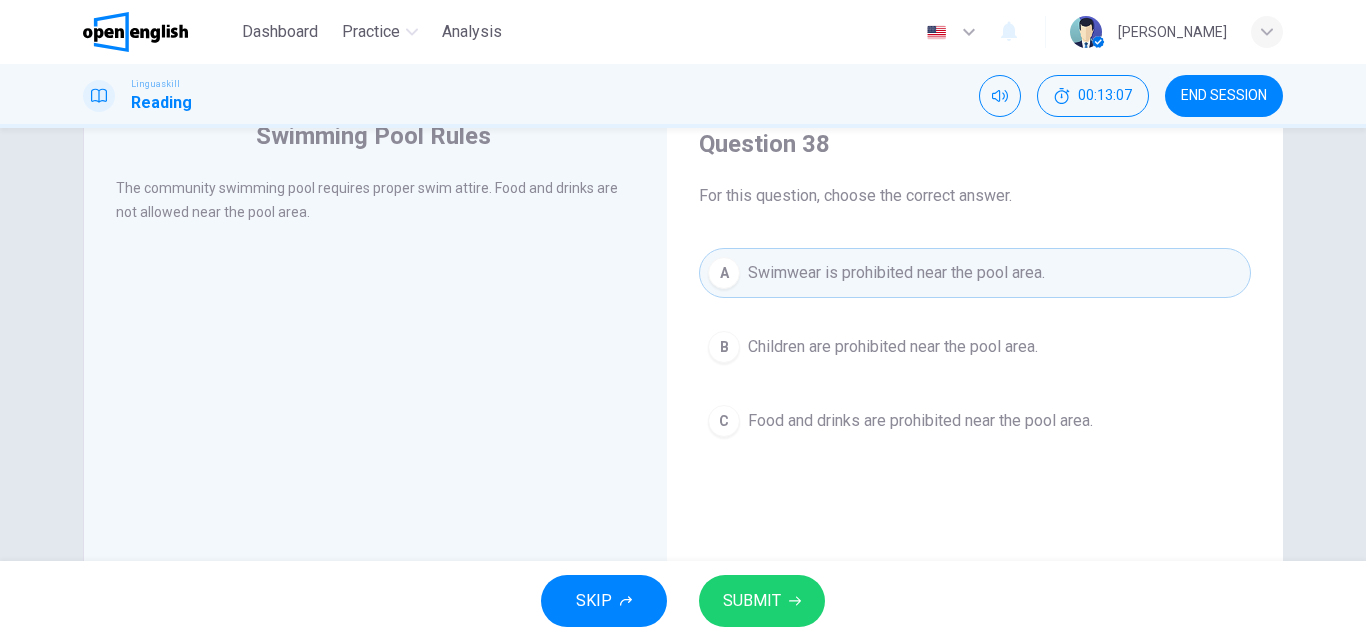 drag, startPoint x: 757, startPoint y: 569, endPoint x: 752, endPoint y: 599, distance: 30.413813 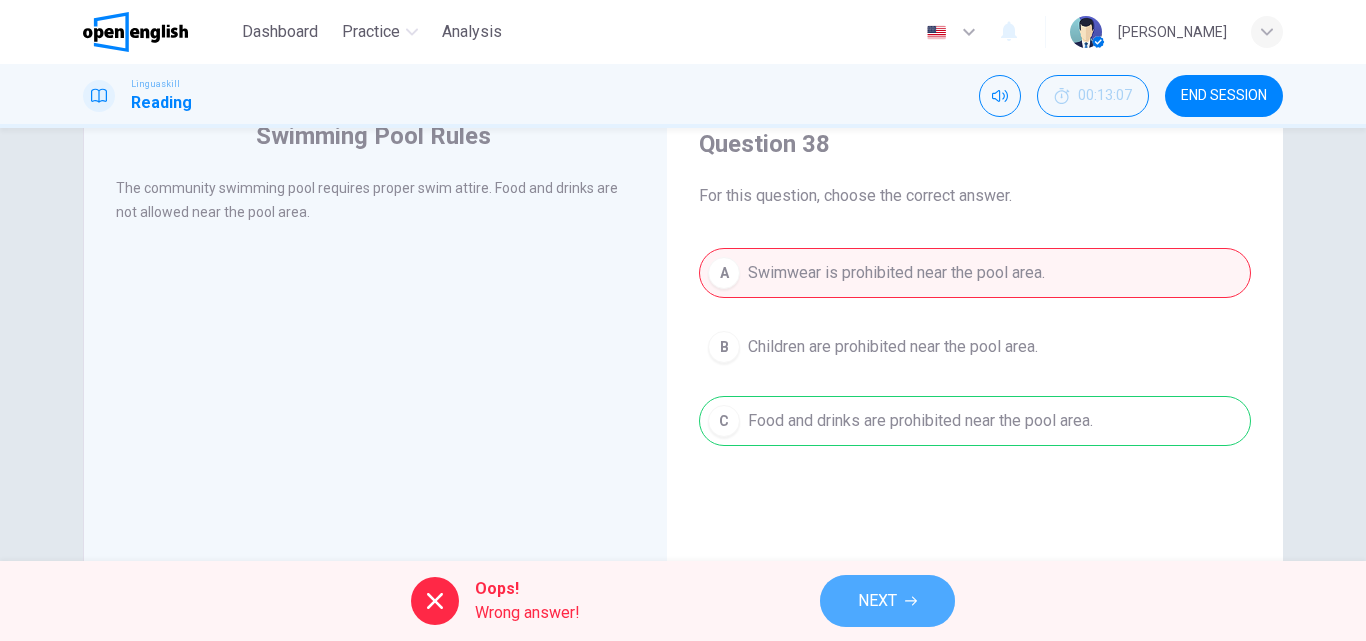 click on "NEXT" at bounding box center [887, 601] 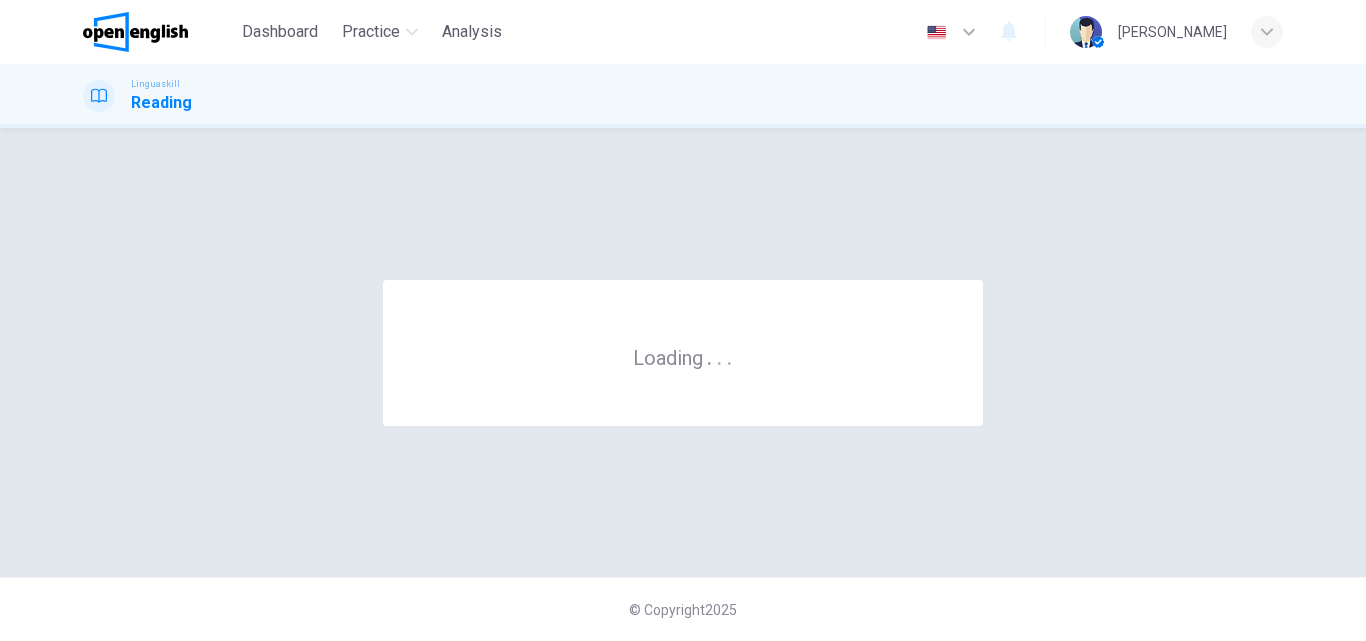 scroll, scrollTop: 0, scrollLeft: 0, axis: both 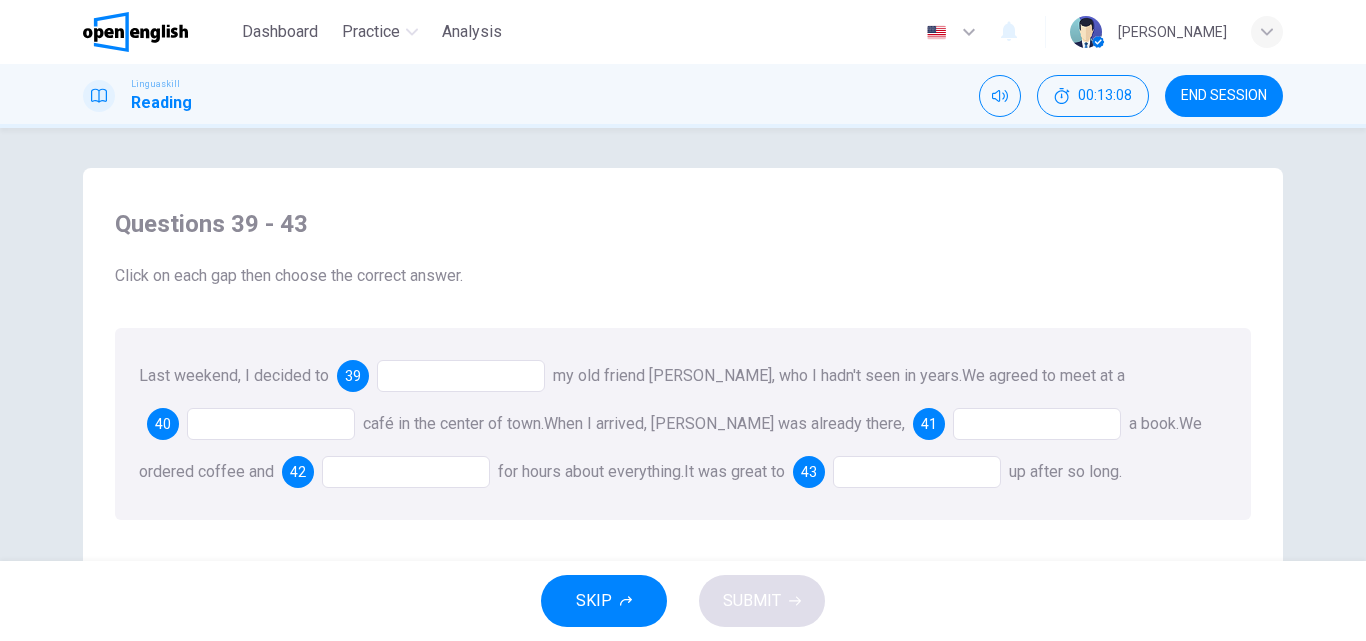 click at bounding box center (461, 376) 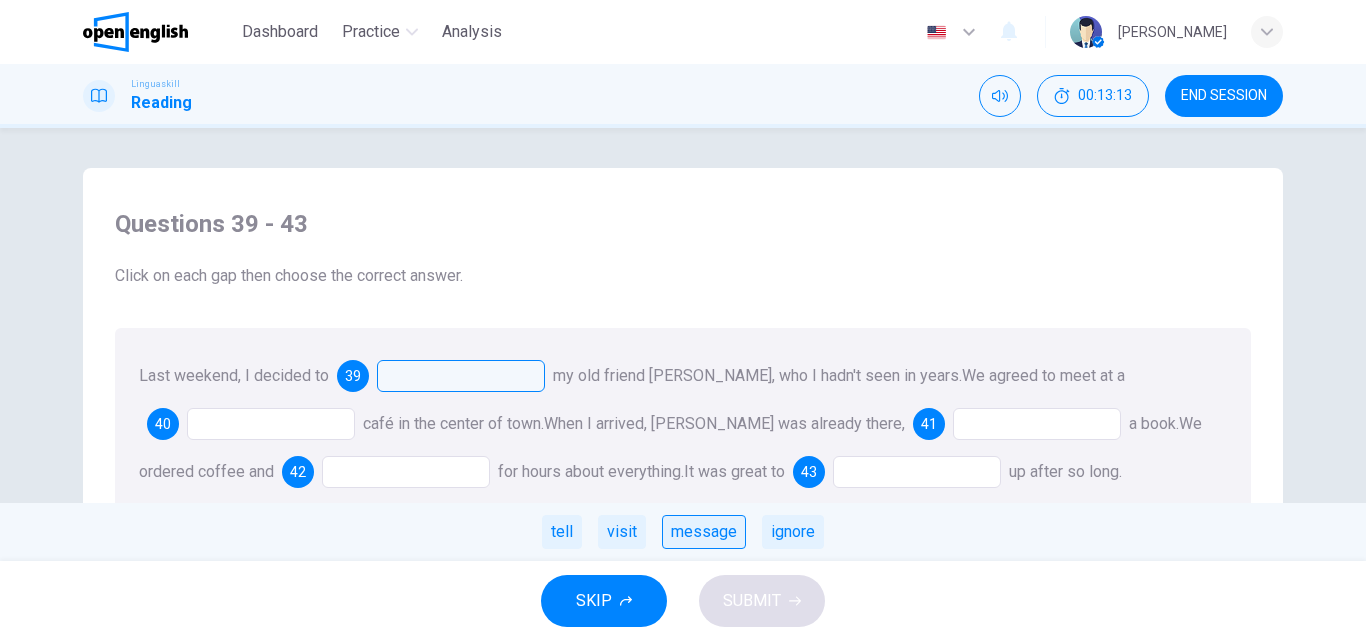 click on "message" at bounding box center (704, 532) 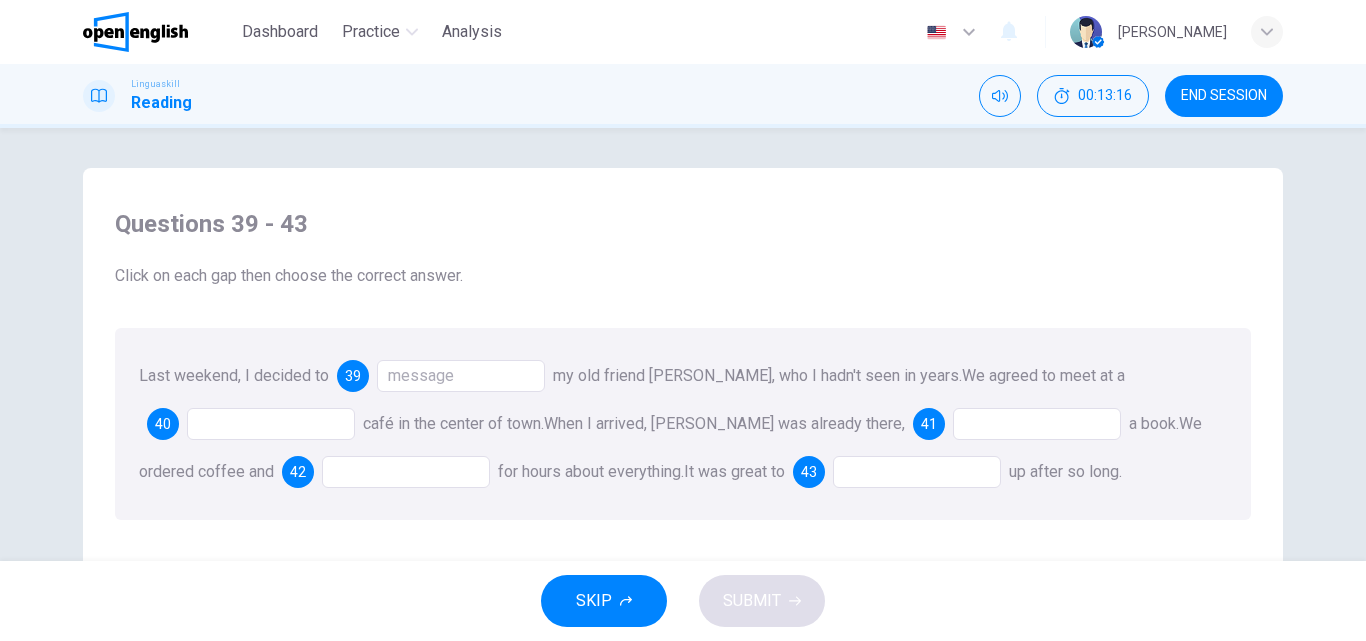 drag, startPoint x: 339, startPoint y: 547, endPoint x: 312, endPoint y: 440, distance: 110.35397 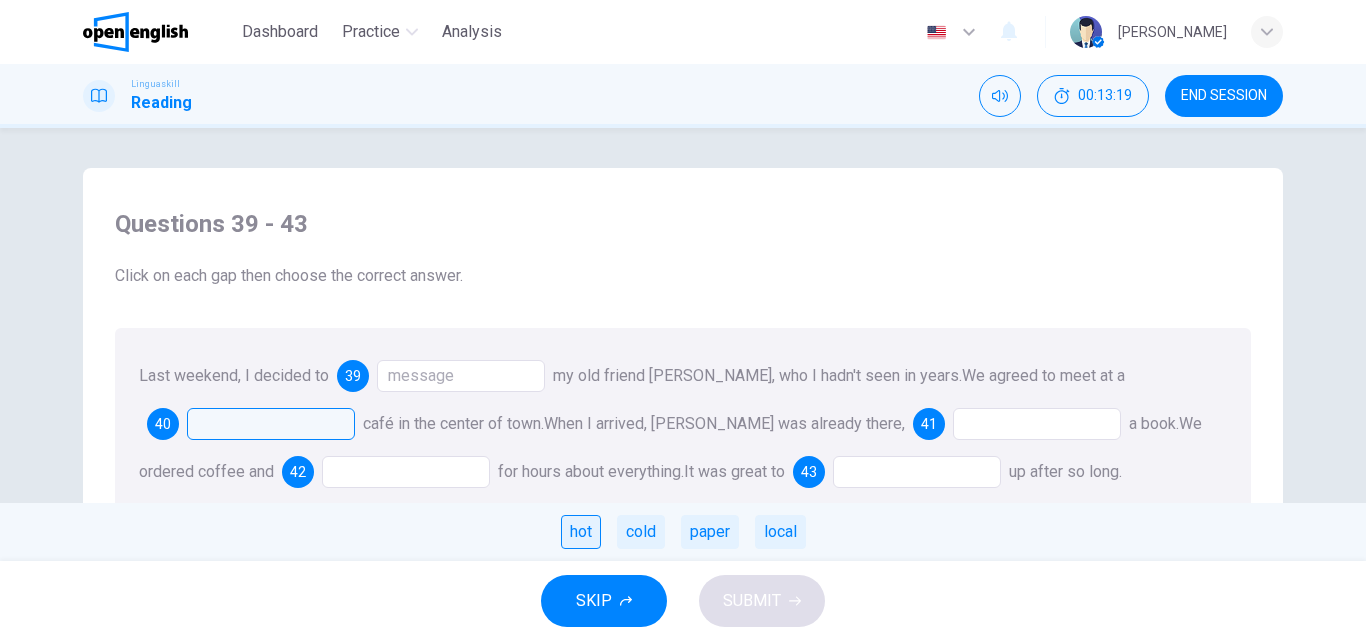 click on "hot" at bounding box center [581, 532] 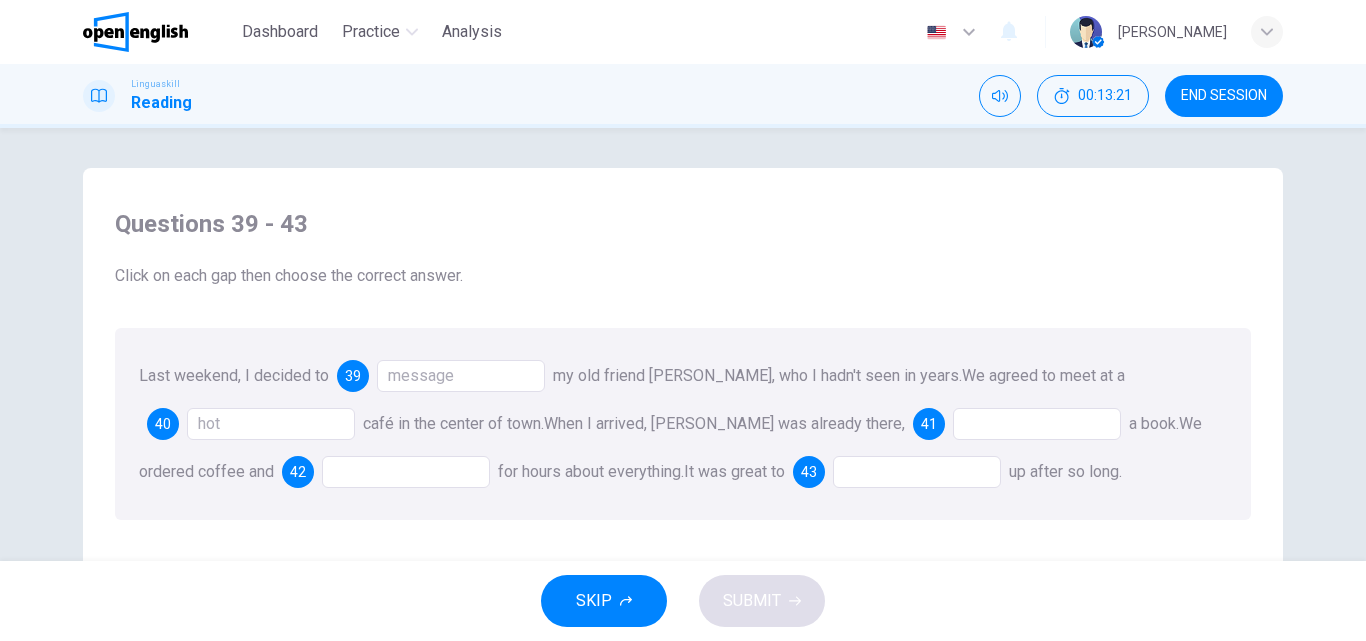 click at bounding box center [1037, 424] 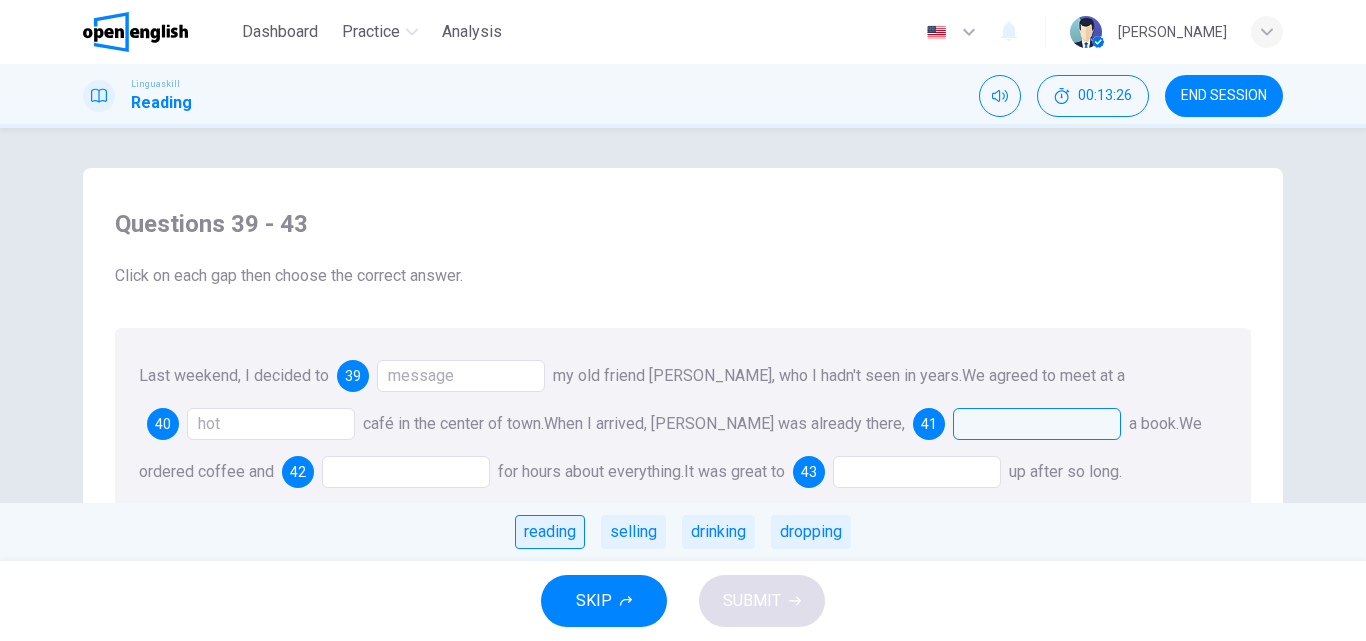 click on "reading" at bounding box center [550, 532] 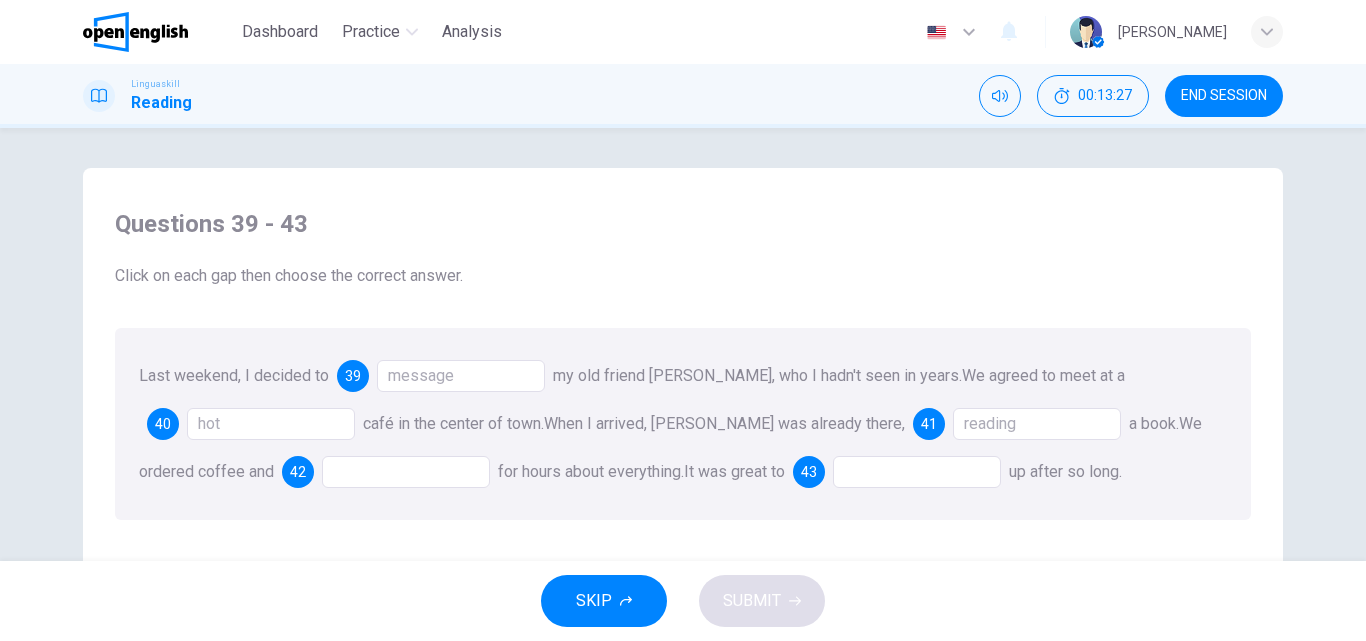 click at bounding box center [406, 472] 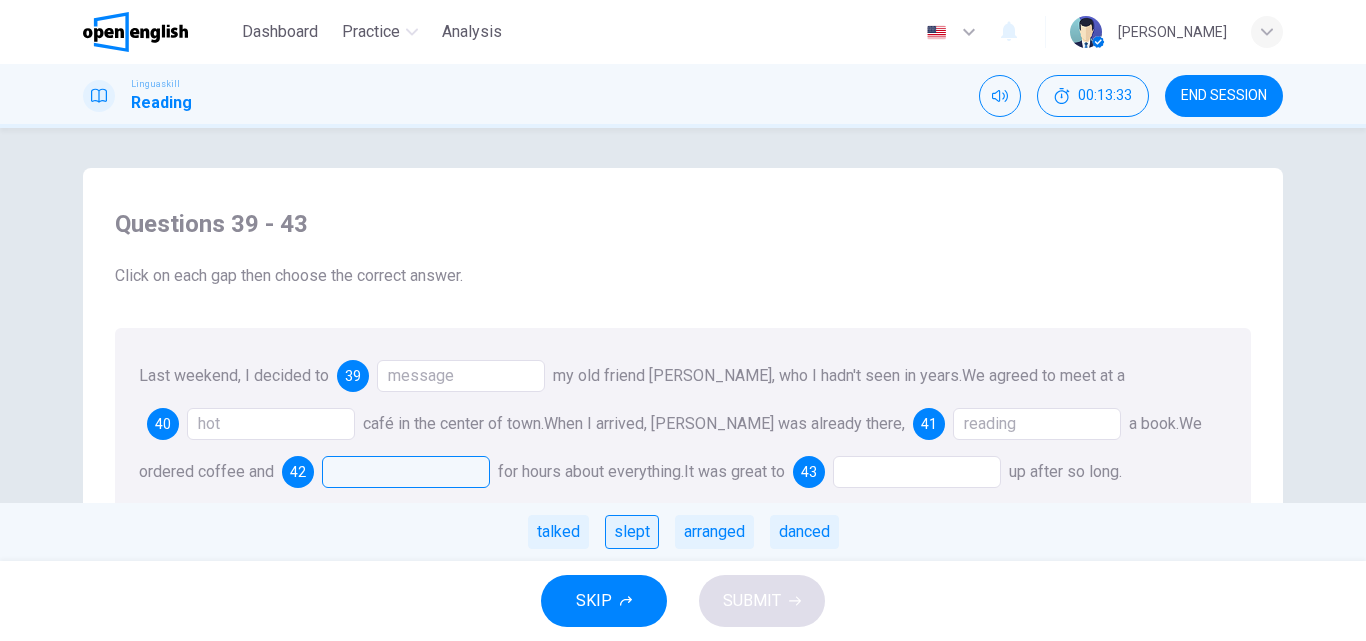 click on "slept" at bounding box center [632, 532] 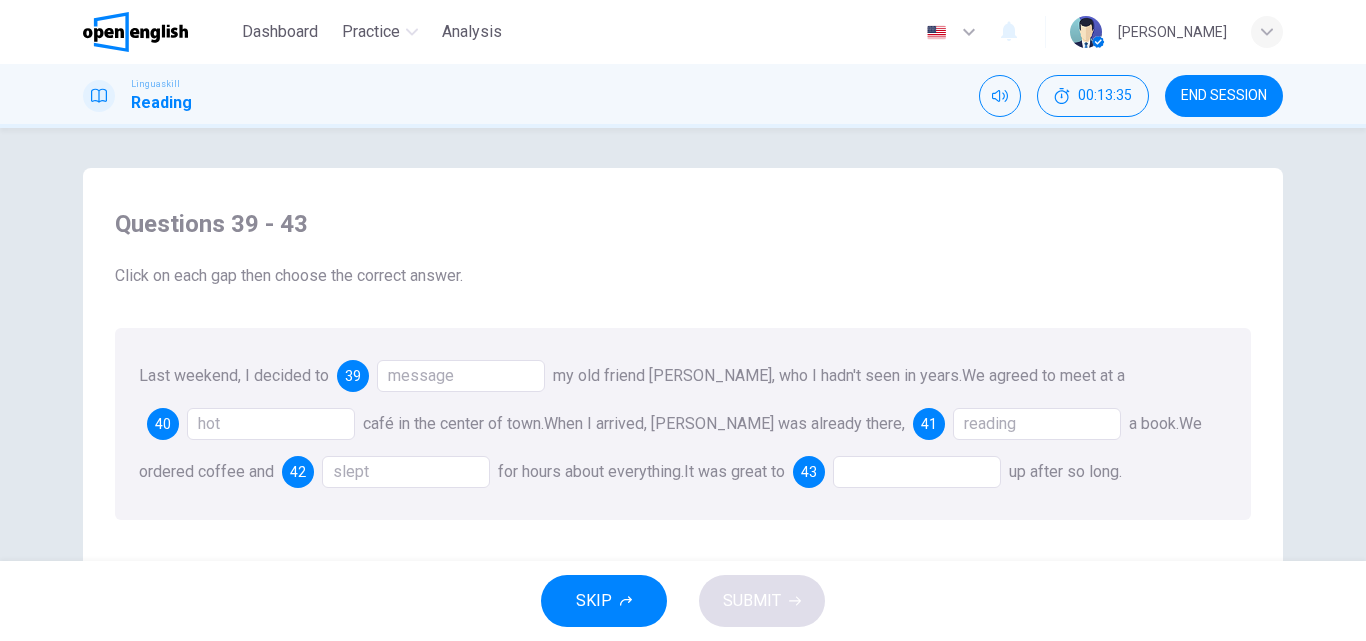 click at bounding box center (917, 472) 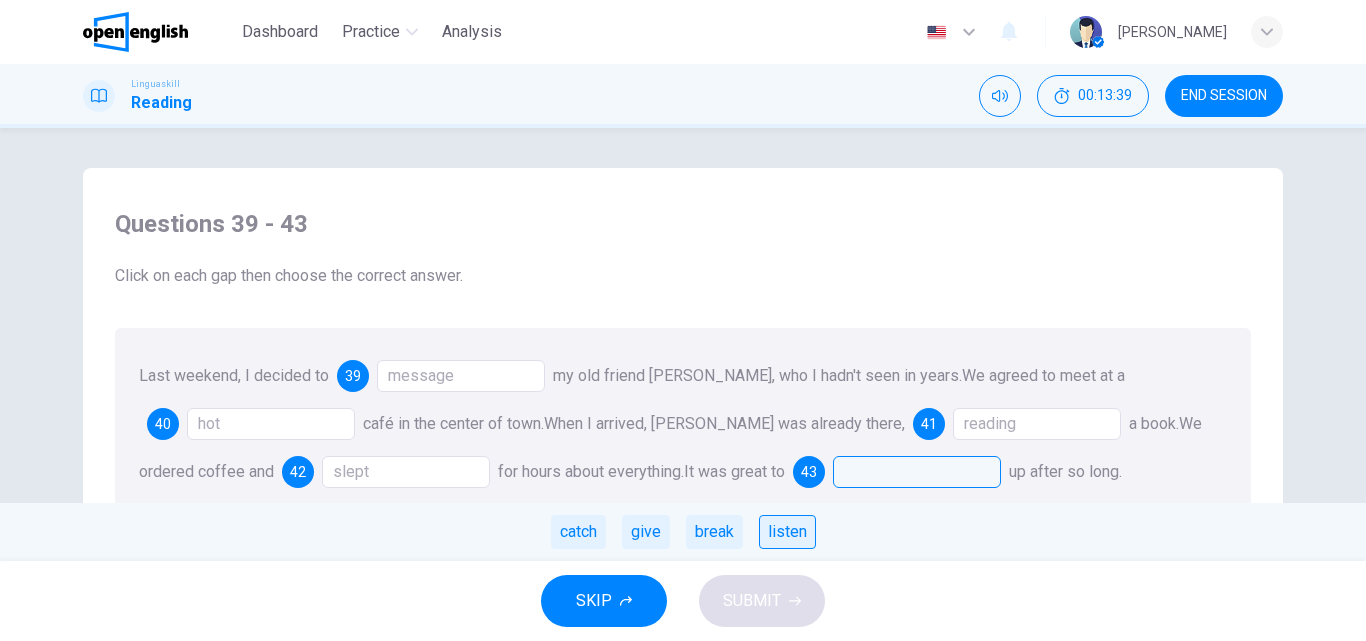click on "listen" at bounding box center [787, 532] 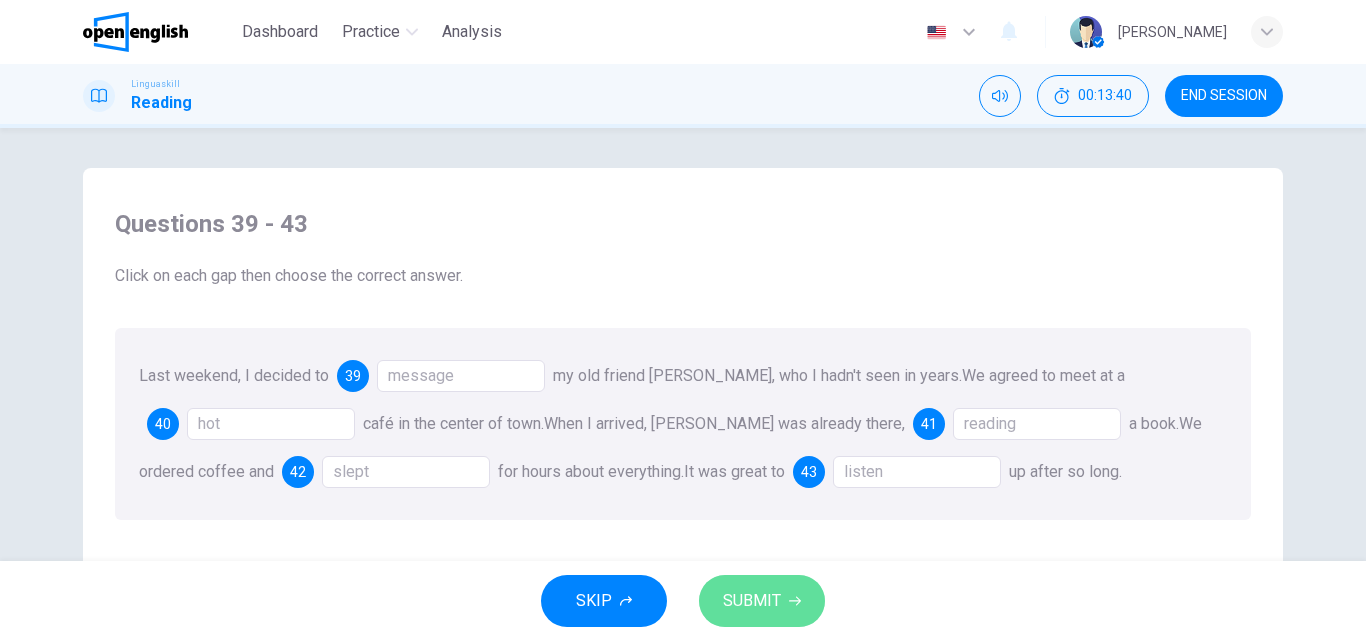 click on "SUBMIT" at bounding box center [752, 601] 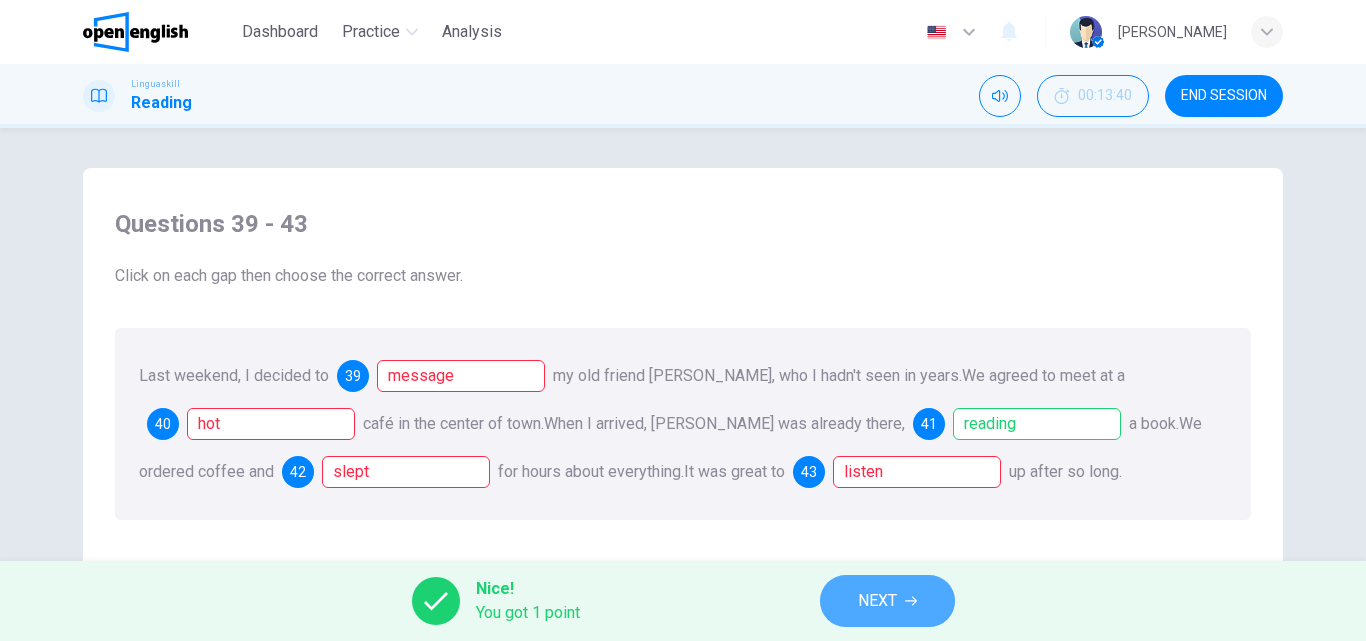 click 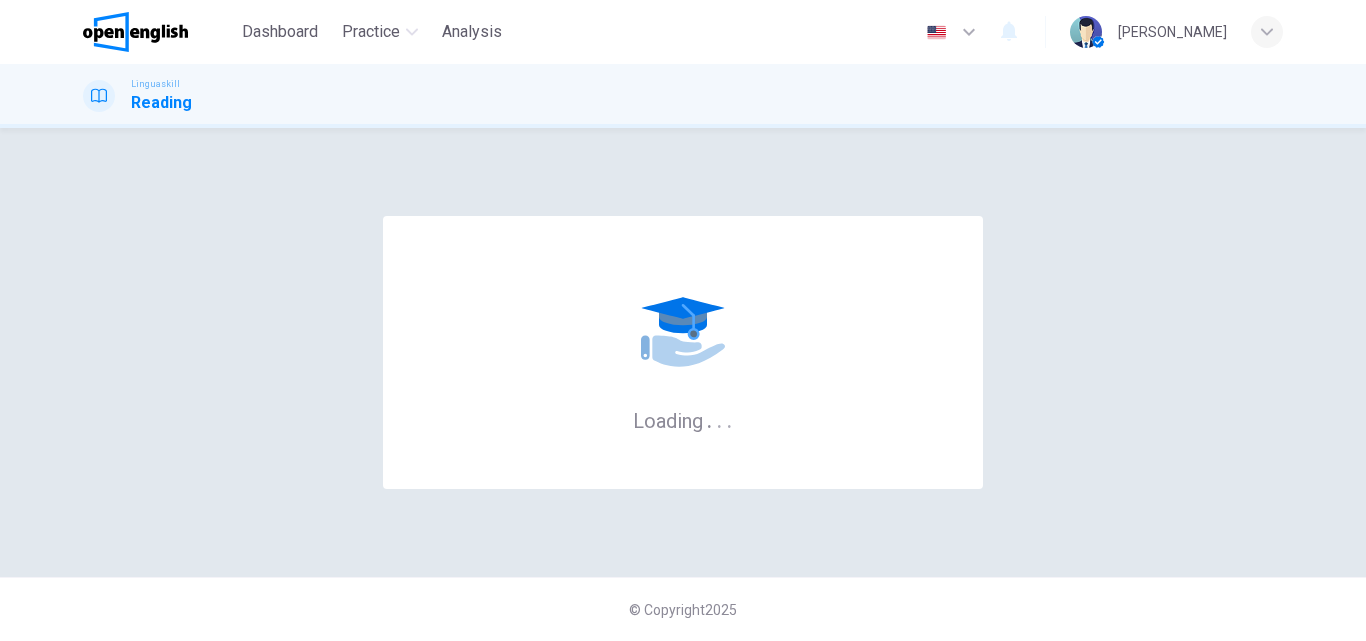 click on "© Copyright  2025" at bounding box center [683, 609] 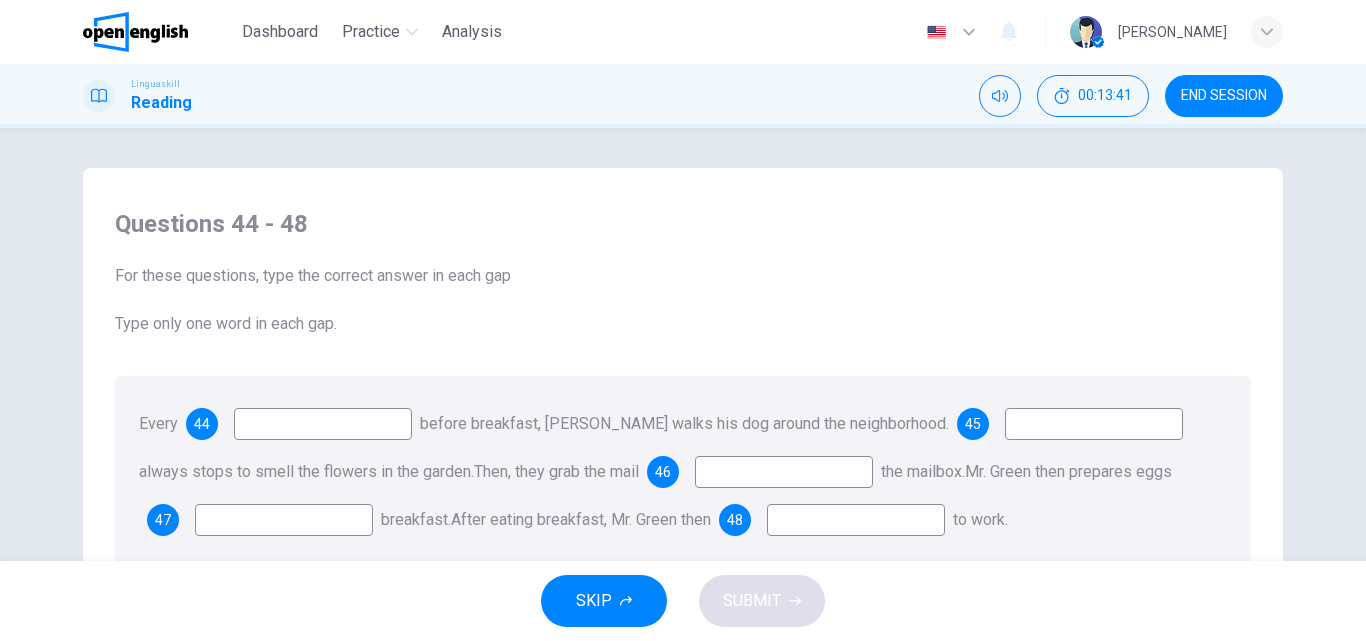 scroll, scrollTop: 129, scrollLeft: 0, axis: vertical 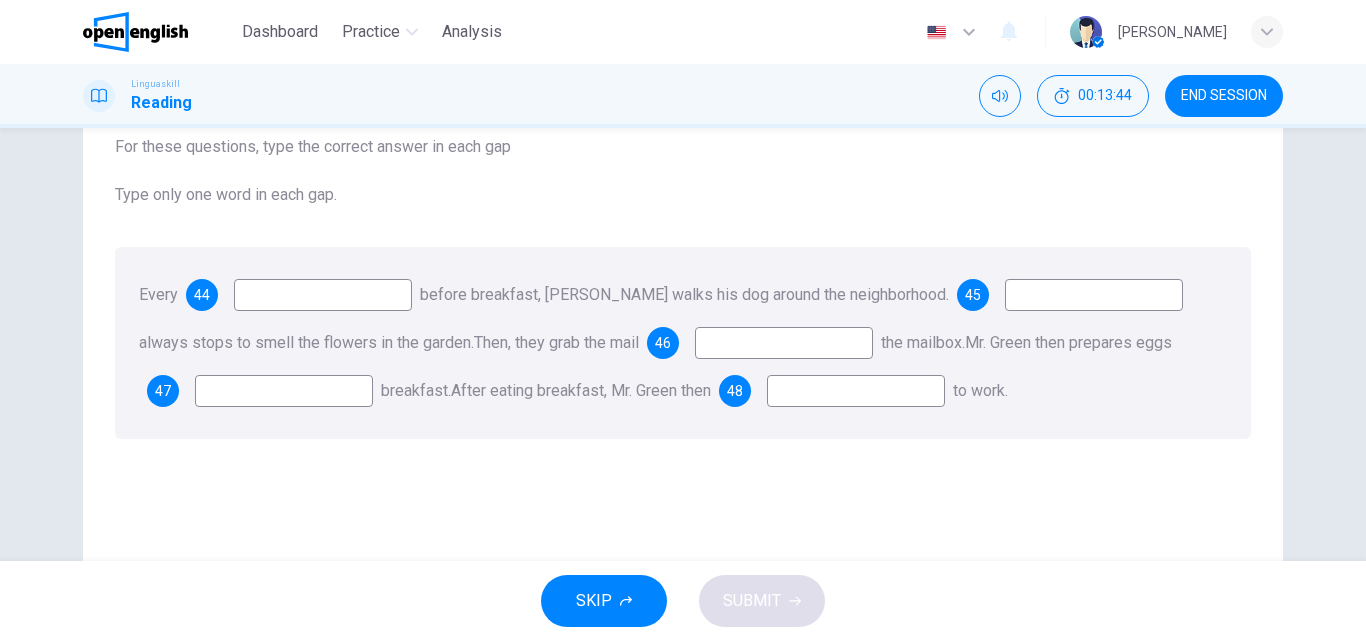 click at bounding box center (323, 295) 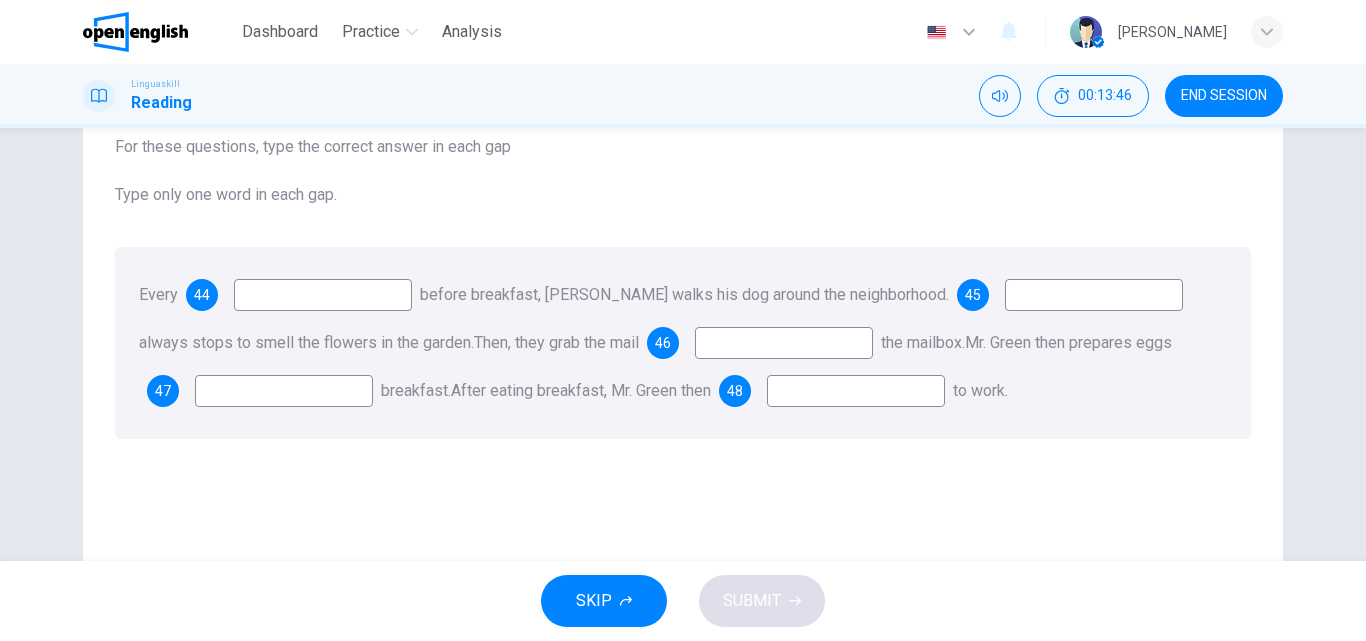 click at bounding box center (323, 295) 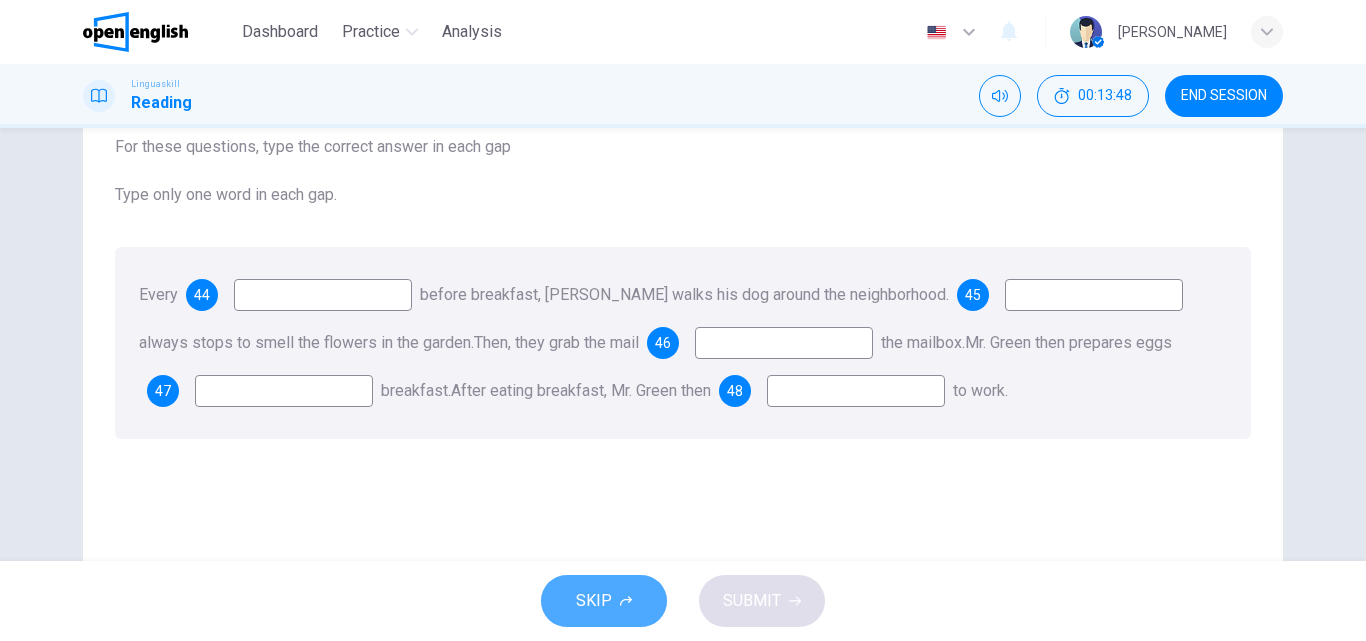 click on "SKIP" at bounding box center [604, 601] 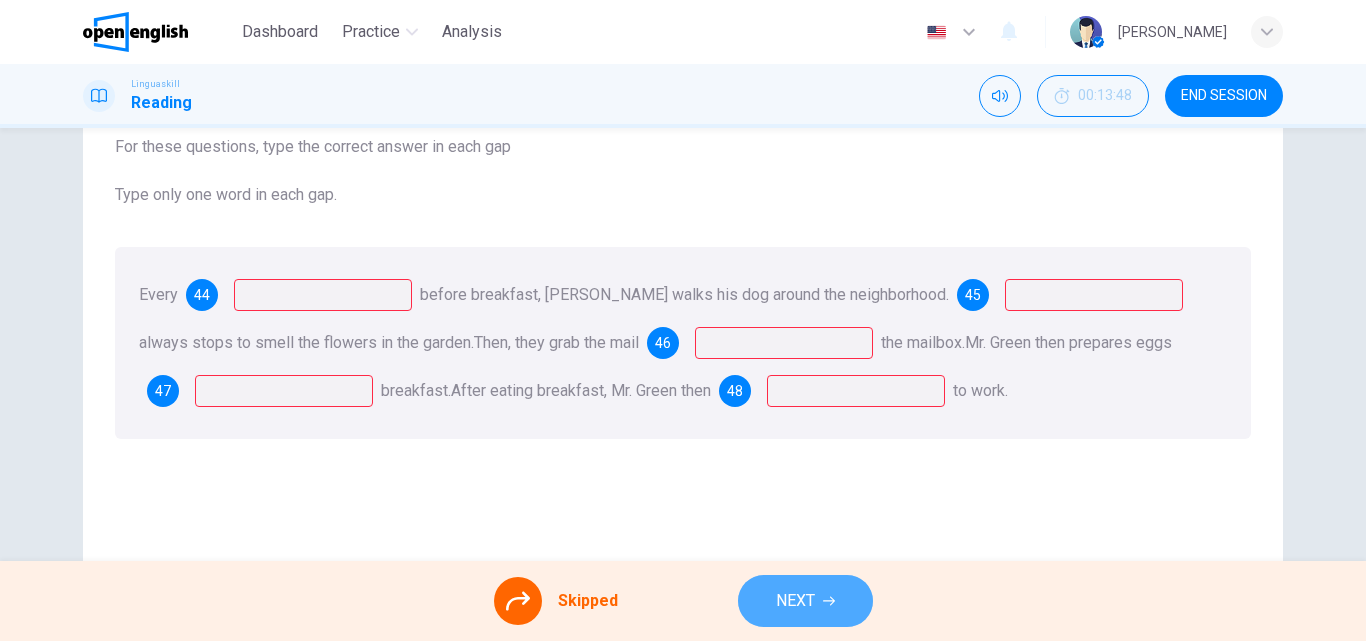 click on "NEXT" at bounding box center [795, 601] 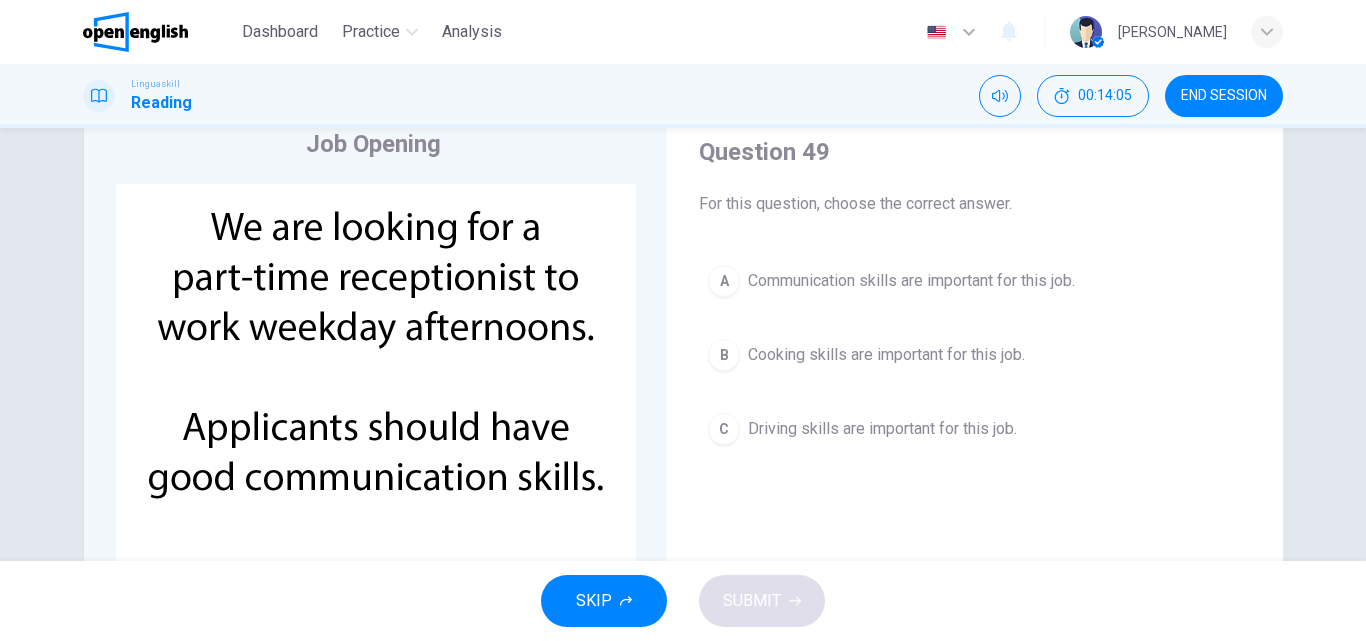 scroll, scrollTop: 68, scrollLeft: 0, axis: vertical 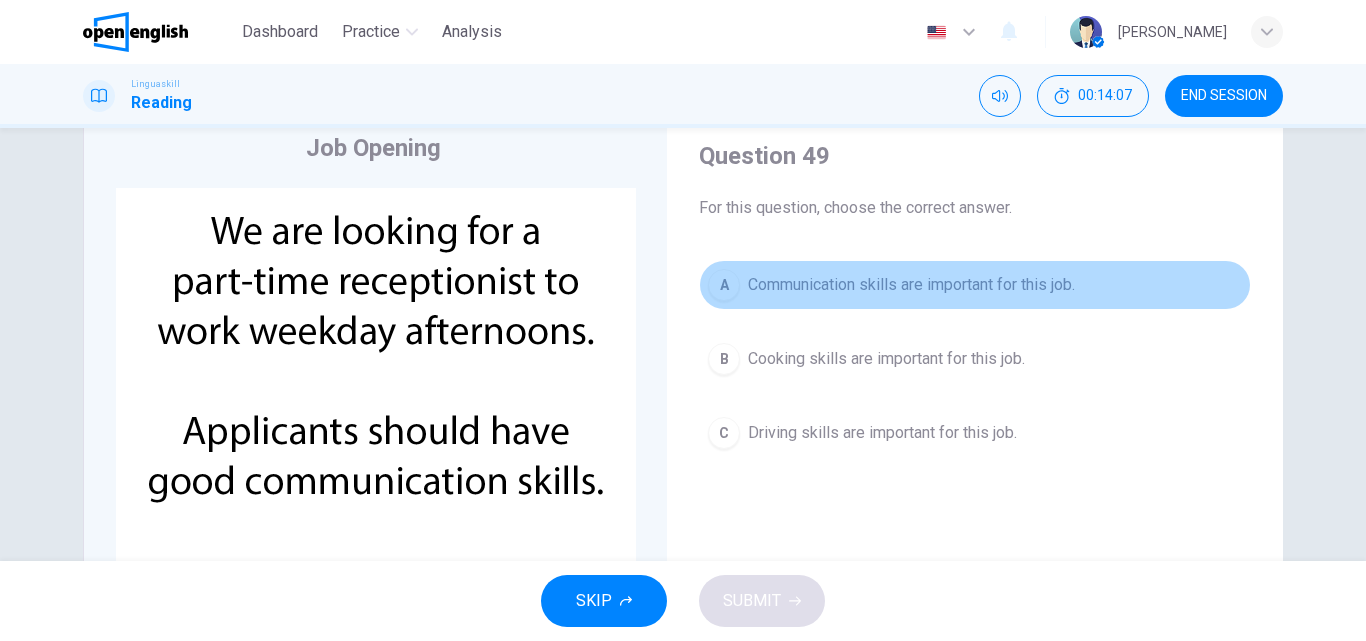 click on "A" at bounding box center (724, 285) 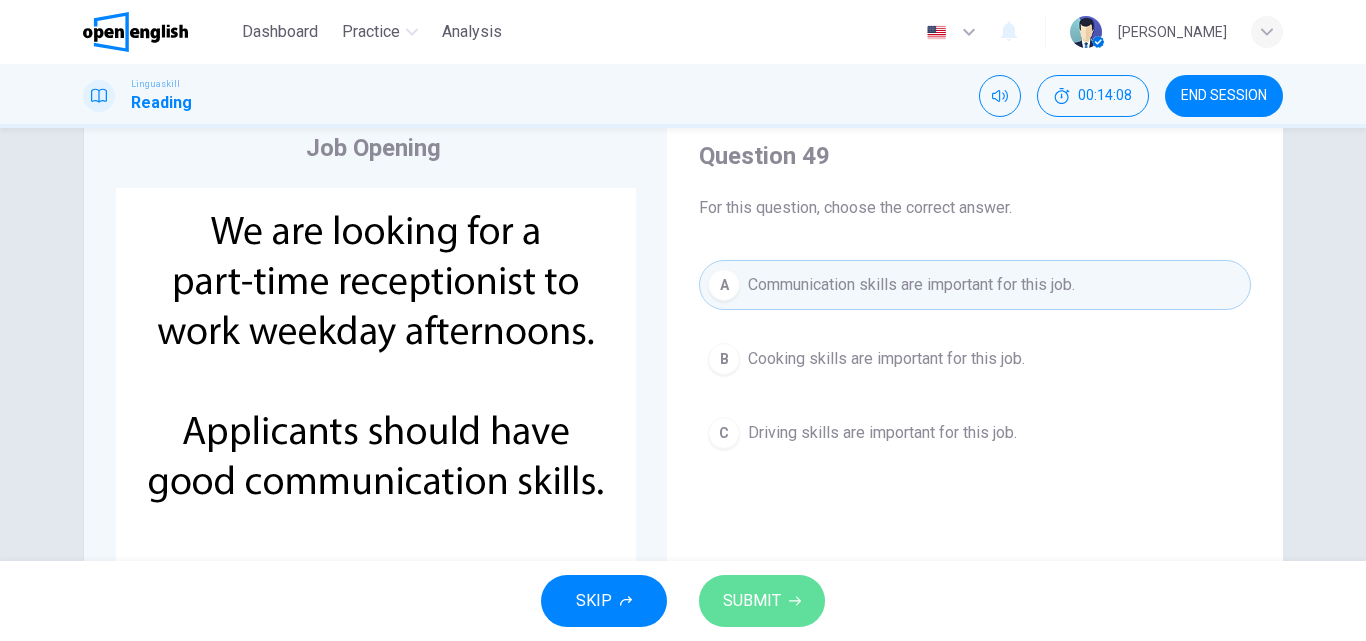click on "SUBMIT" at bounding box center (752, 601) 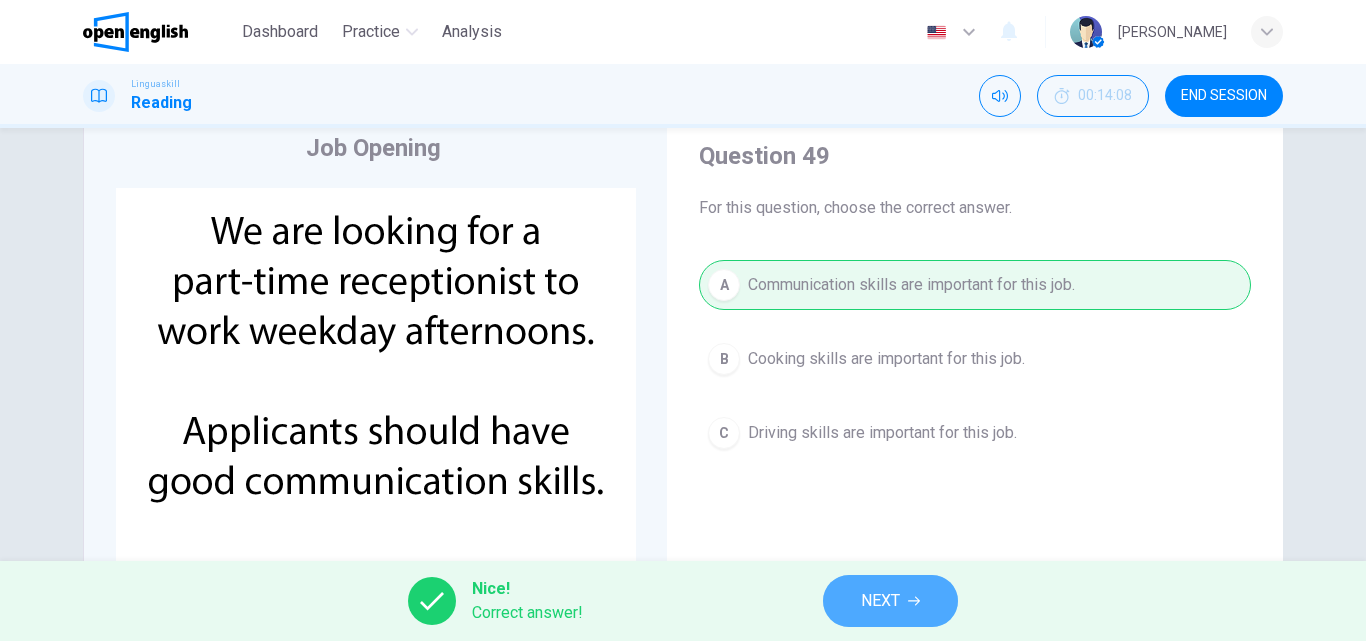 click on "NEXT" at bounding box center [880, 601] 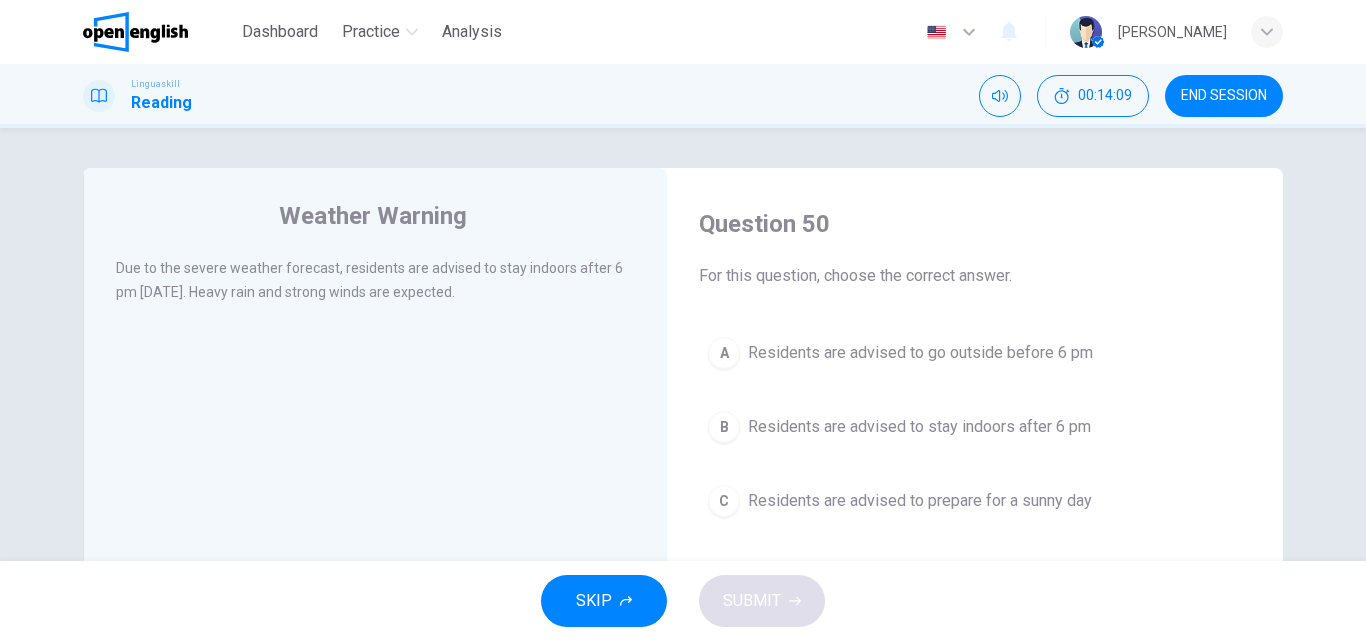 scroll, scrollTop: 78, scrollLeft: 0, axis: vertical 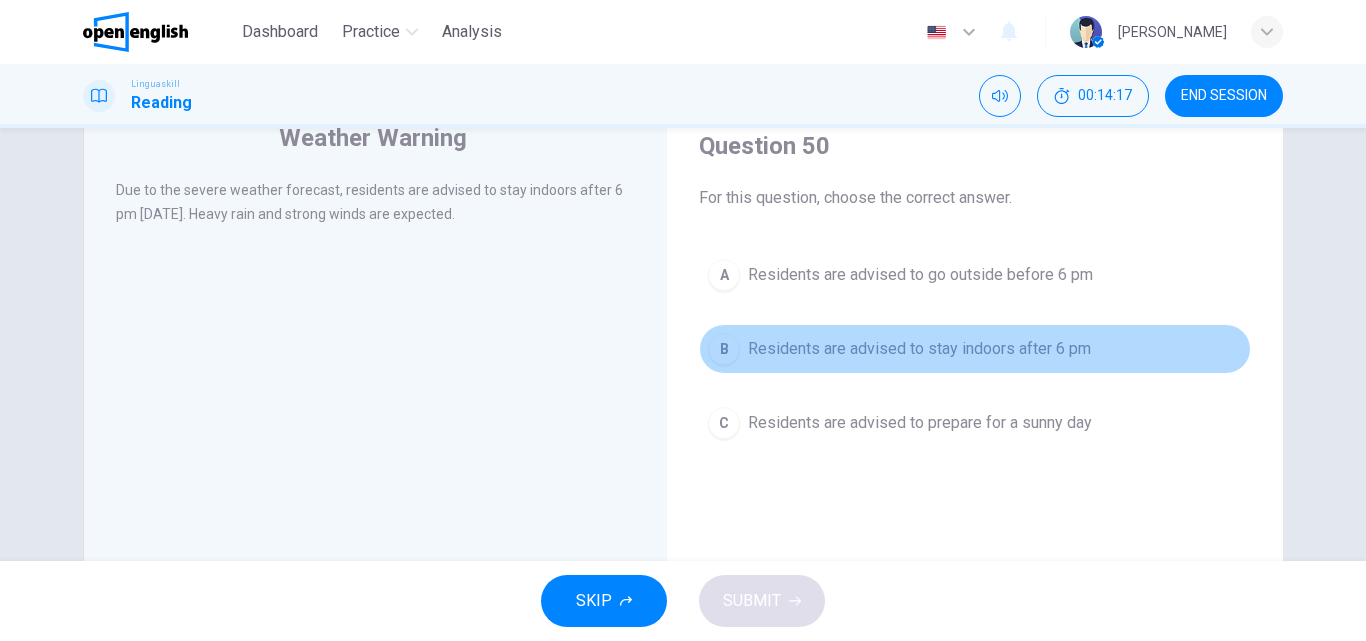 click on "B" at bounding box center [724, 349] 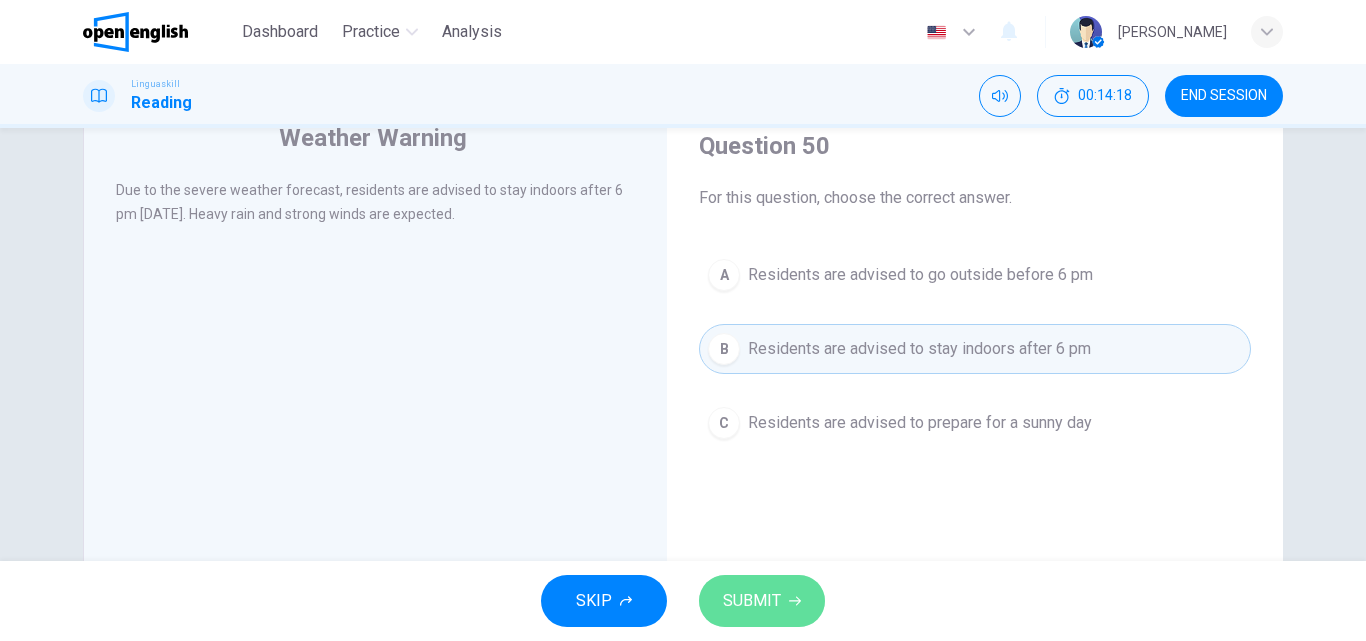 click on "SUBMIT" at bounding box center [752, 601] 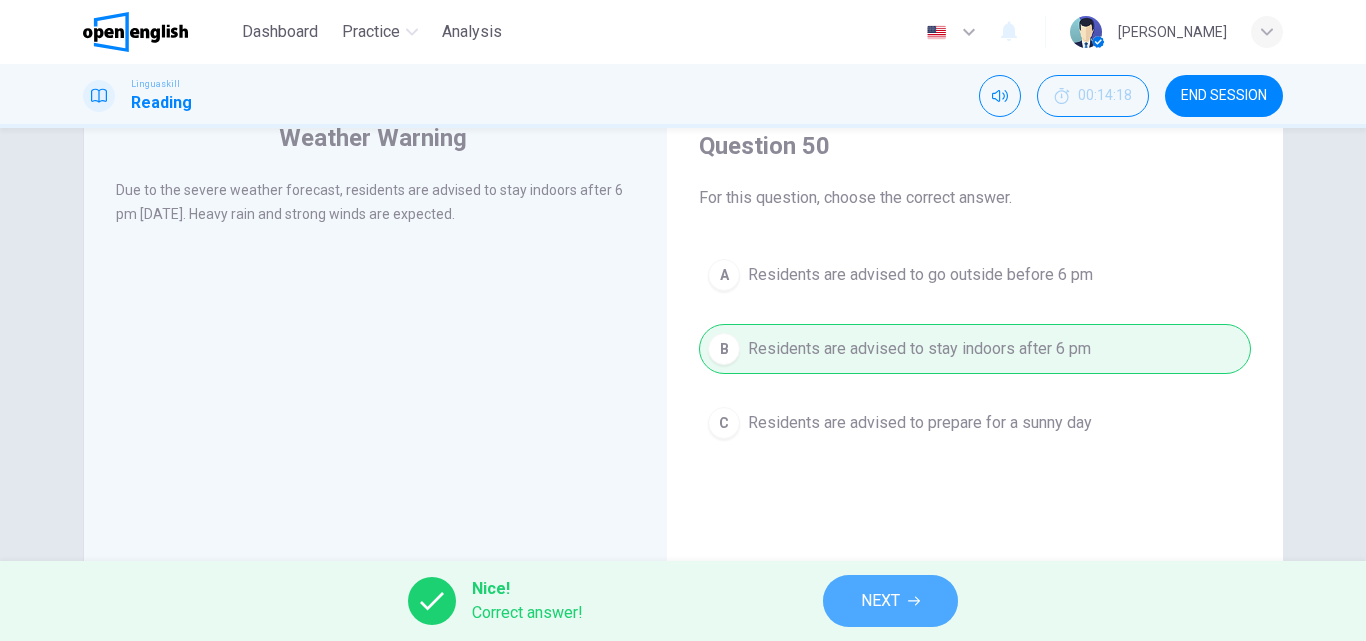 click on "NEXT" at bounding box center [890, 601] 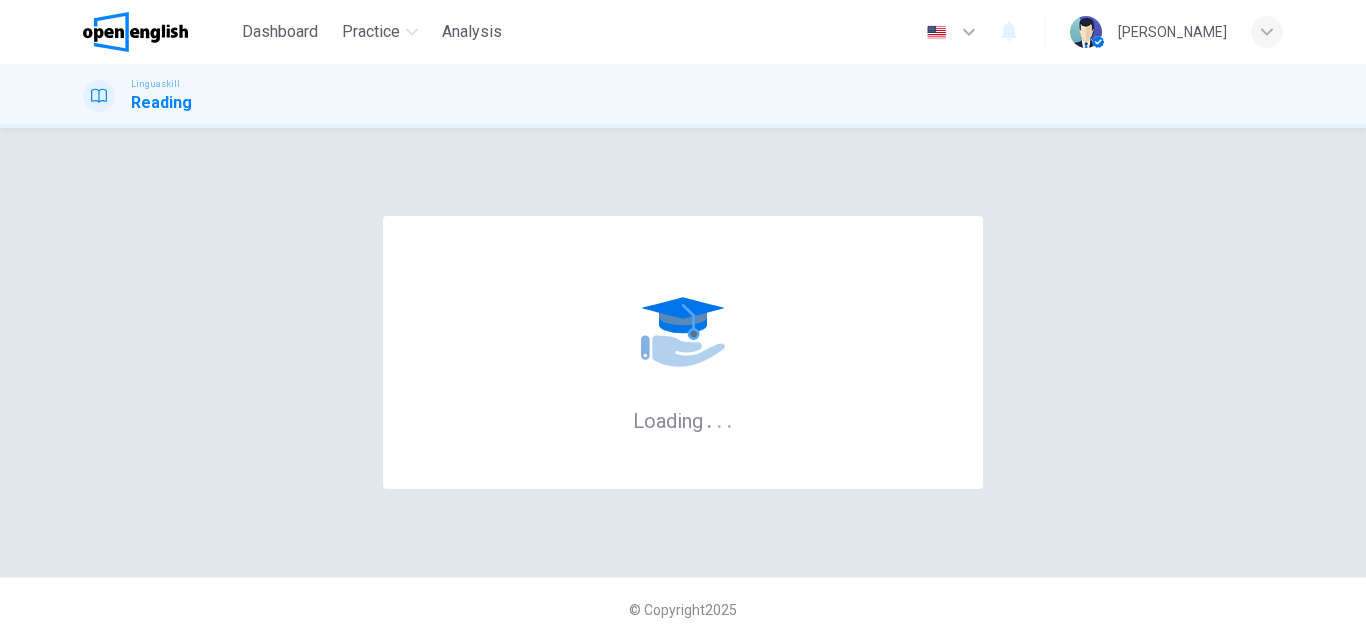 click on "© Copyright  2025" at bounding box center [683, 609] 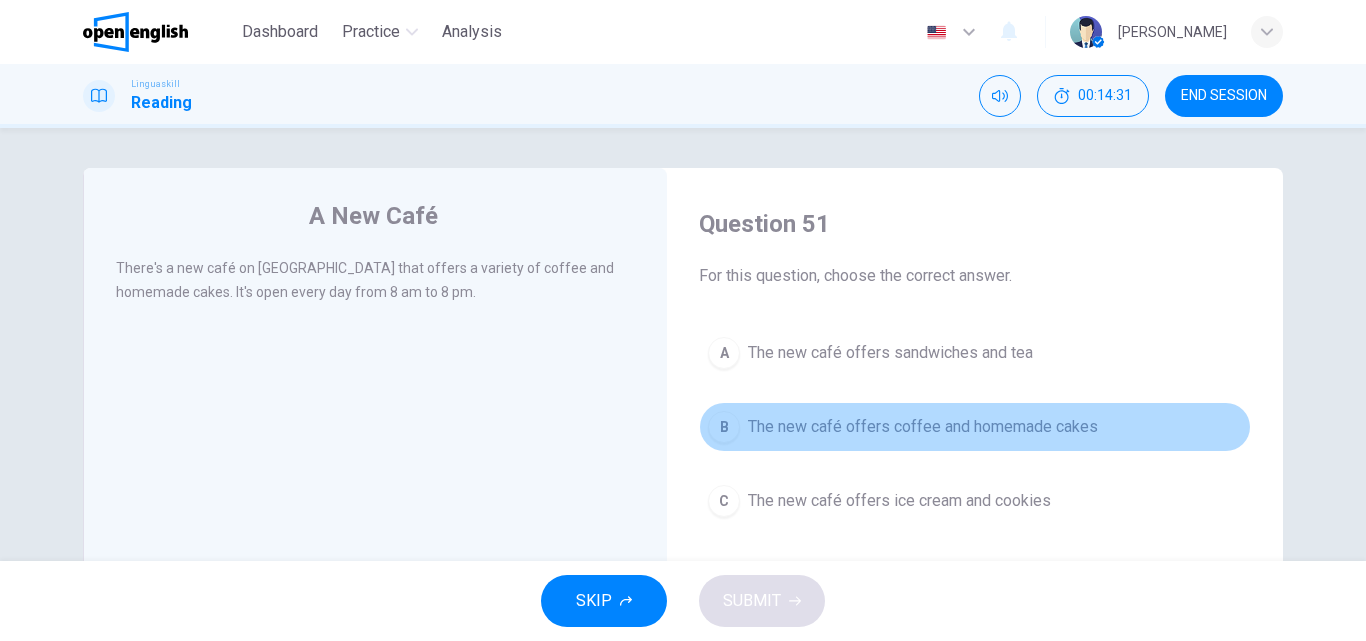 click on "B The new café offers coffee and homemade cakes" at bounding box center (975, 427) 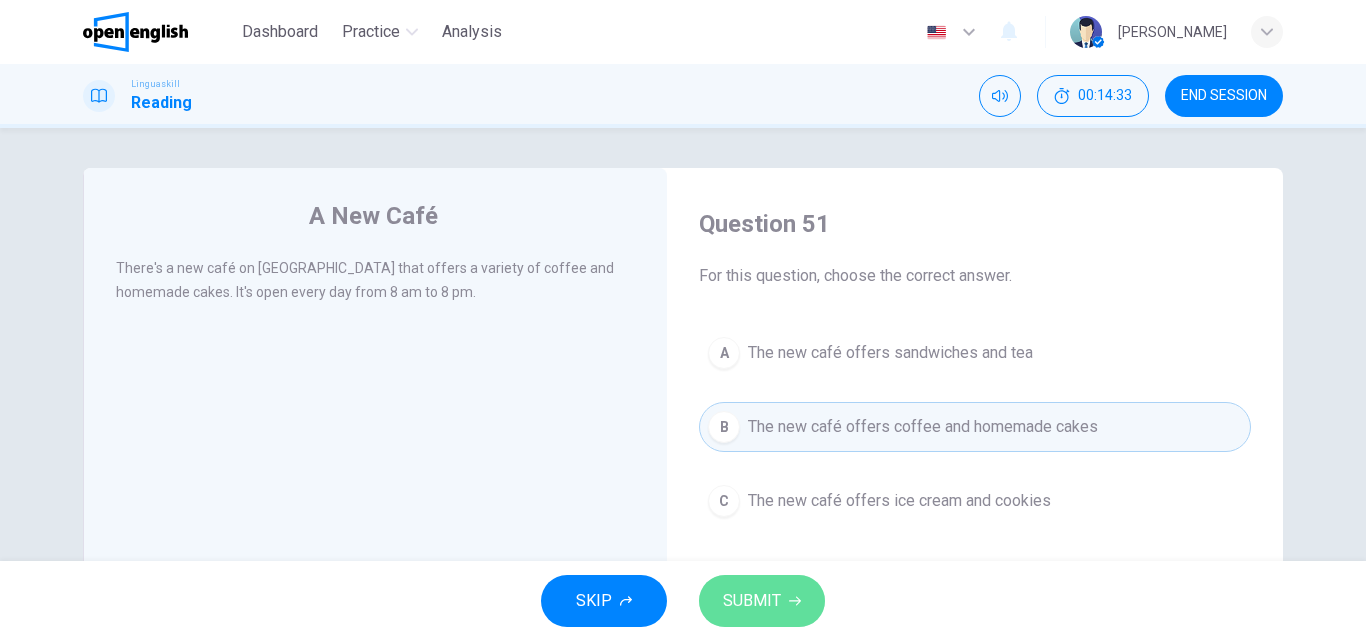 click on "SUBMIT" at bounding box center [752, 601] 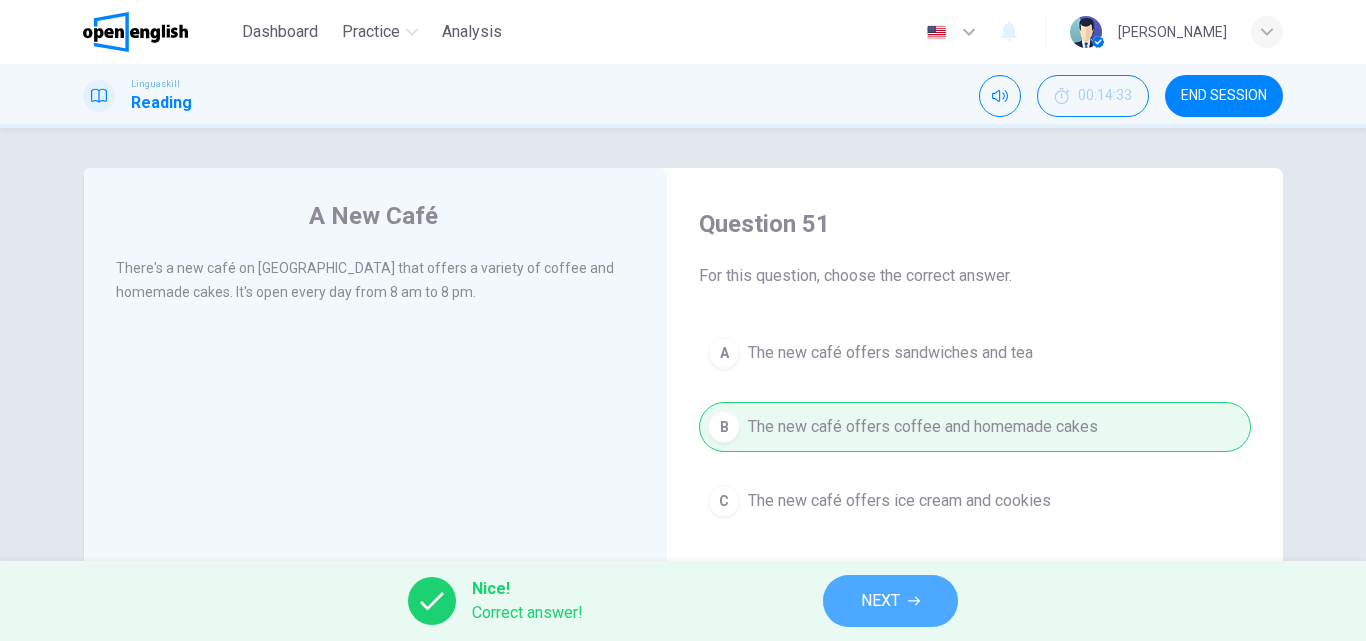click on "NEXT" at bounding box center [890, 601] 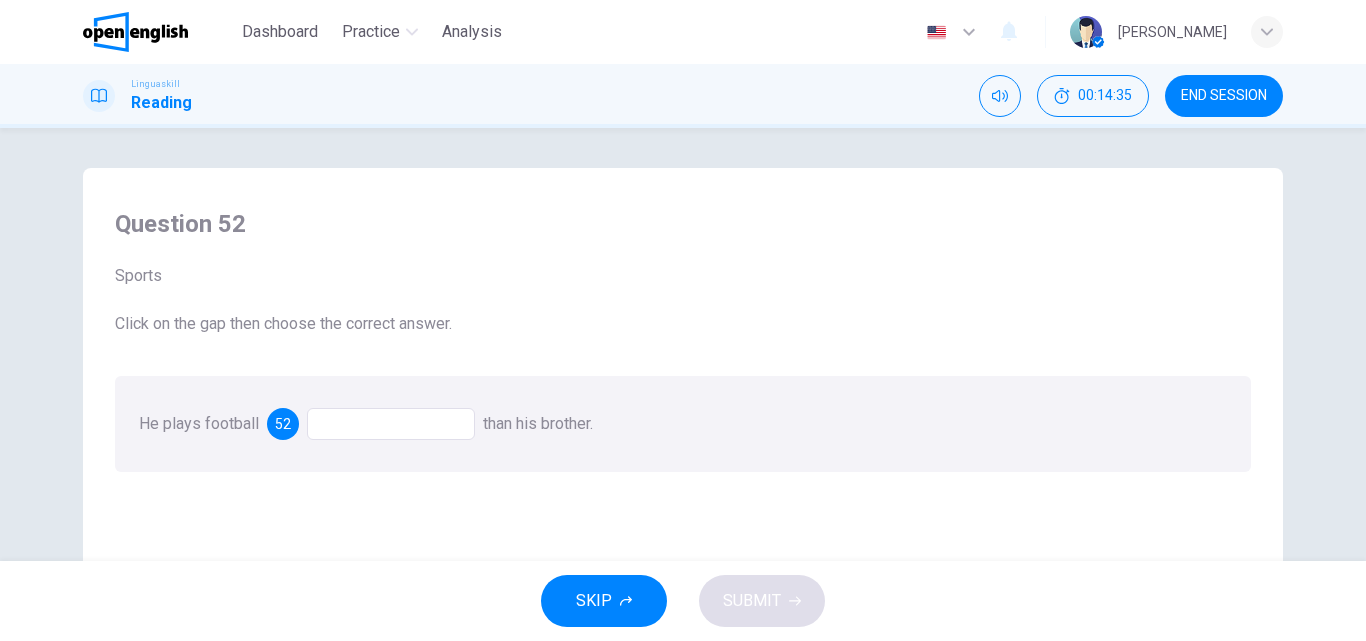 click at bounding box center [391, 424] 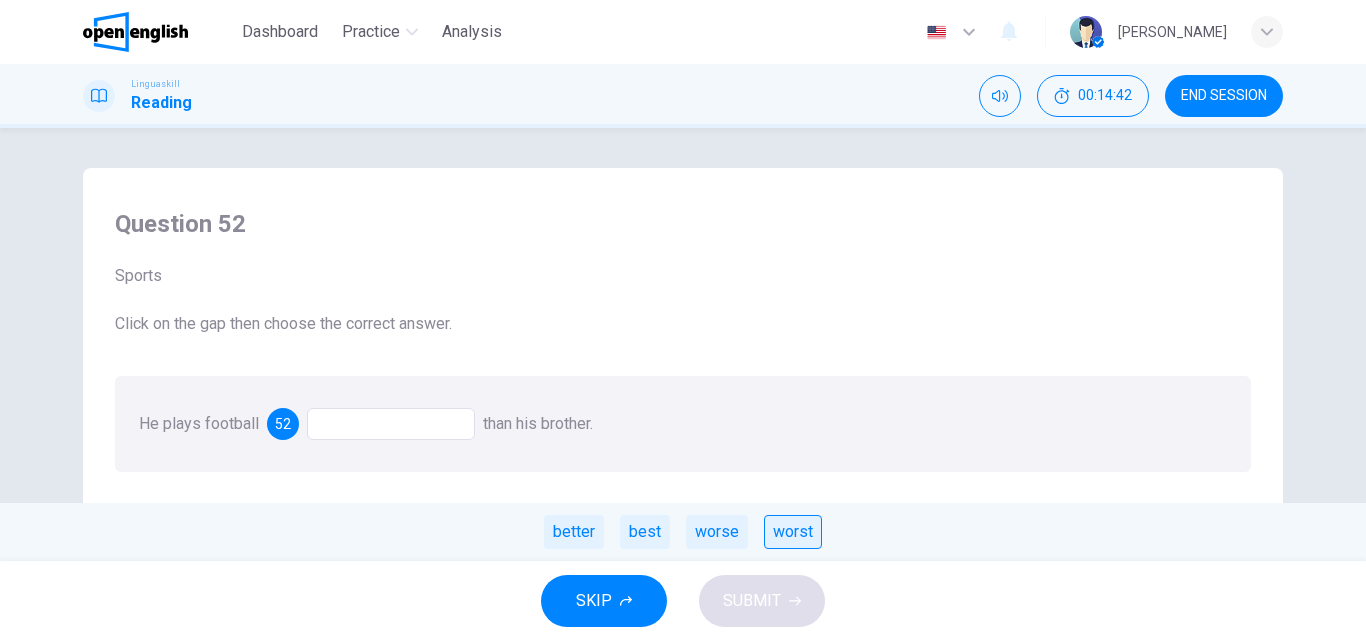 click on "worst" at bounding box center (793, 532) 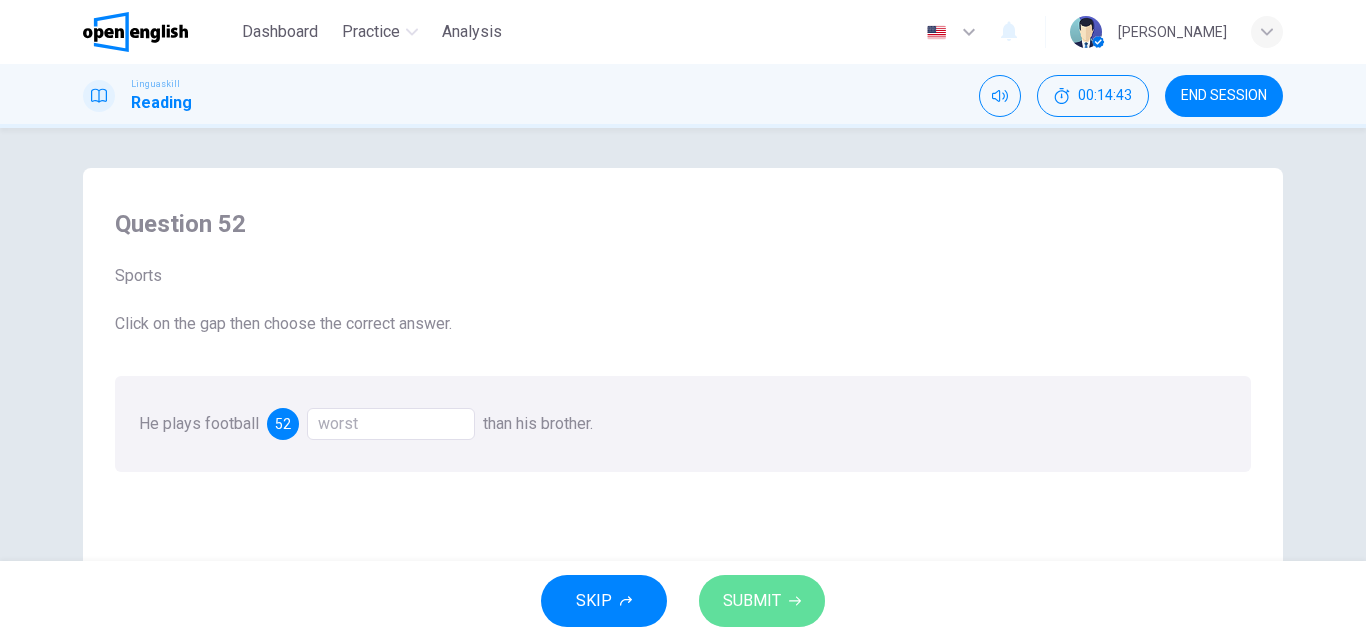 click on "SUBMIT" at bounding box center [752, 601] 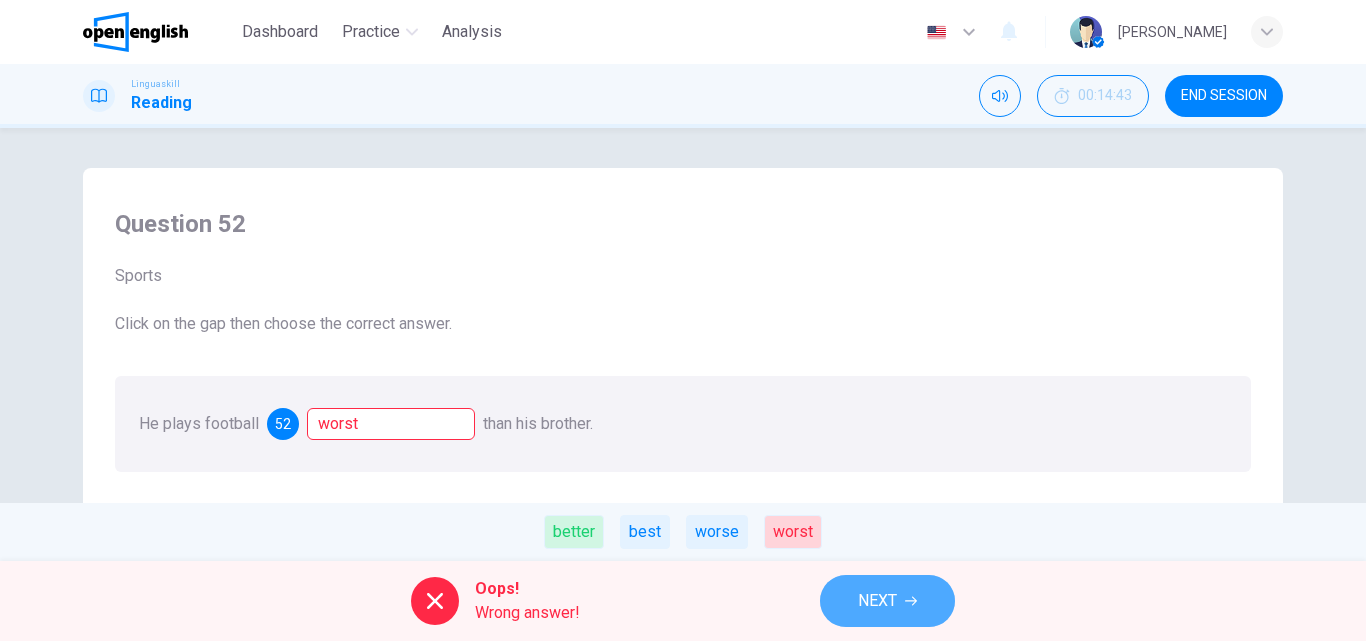click on "NEXT" at bounding box center (877, 601) 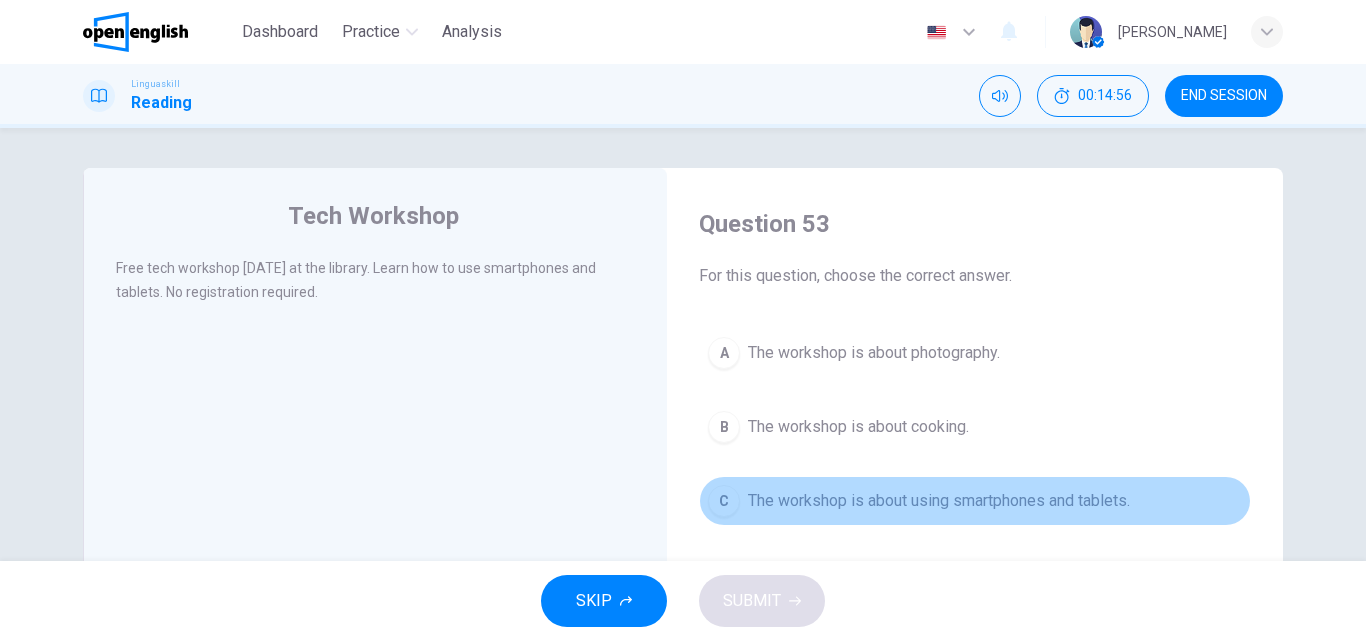 click on "C" at bounding box center [724, 501] 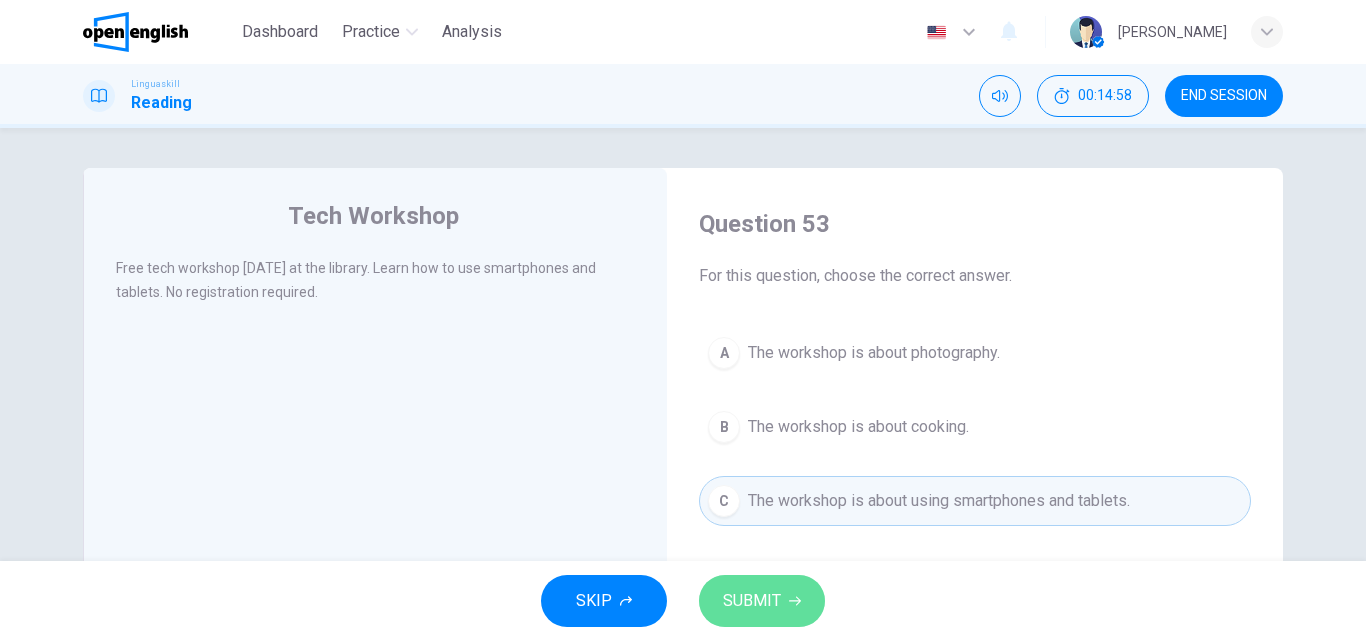 click on "SUBMIT" at bounding box center [752, 601] 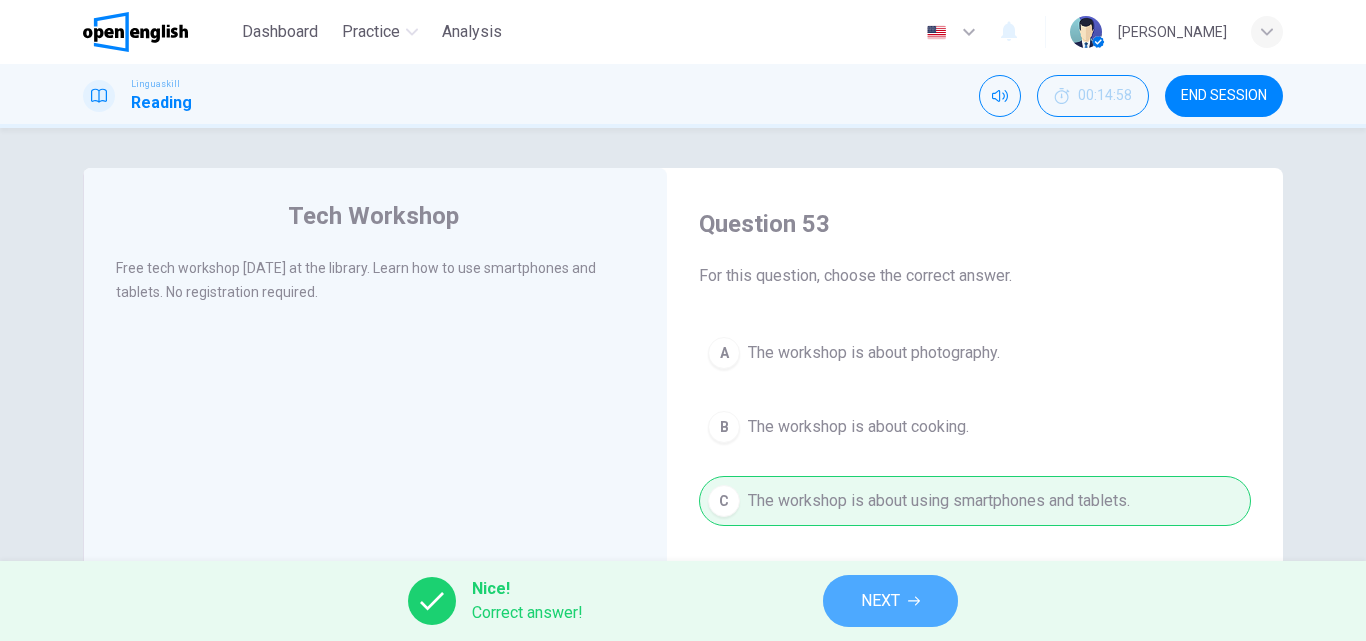 click on "NEXT" at bounding box center (880, 601) 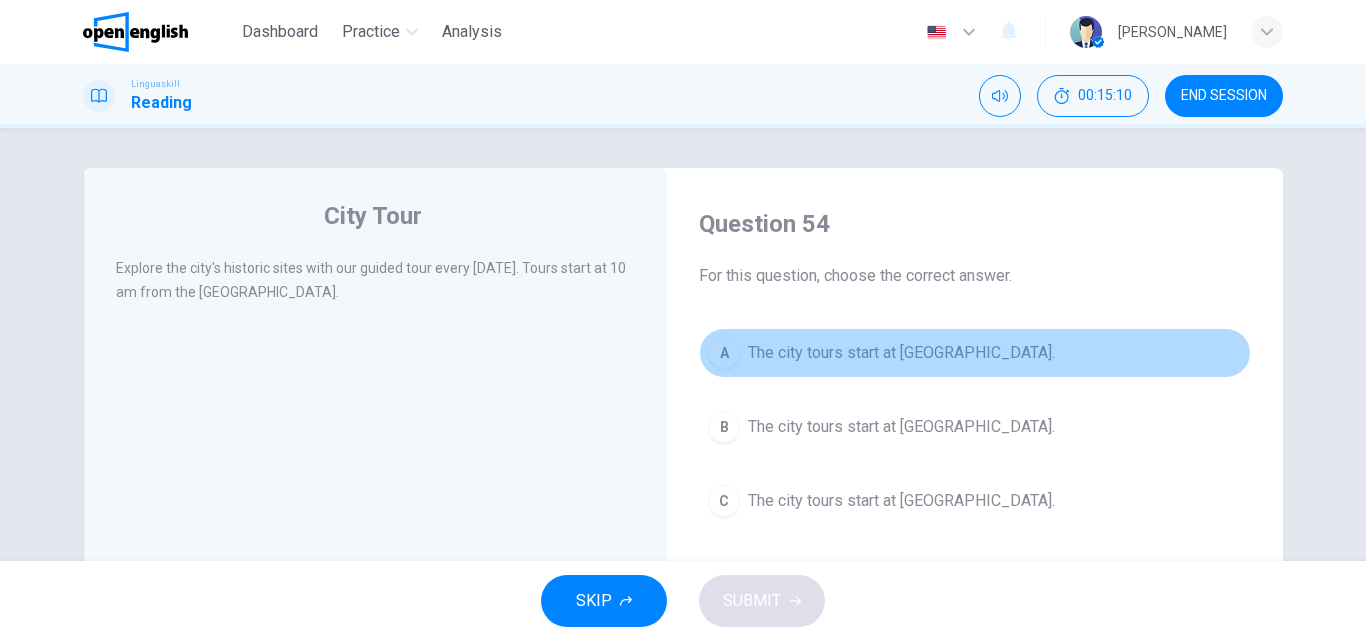 click on "A" at bounding box center (724, 353) 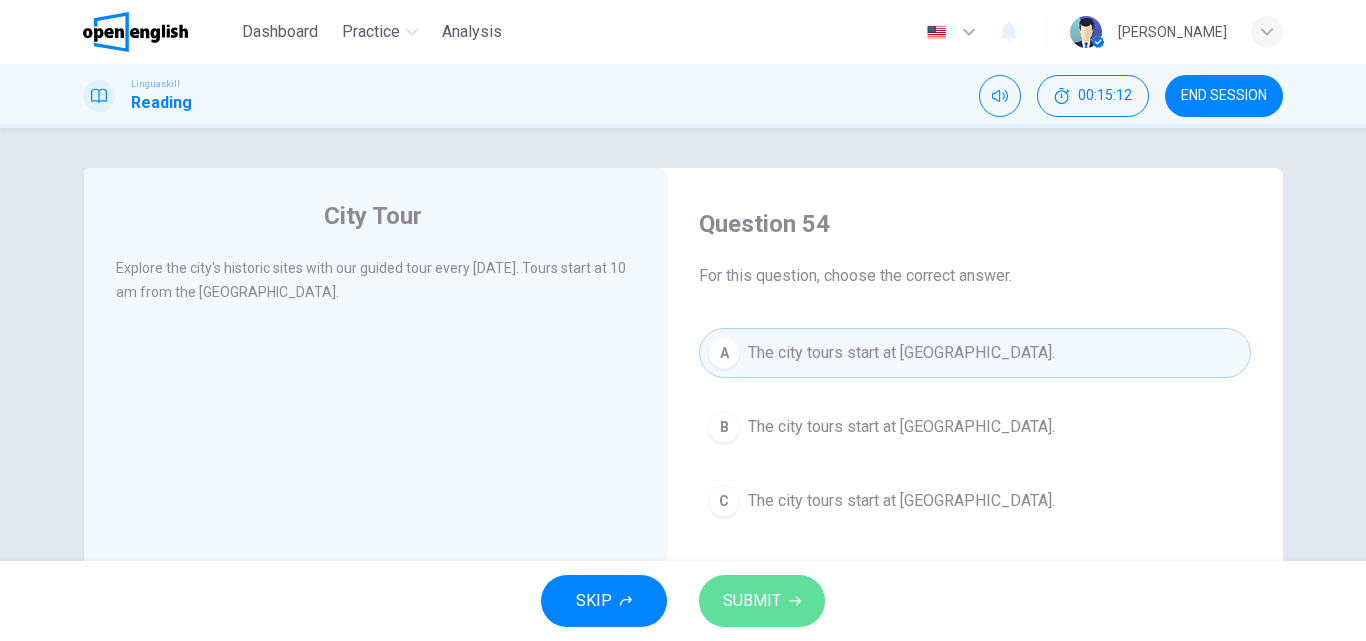 click on "SUBMIT" at bounding box center [762, 601] 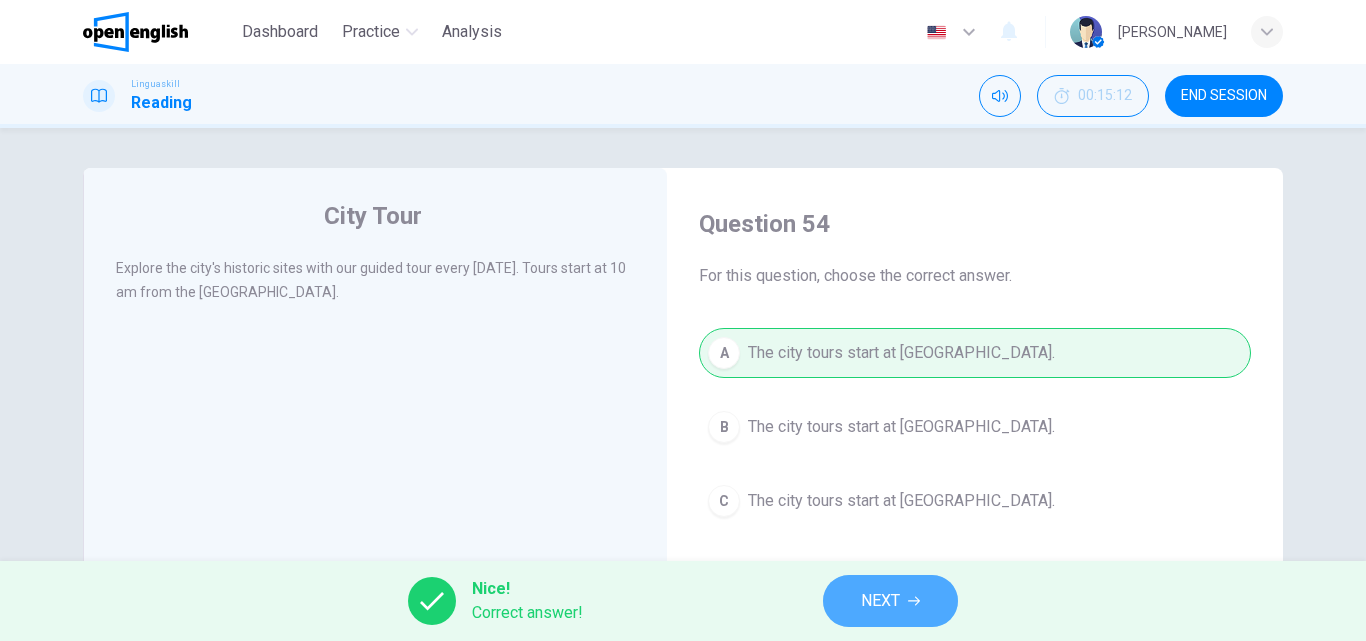 click on "NEXT" at bounding box center [890, 601] 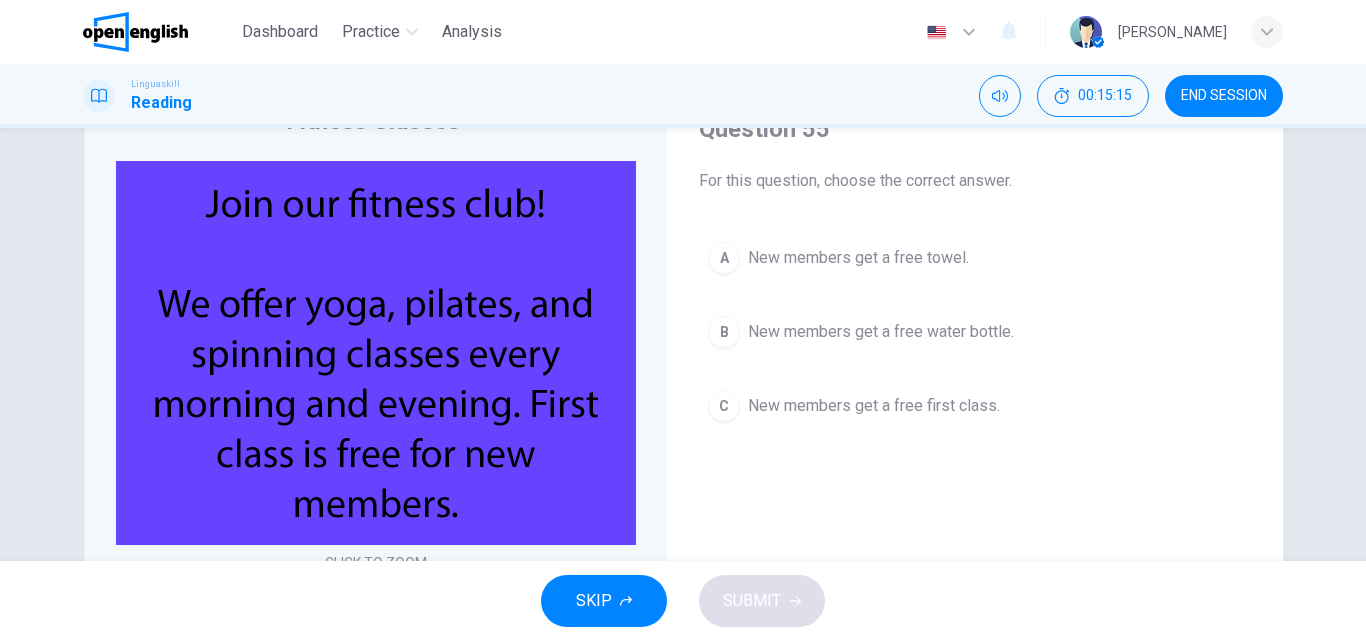 scroll, scrollTop: 93, scrollLeft: 0, axis: vertical 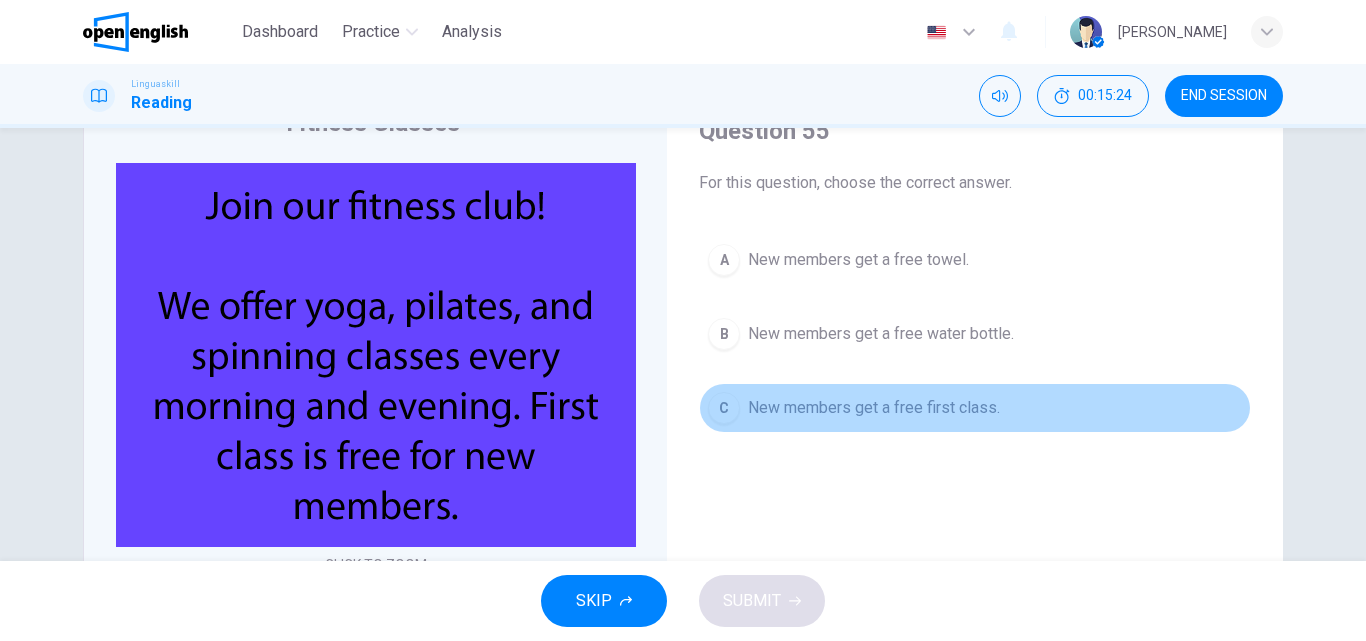 click on "C" at bounding box center [724, 408] 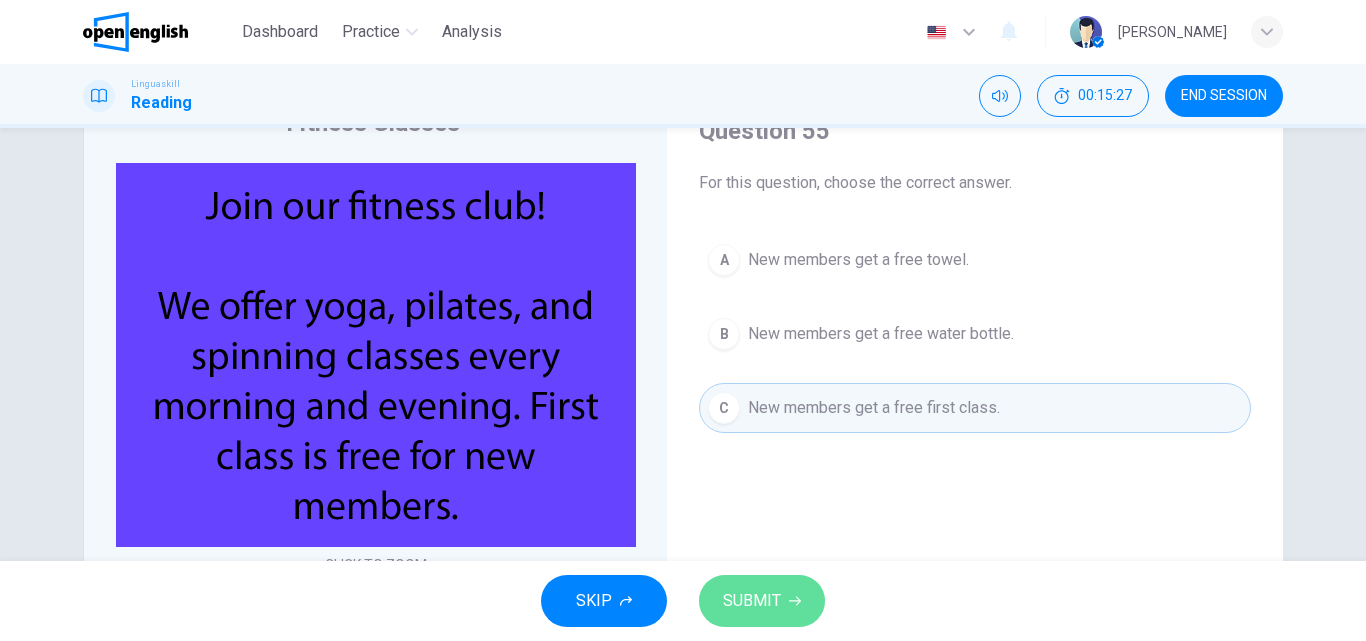 click on "SUBMIT" at bounding box center (752, 601) 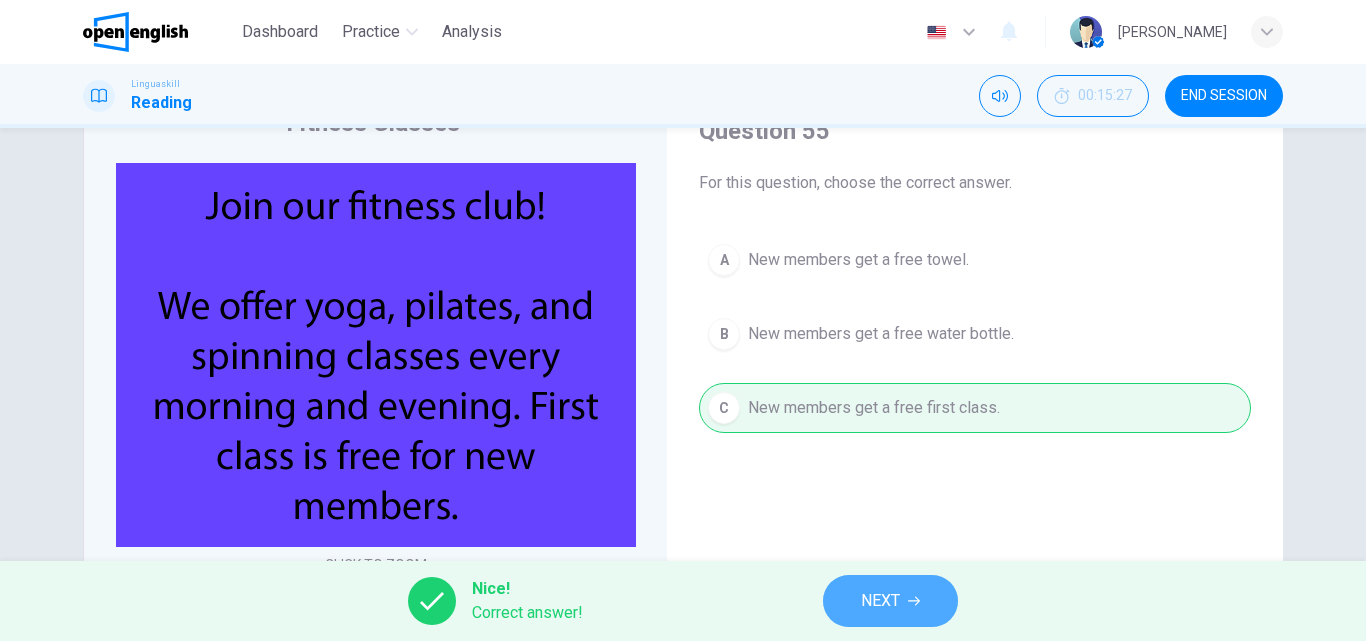 click 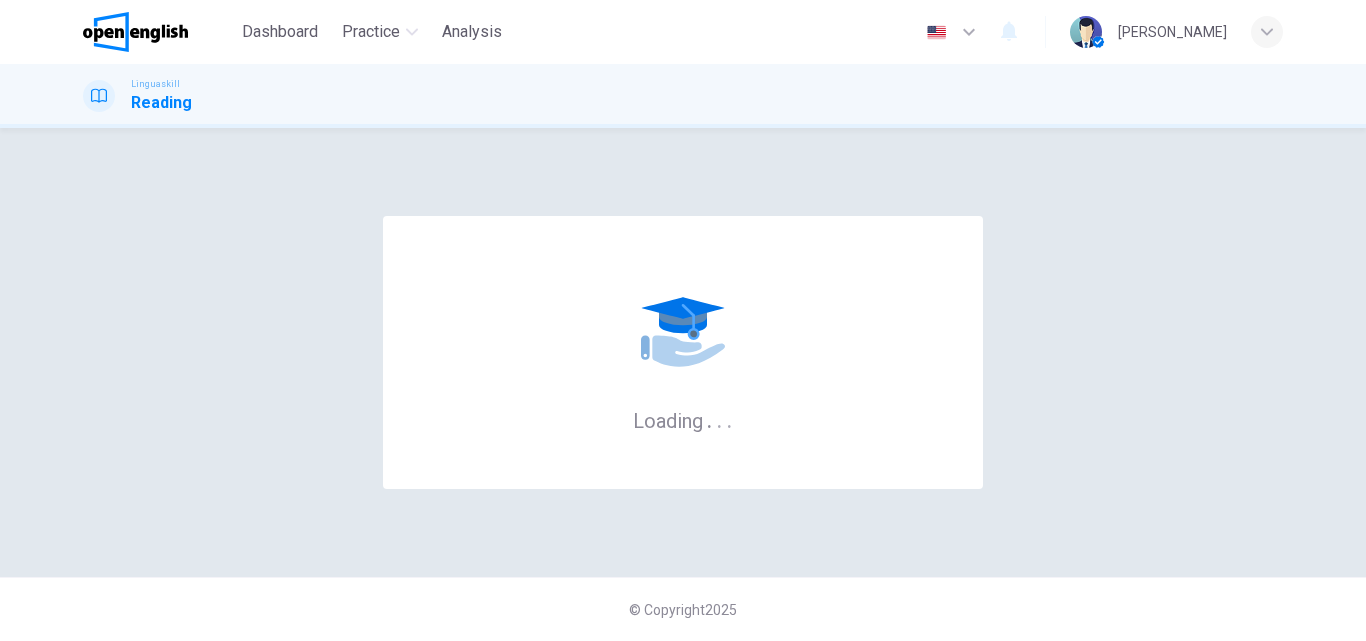 scroll, scrollTop: 0, scrollLeft: 0, axis: both 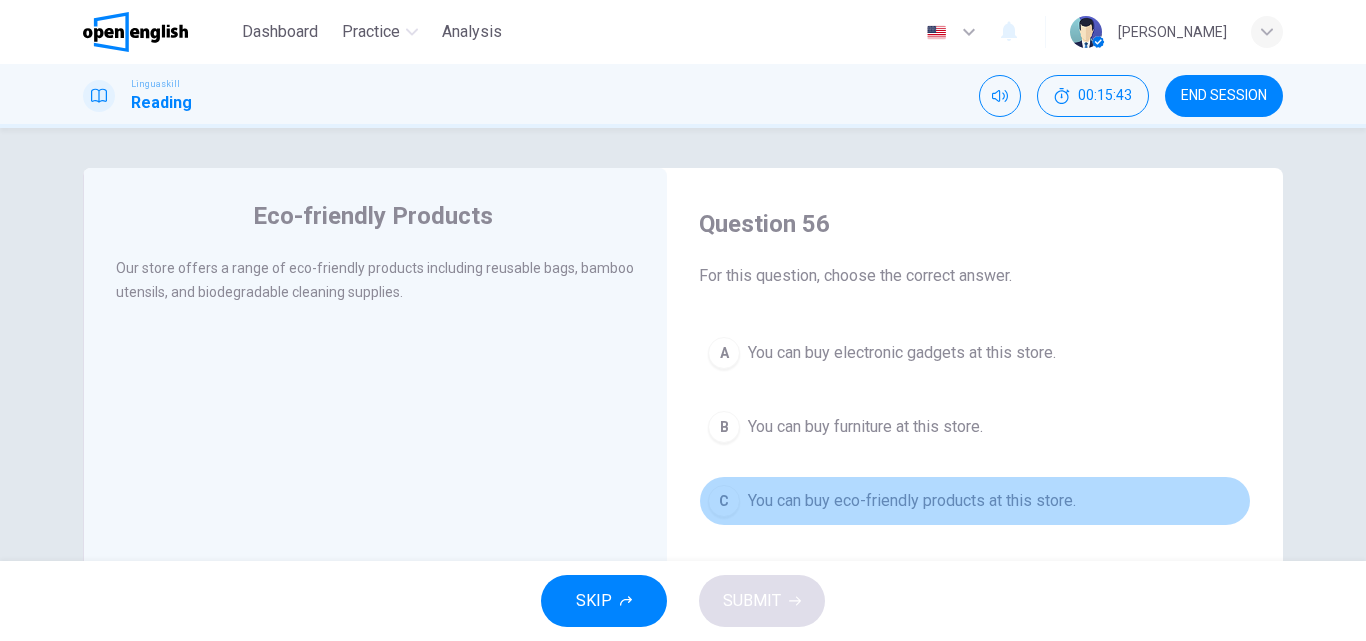 click on "C" at bounding box center [724, 501] 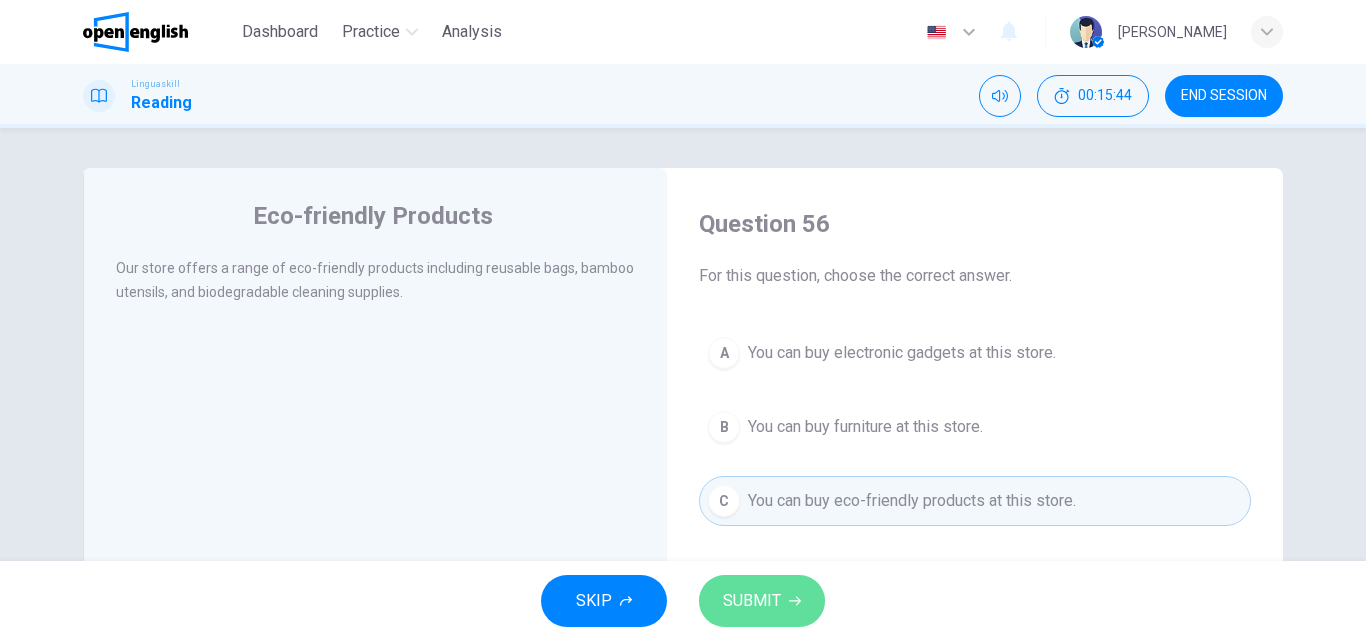 click on "SUBMIT" at bounding box center [752, 601] 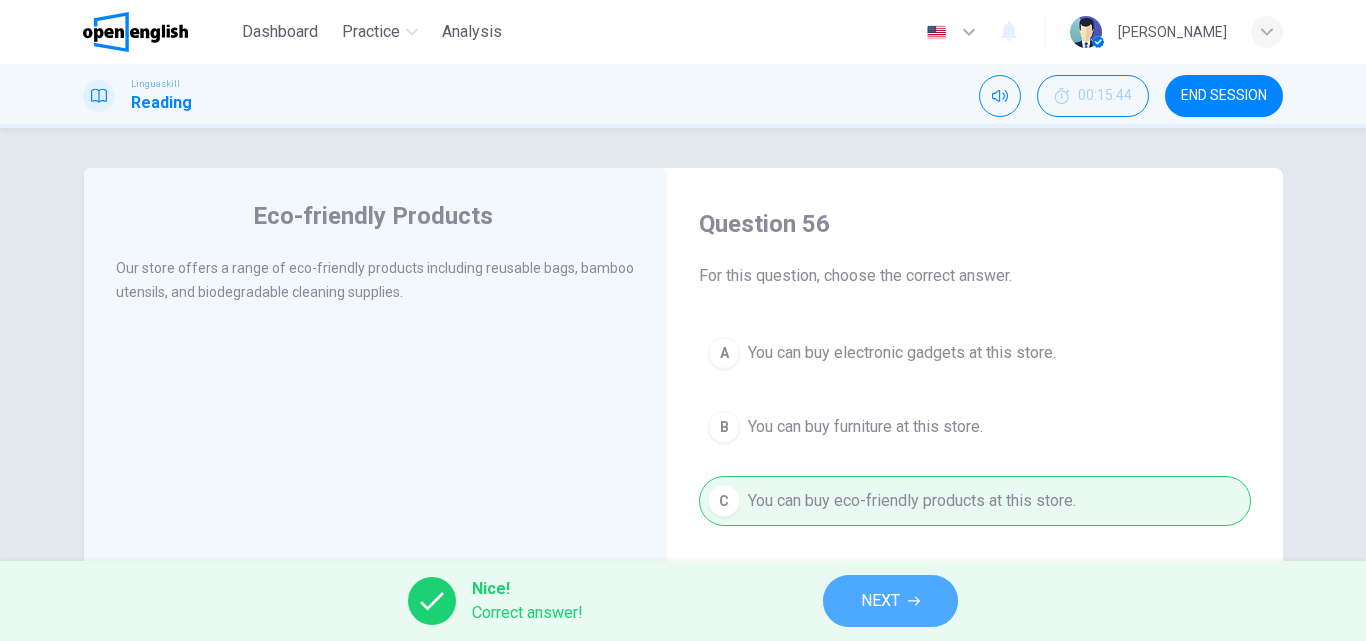 click on "NEXT" at bounding box center [880, 601] 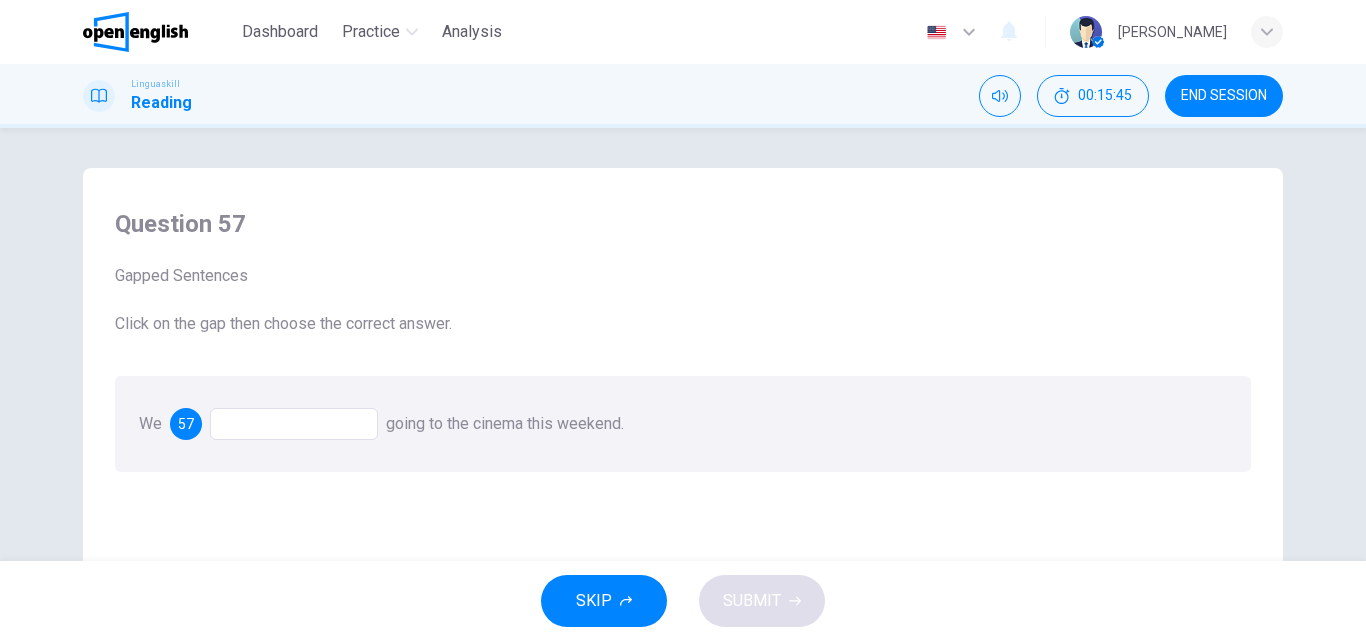 click at bounding box center [294, 424] 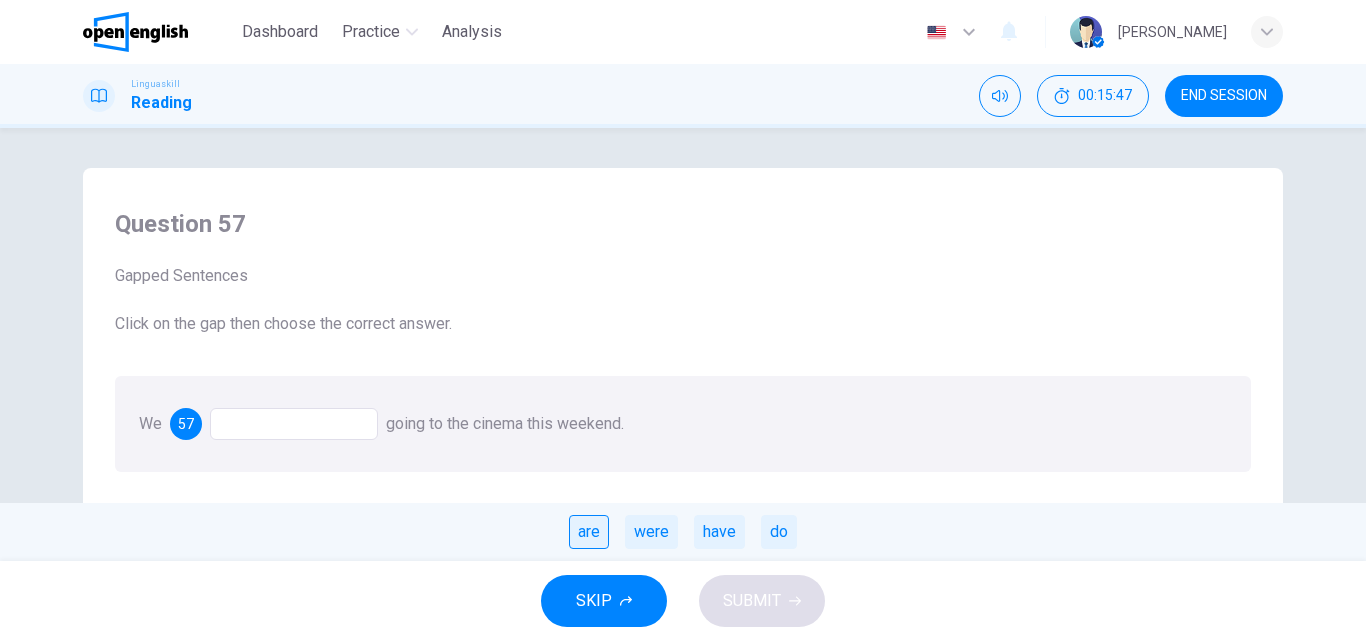 click on "are" at bounding box center (589, 532) 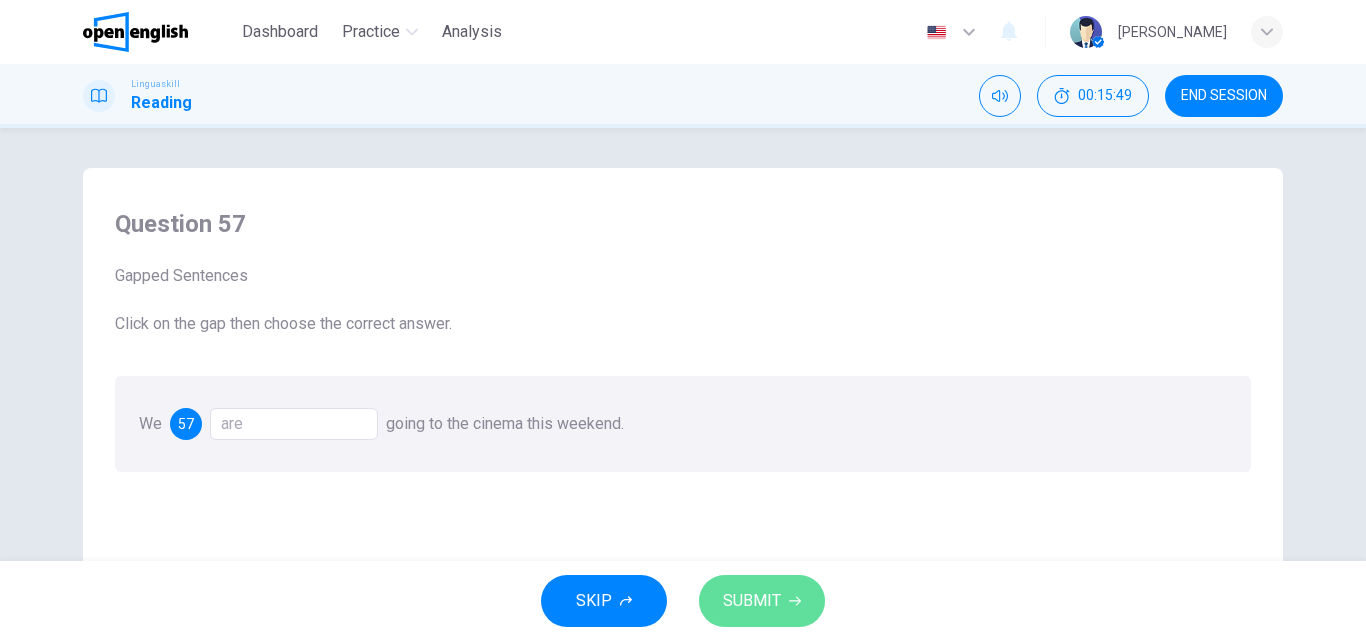 click on "SUBMIT" at bounding box center (752, 601) 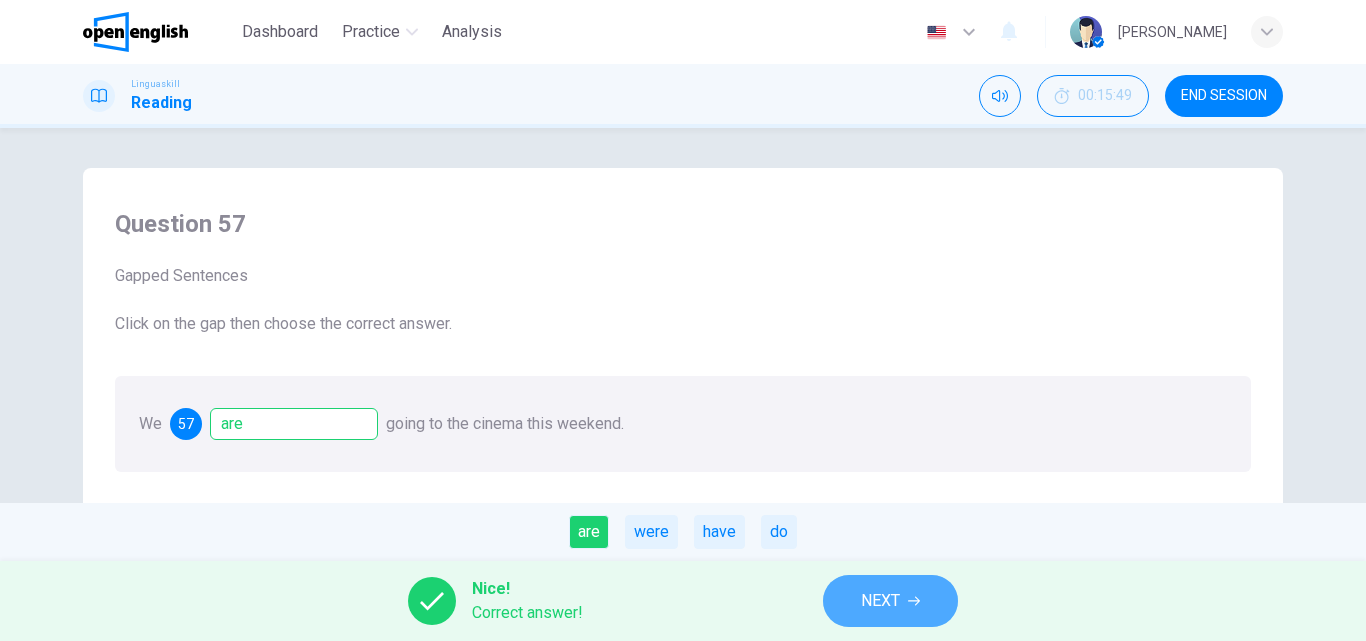 click on "NEXT" at bounding box center [880, 601] 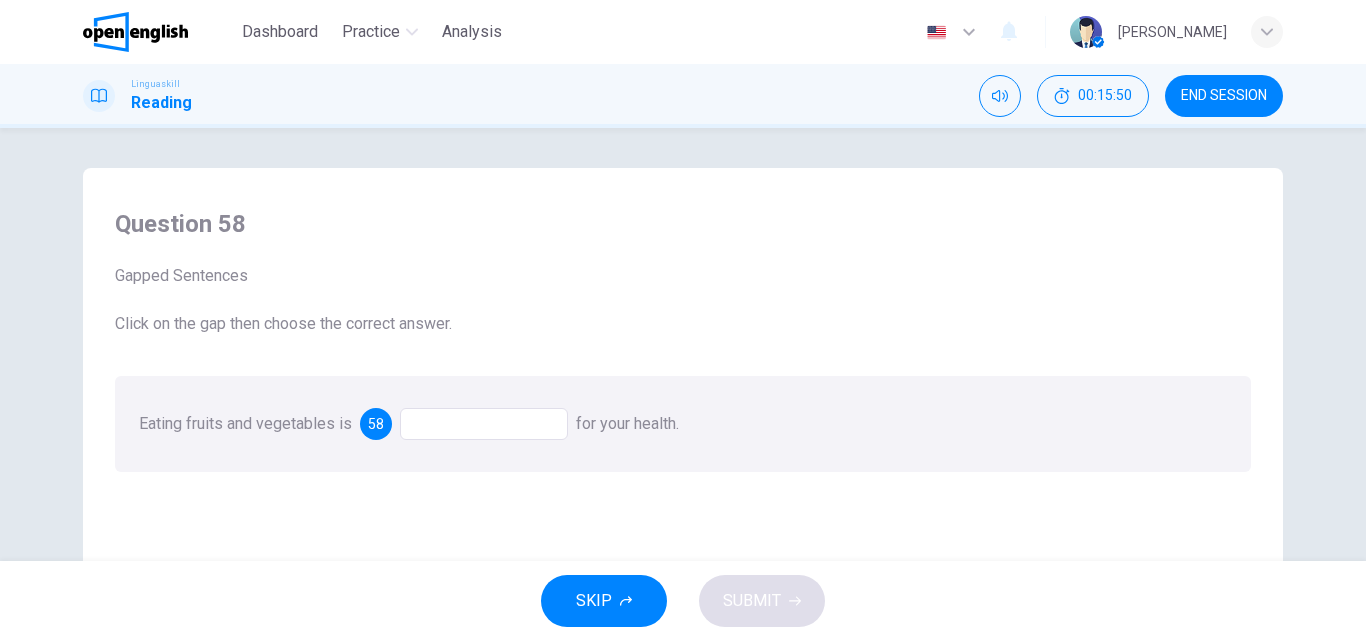 click at bounding box center (484, 424) 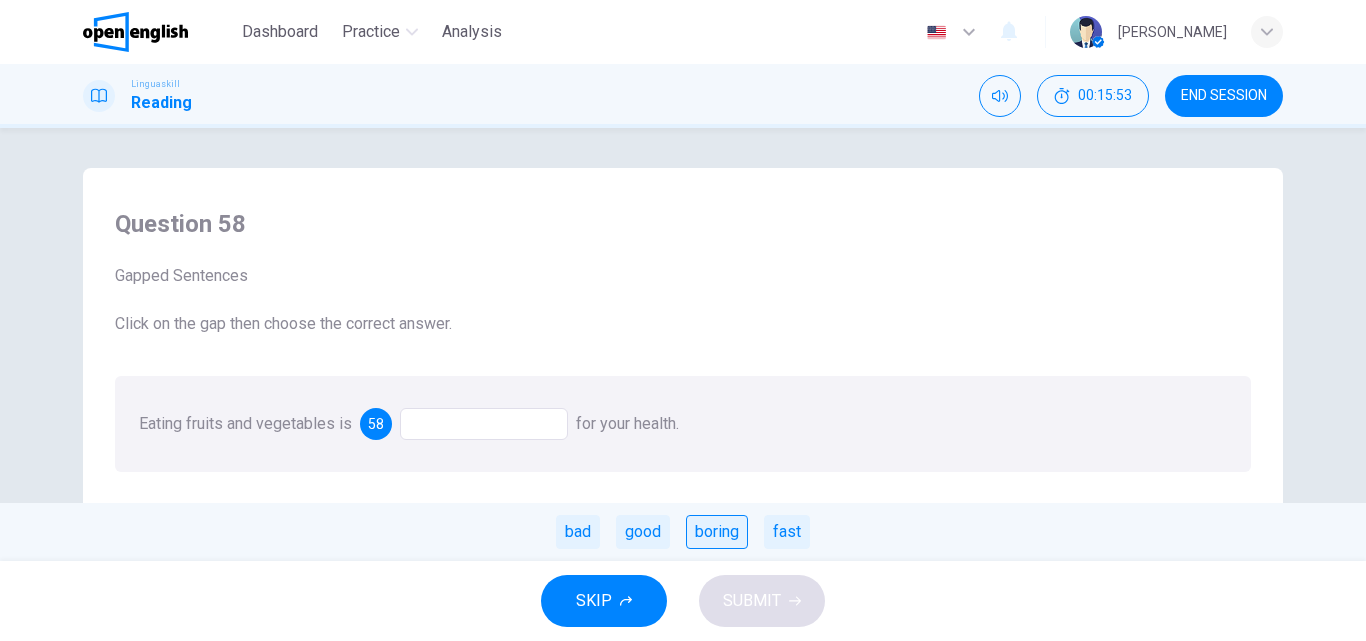 drag, startPoint x: 502, startPoint y: 419, endPoint x: 733, endPoint y: 524, distance: 253.74397 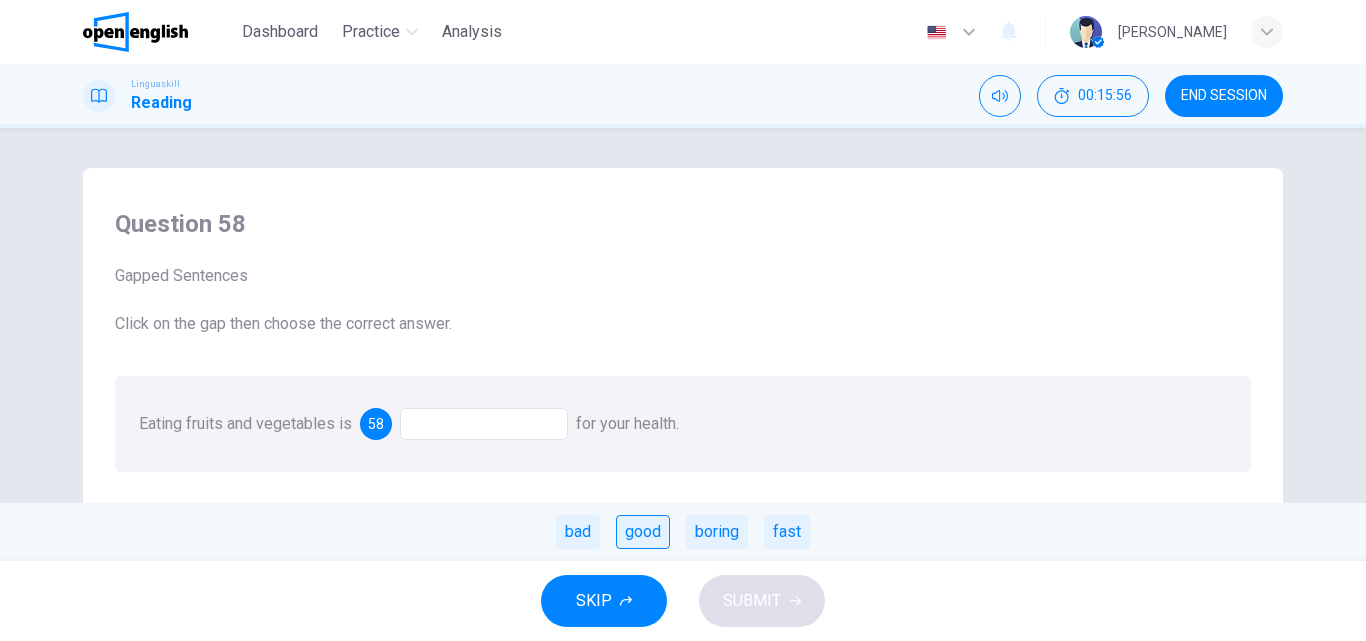 click on "good" at bounding box center (643, 532) 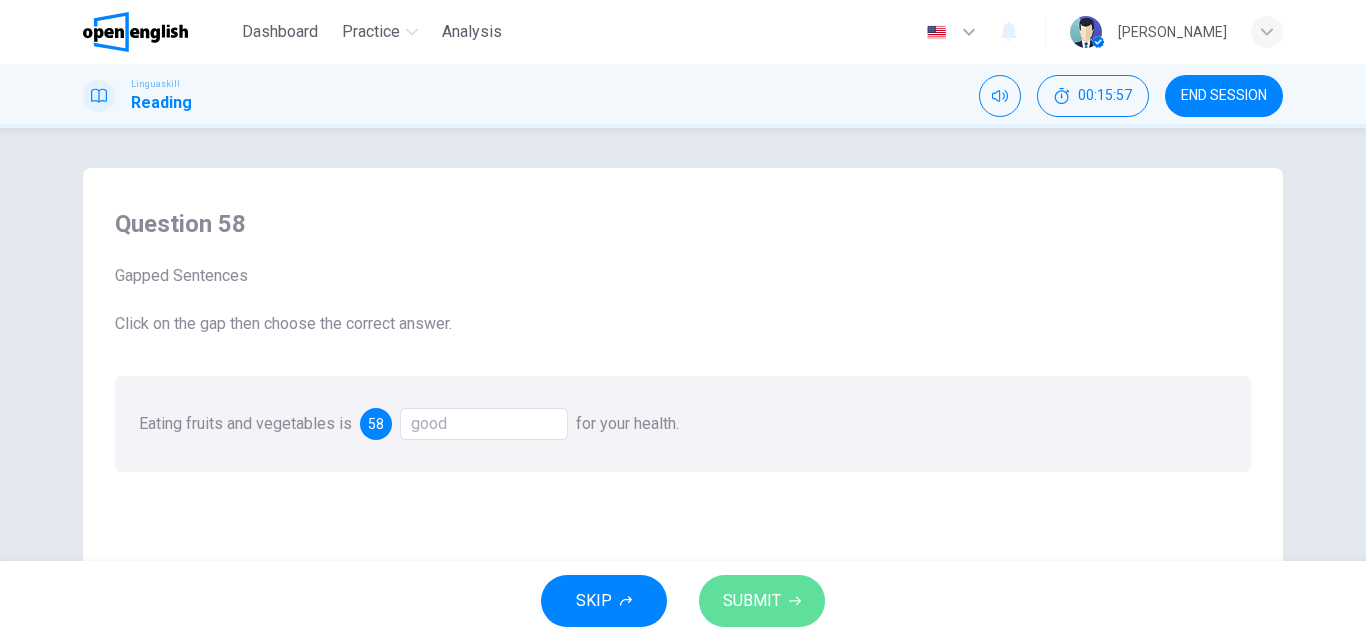 click on "SUBMIT" at bounding box center [752, 601] 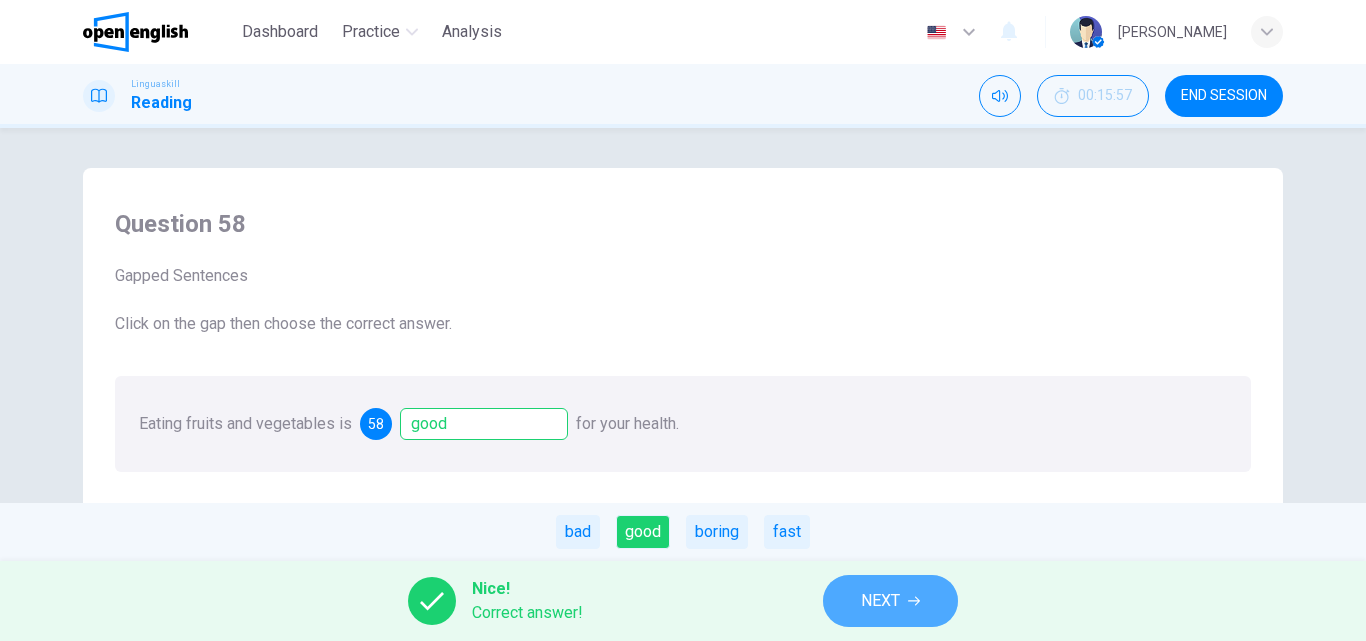 click on "NEXT" at bounding box center [890, 601] 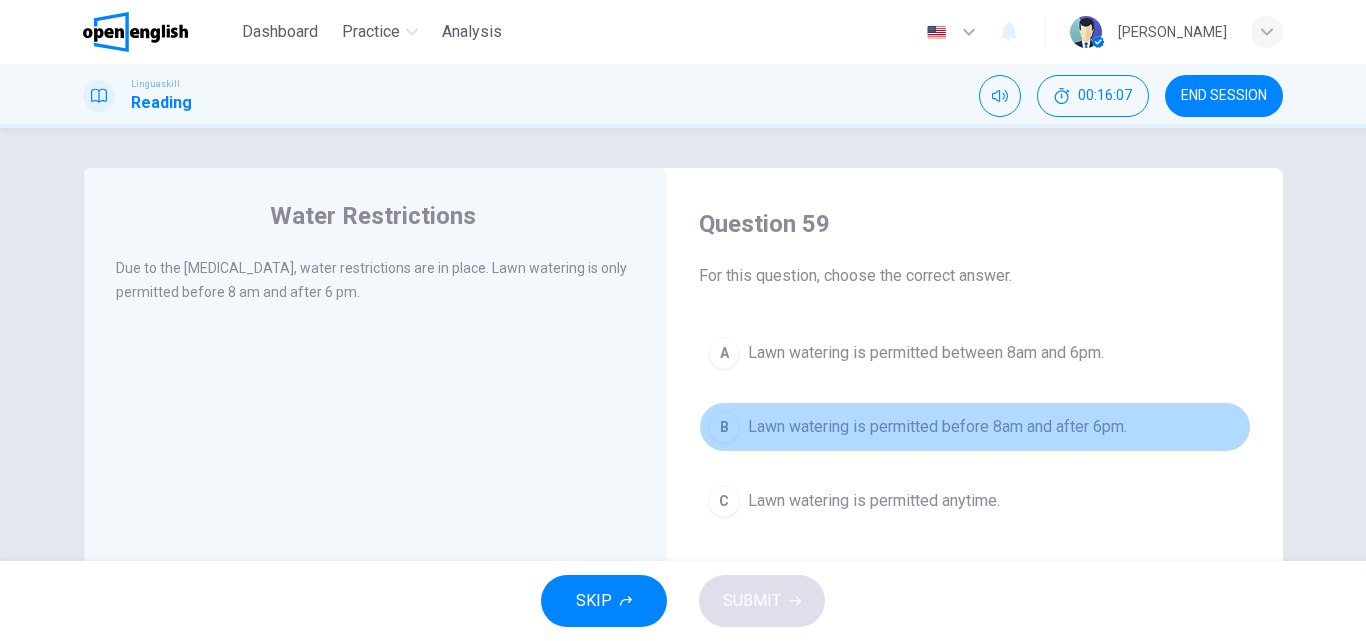 click on "B" at bounding box center (724, 427) 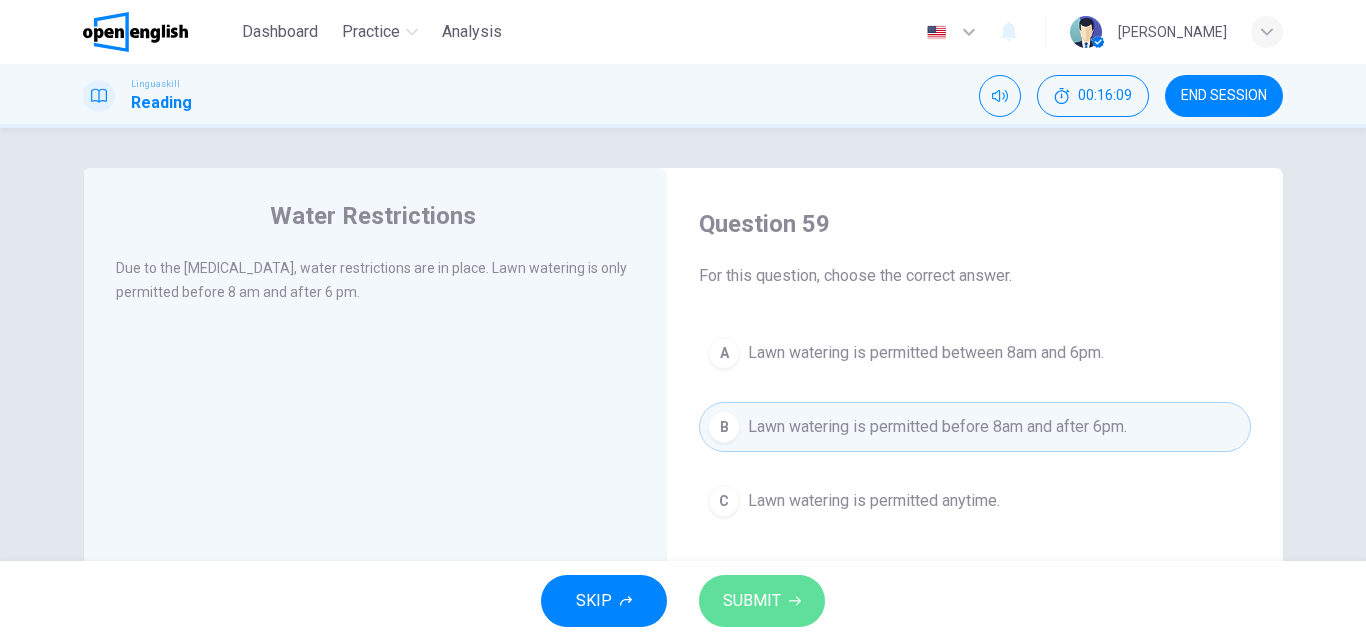 click on "SUBMIT" at bounding box center [752, 601] 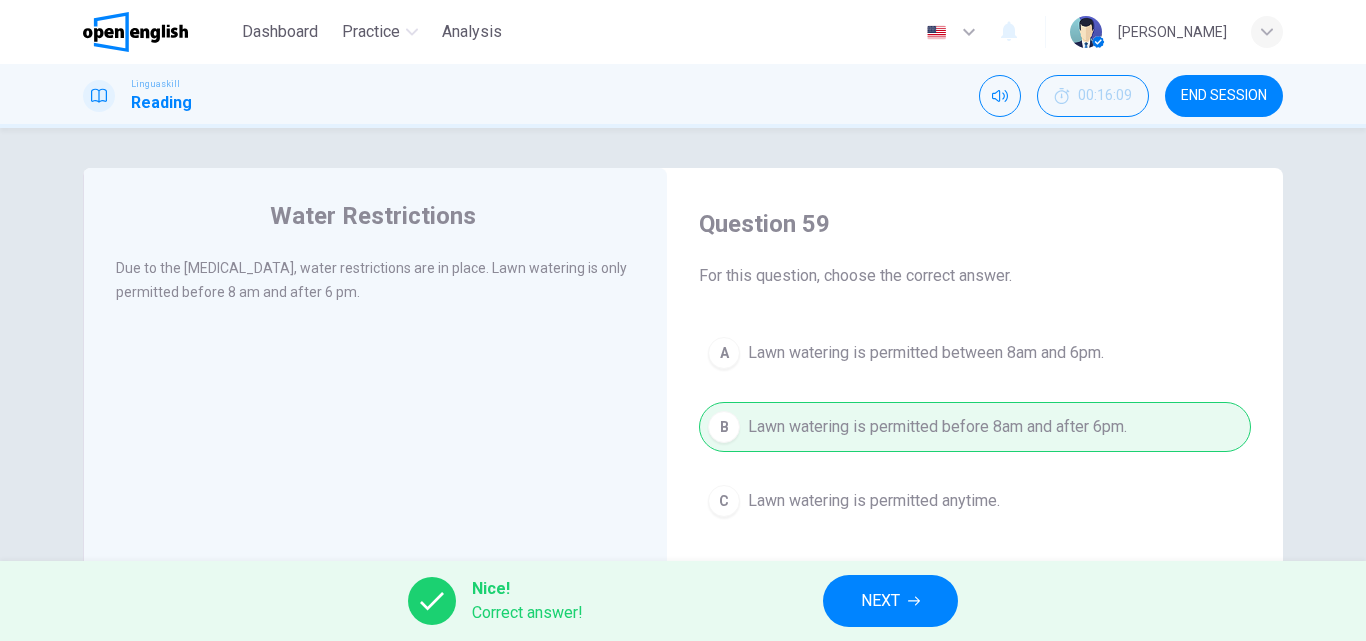 click on "Nice! Correct answer! NEXT" at bounding box center [683, 601] 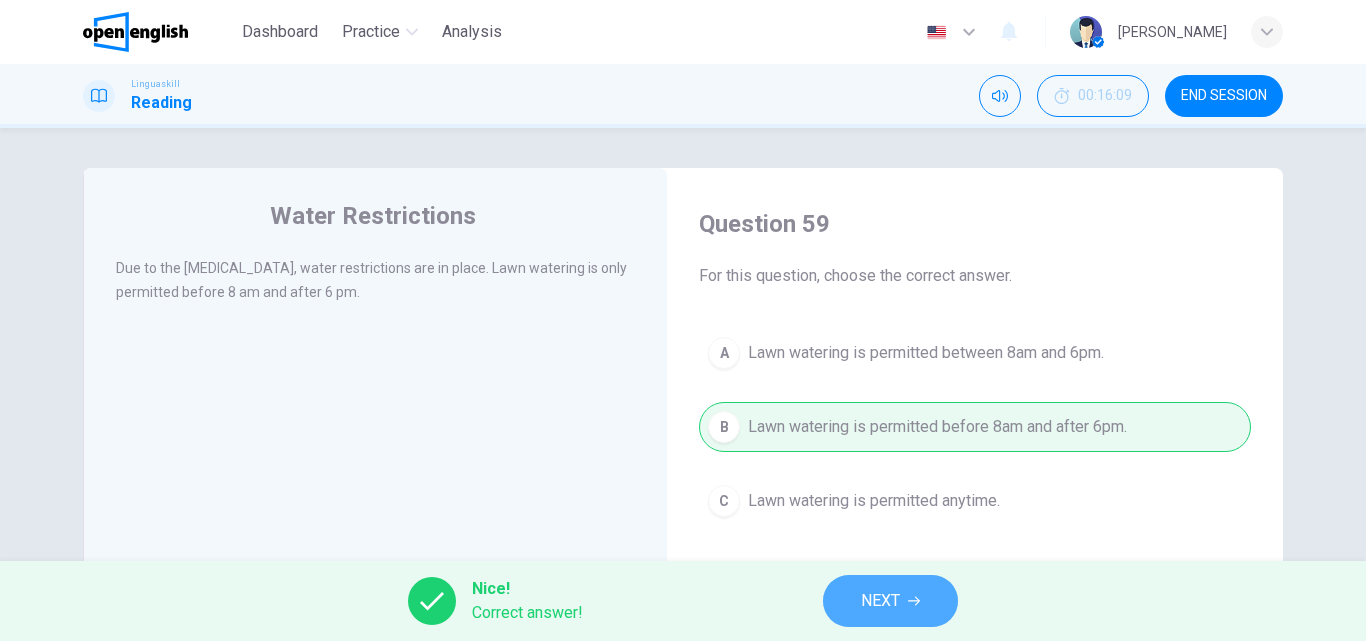 click on "NEXT" at bounding box center [890, 601] 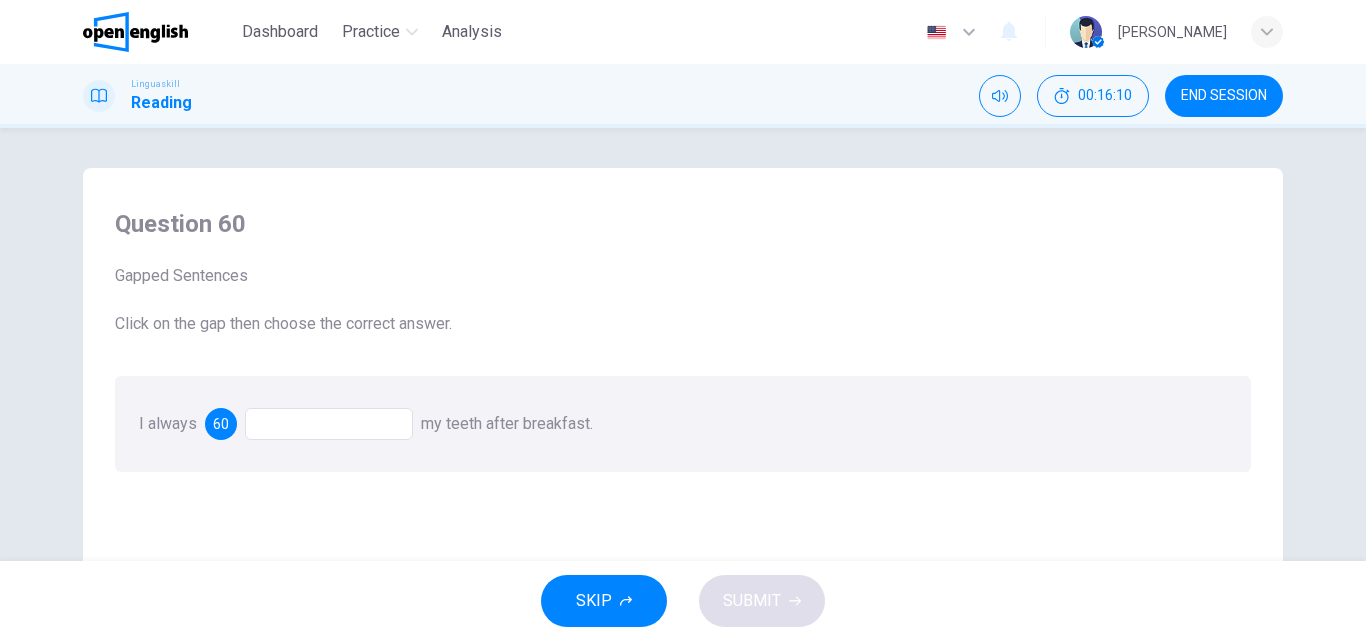 drag, startPoint x: 516, startPoint y: 555, endPoint x: 276, endPoint y: 419, distance: 275.85504 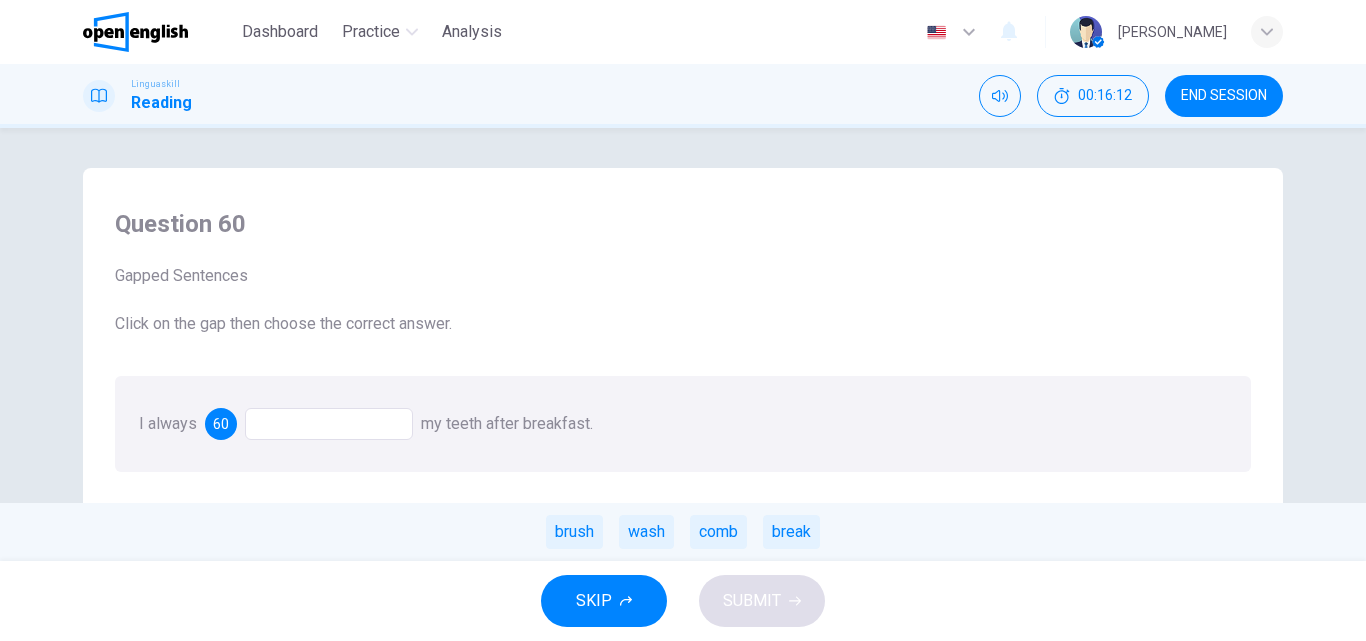 drag, startPoint x: 572, startPoint y: 523, endPoint x: 674, endPoint y: 543, distance: 103.94229 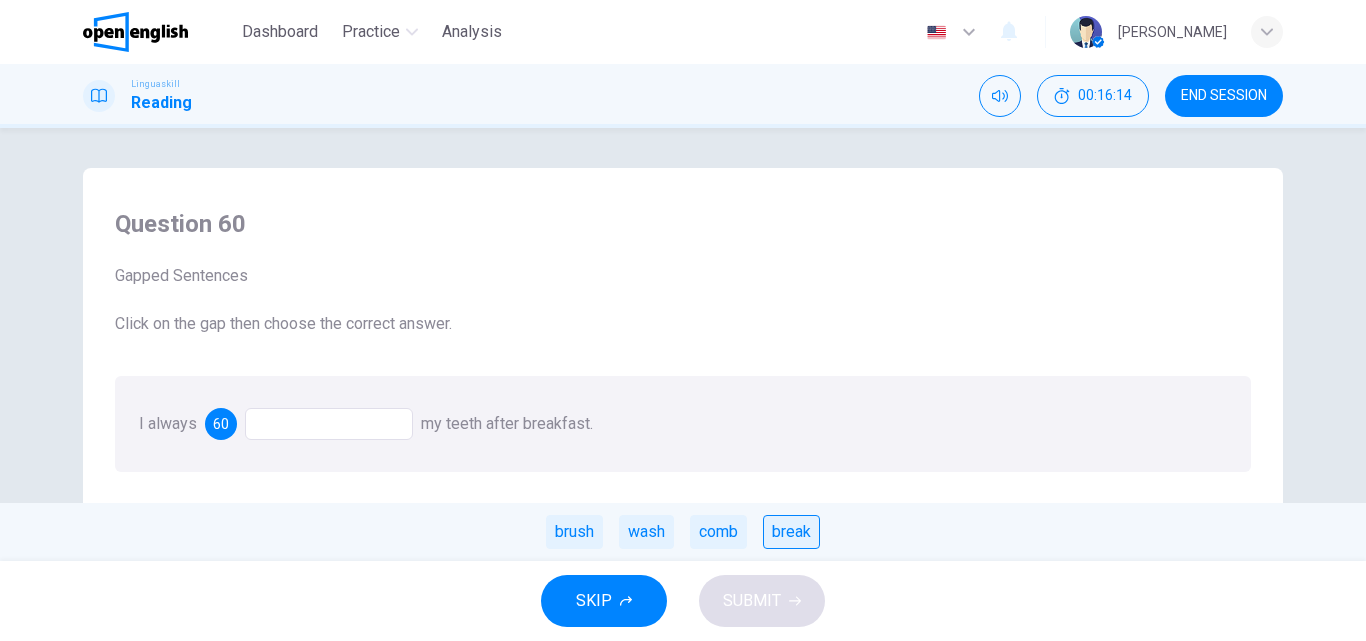 click on "break" at bounding box center [791, 532] 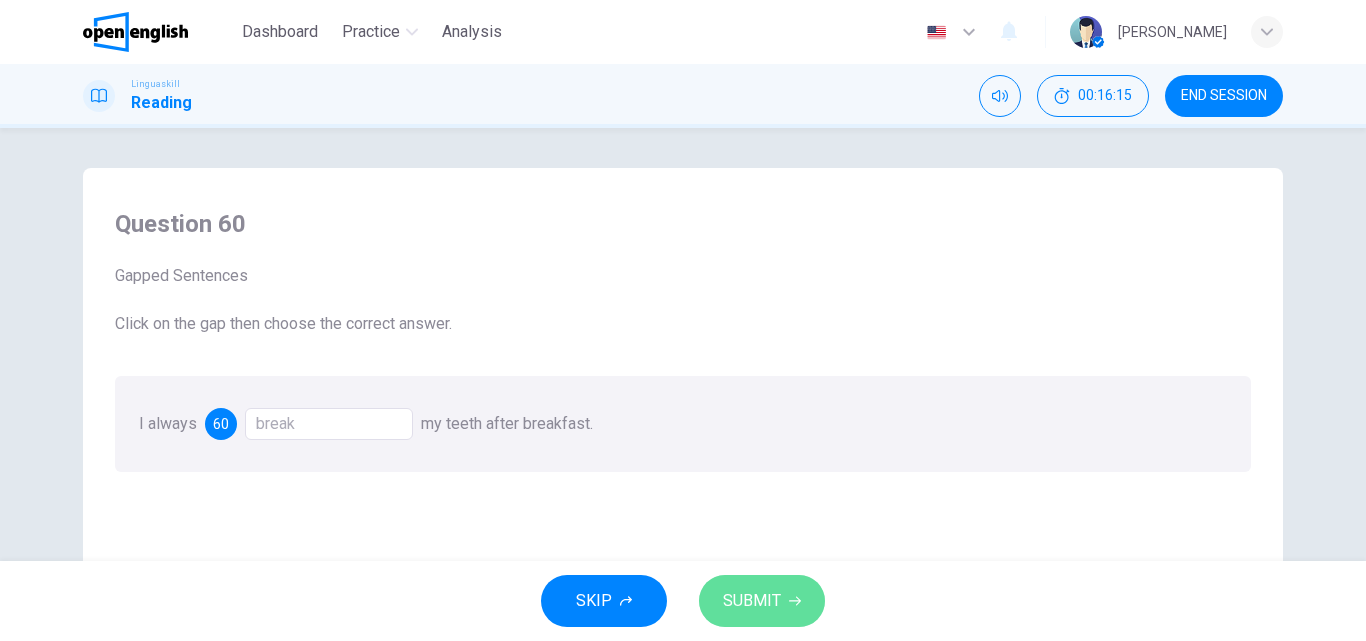 click on "SUBMIT" at bounding box center (752, 601) 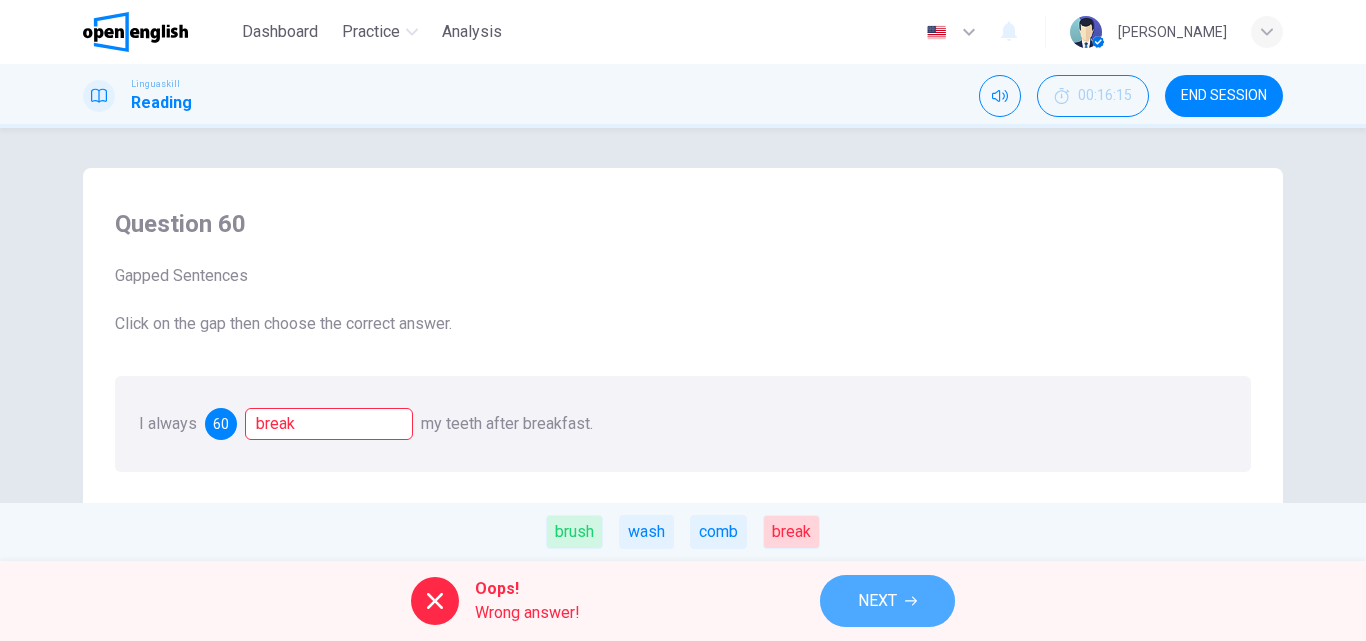 click on "NEXT" at bounding box center [887, 601] 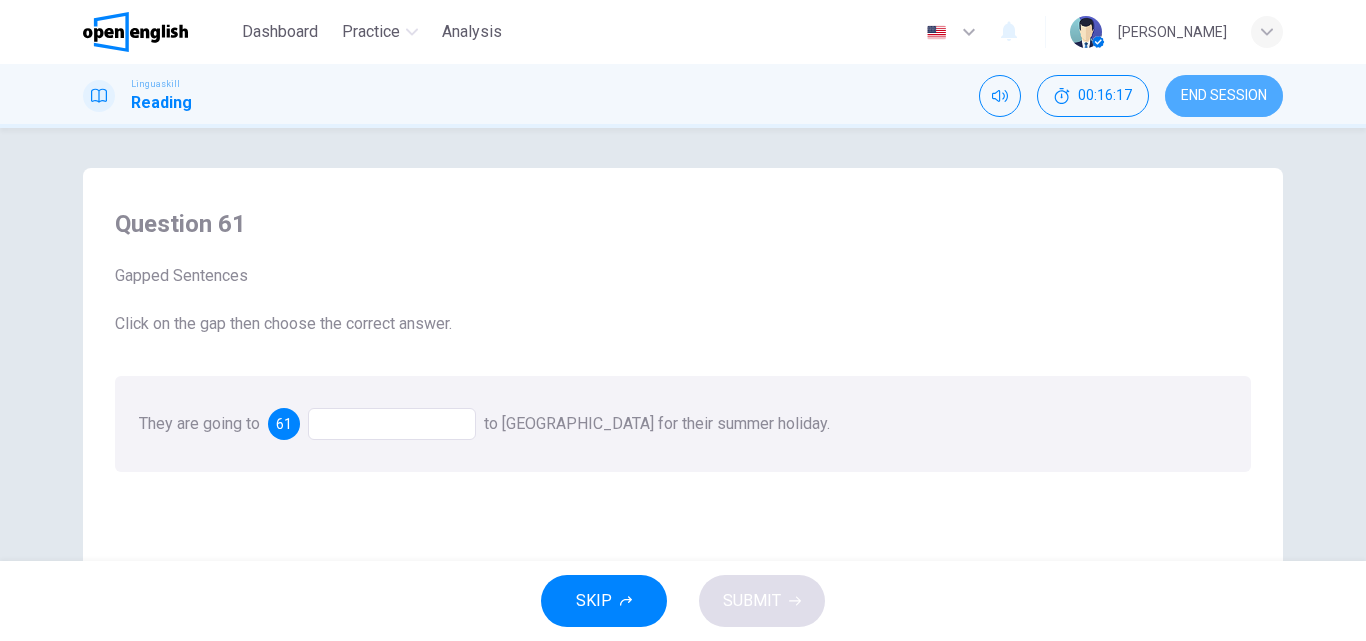 click on "END SESSION" at bounding box center [1224, 96] 